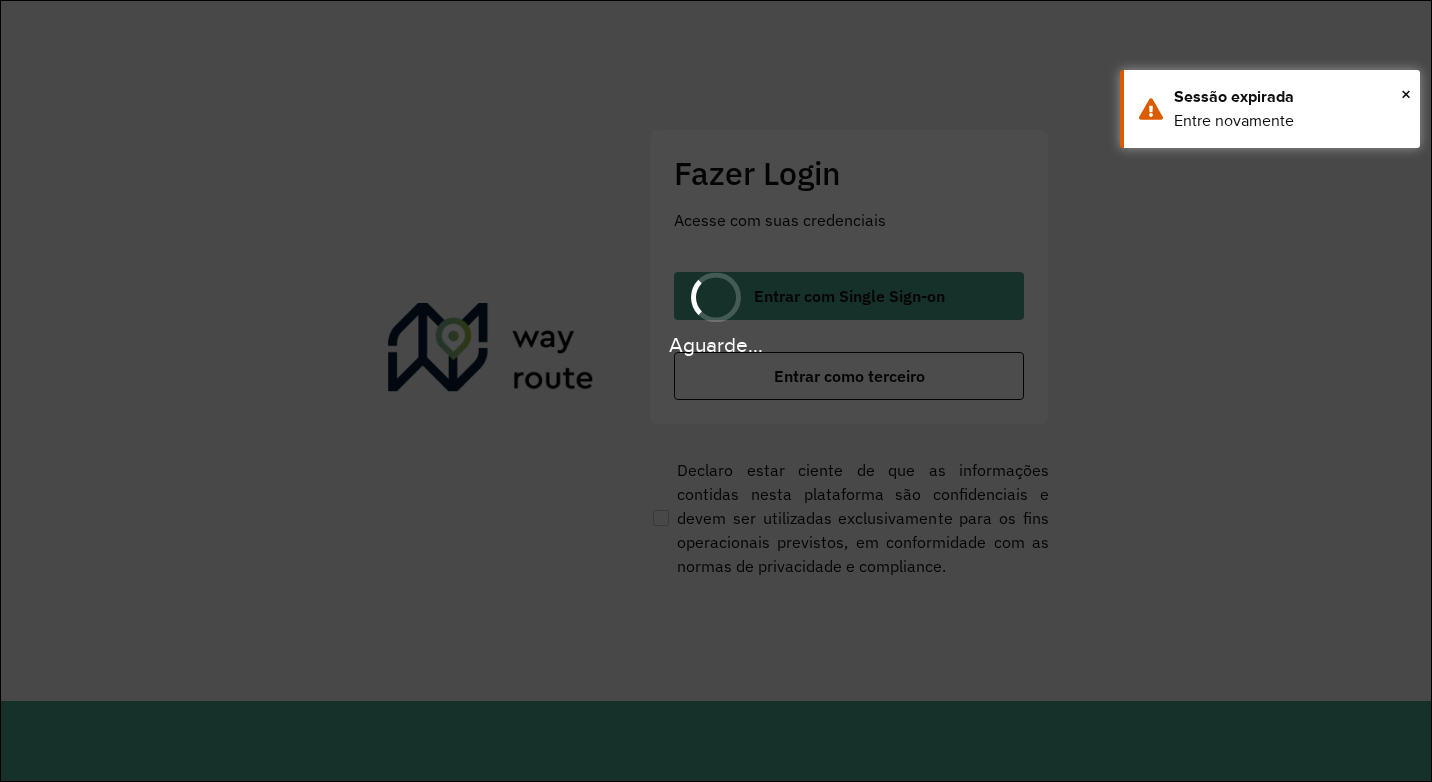 scroll, scrollTop: 0, scrollLeft: 0, axis: both 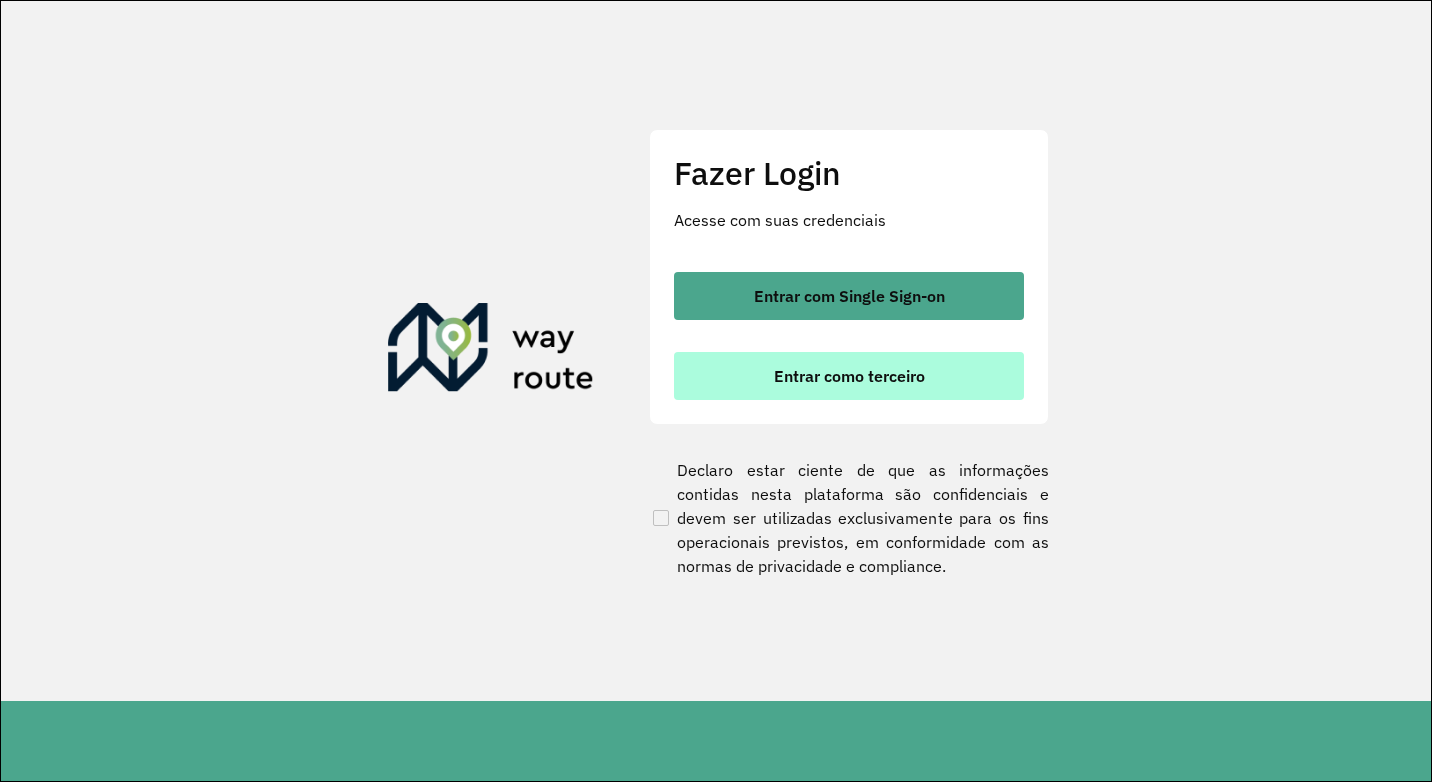 click on "Entrar como terceiro" at bounding box center (849, 376) 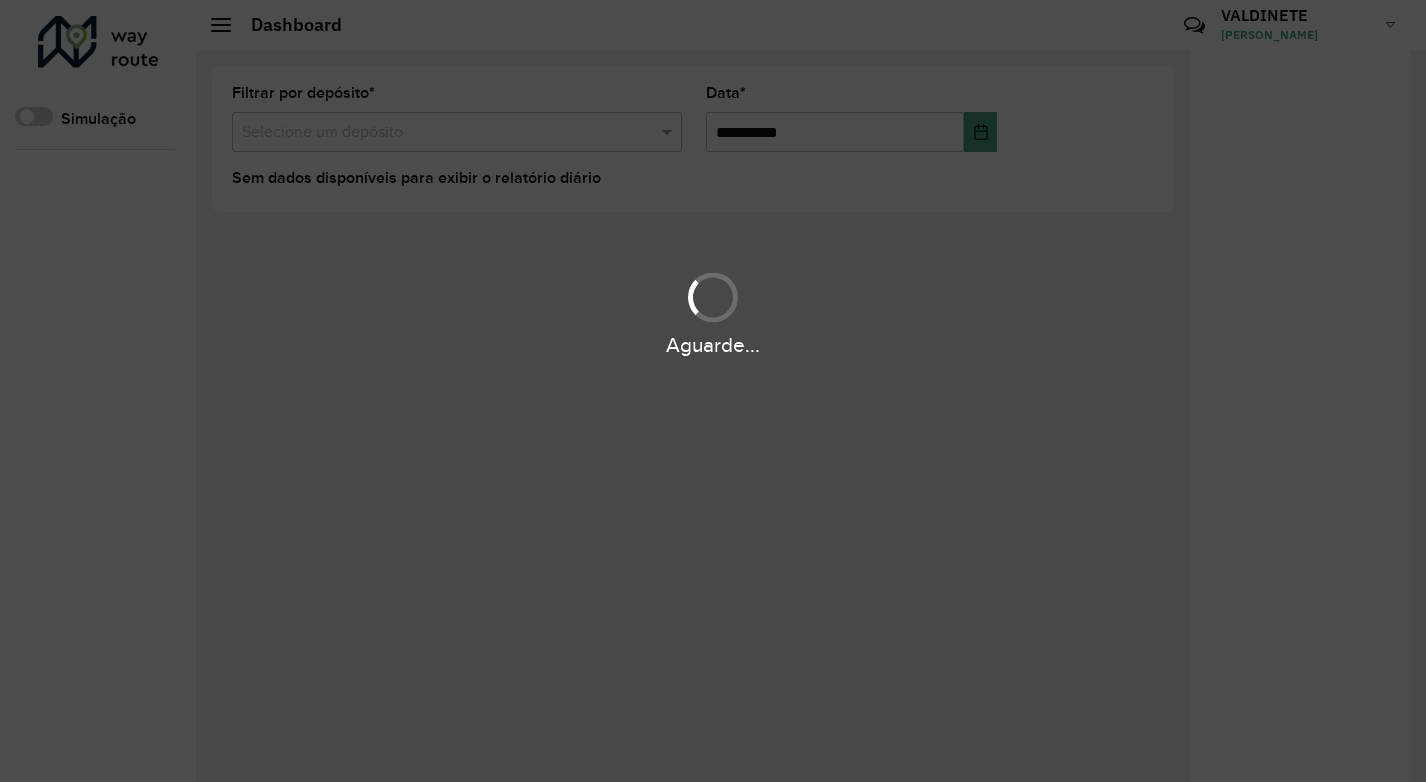 scroll, scrollTop: 0, scrollLeft: 0, axis: both 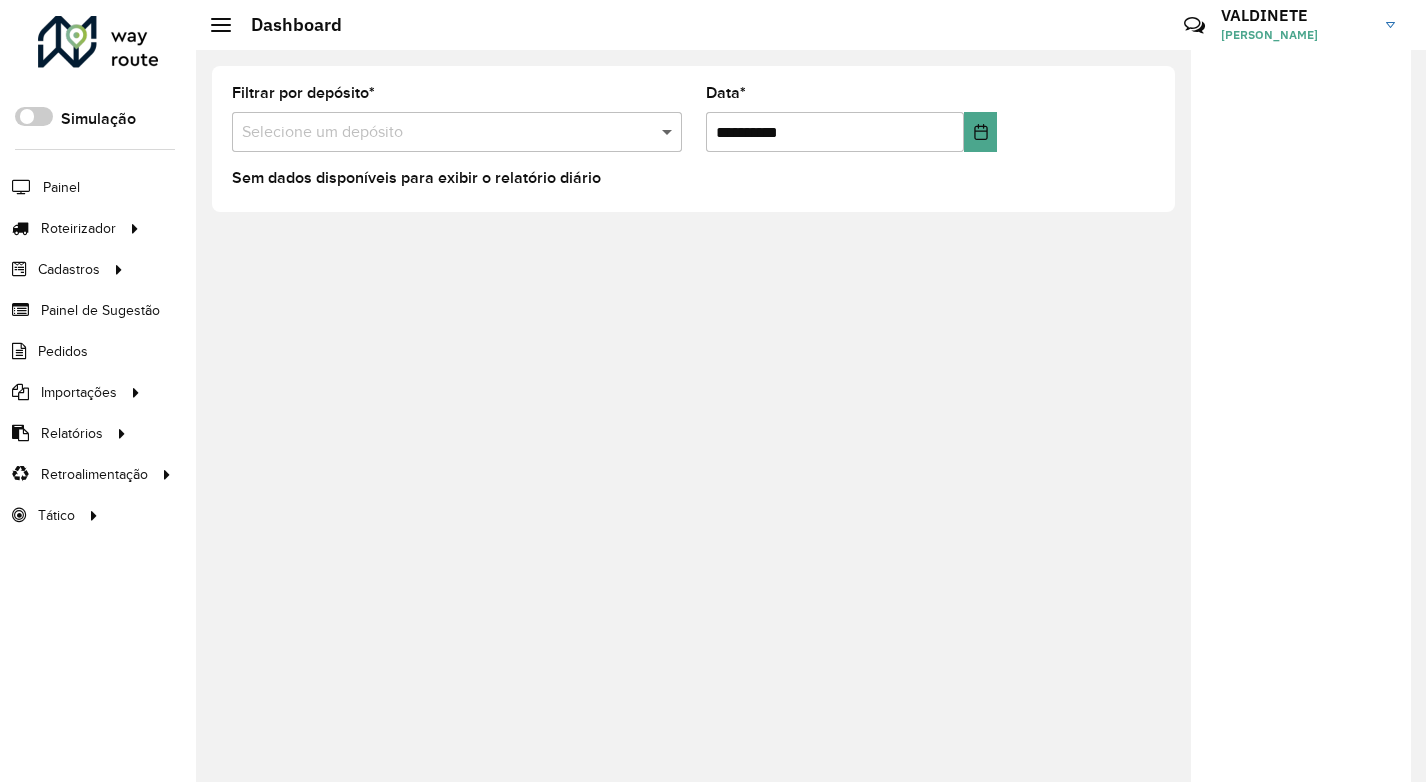 click at bounding box center [669, 132] 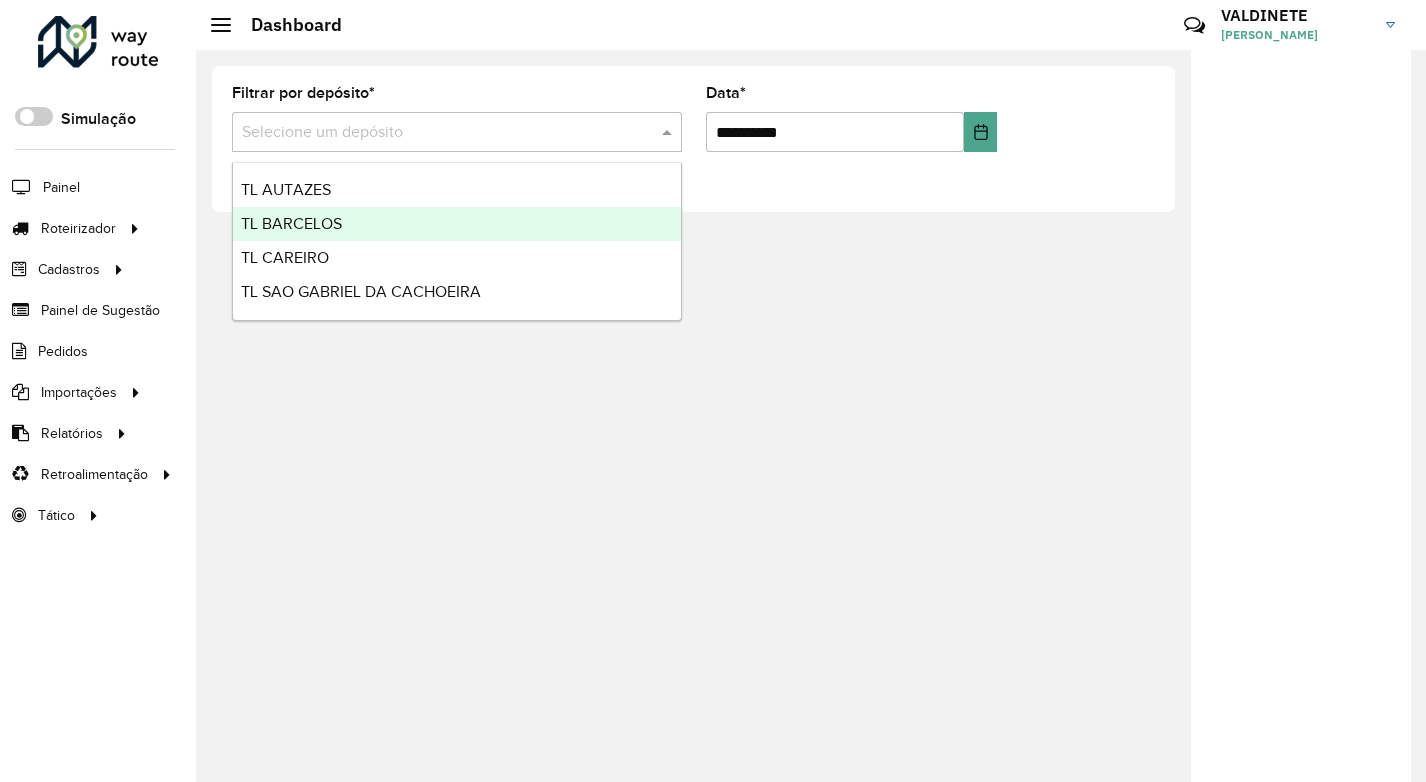 click on "TL BARCELOS" at bounding box center [457, 224] 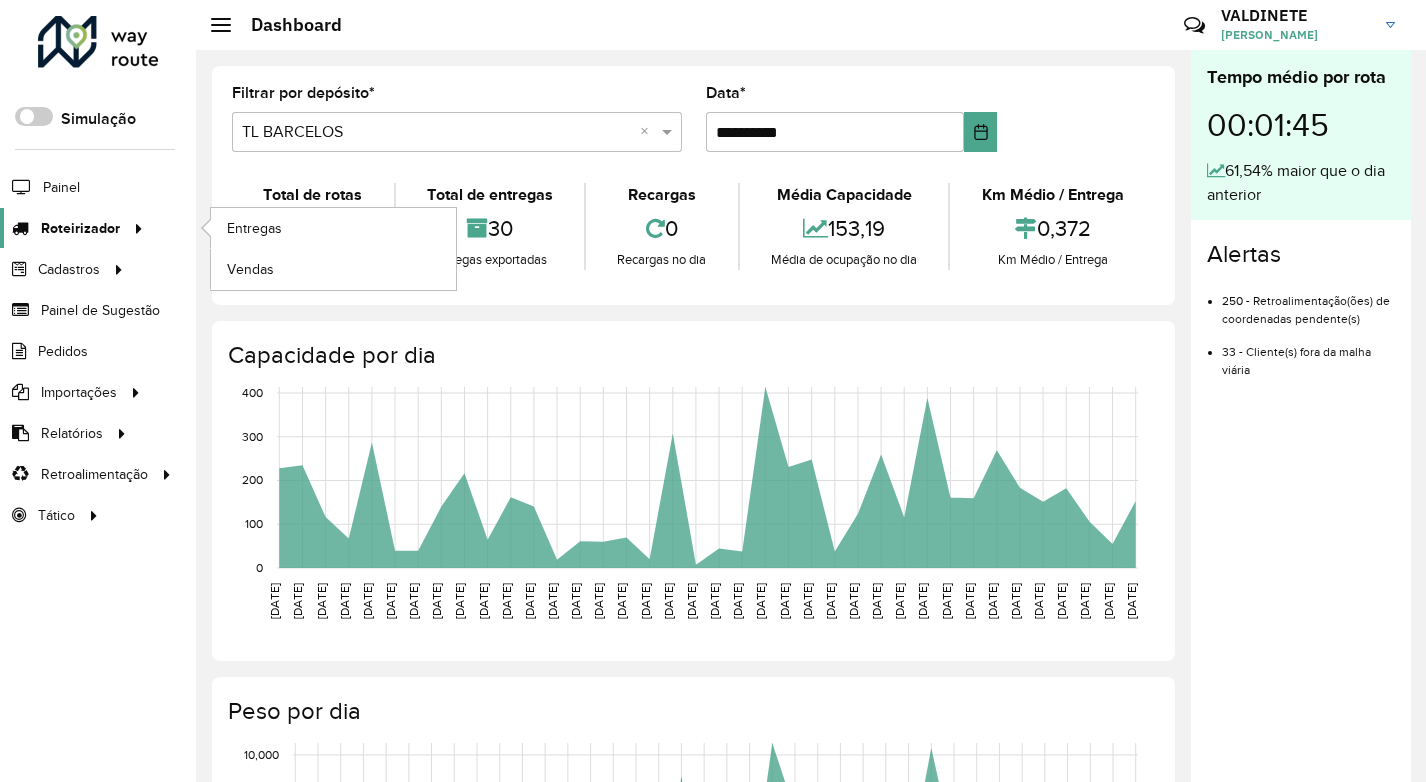 click 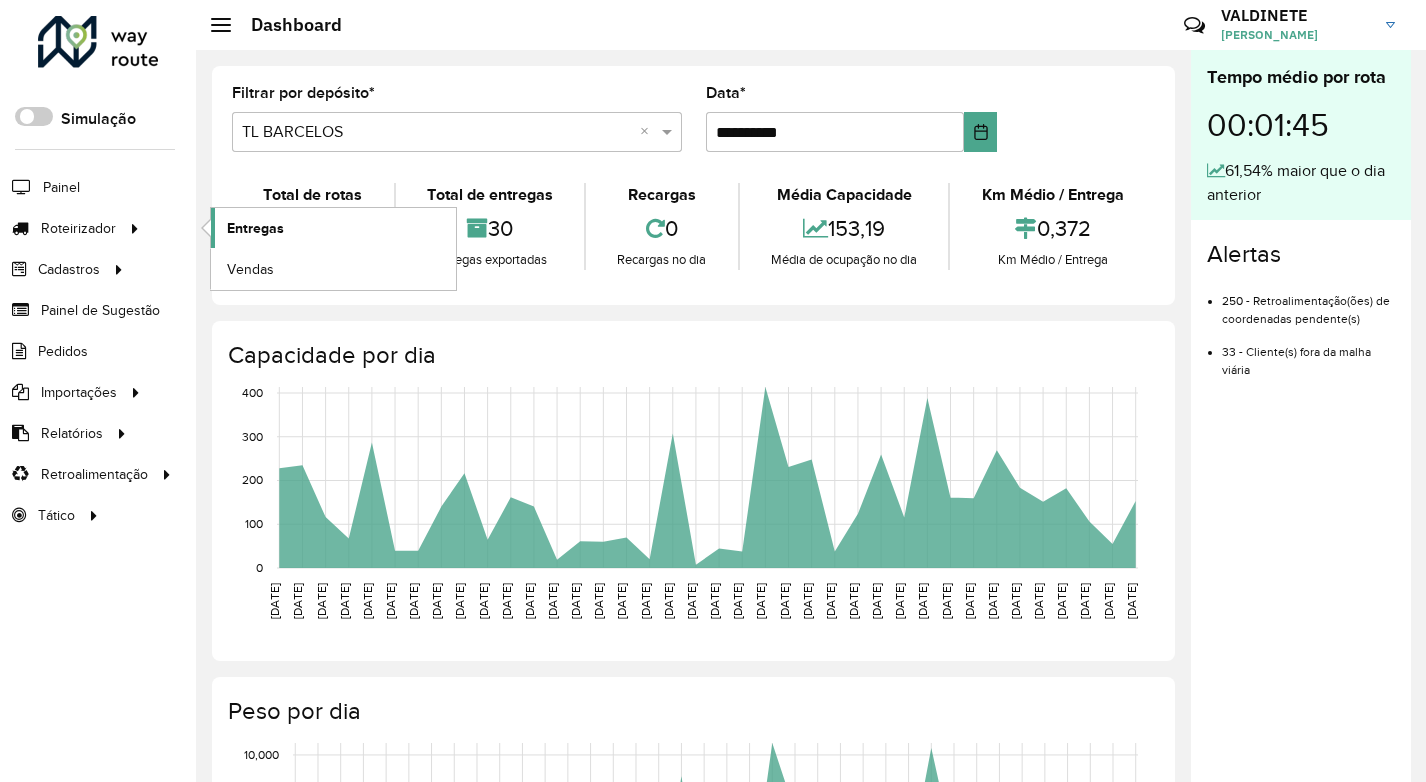 click on "Entregas" 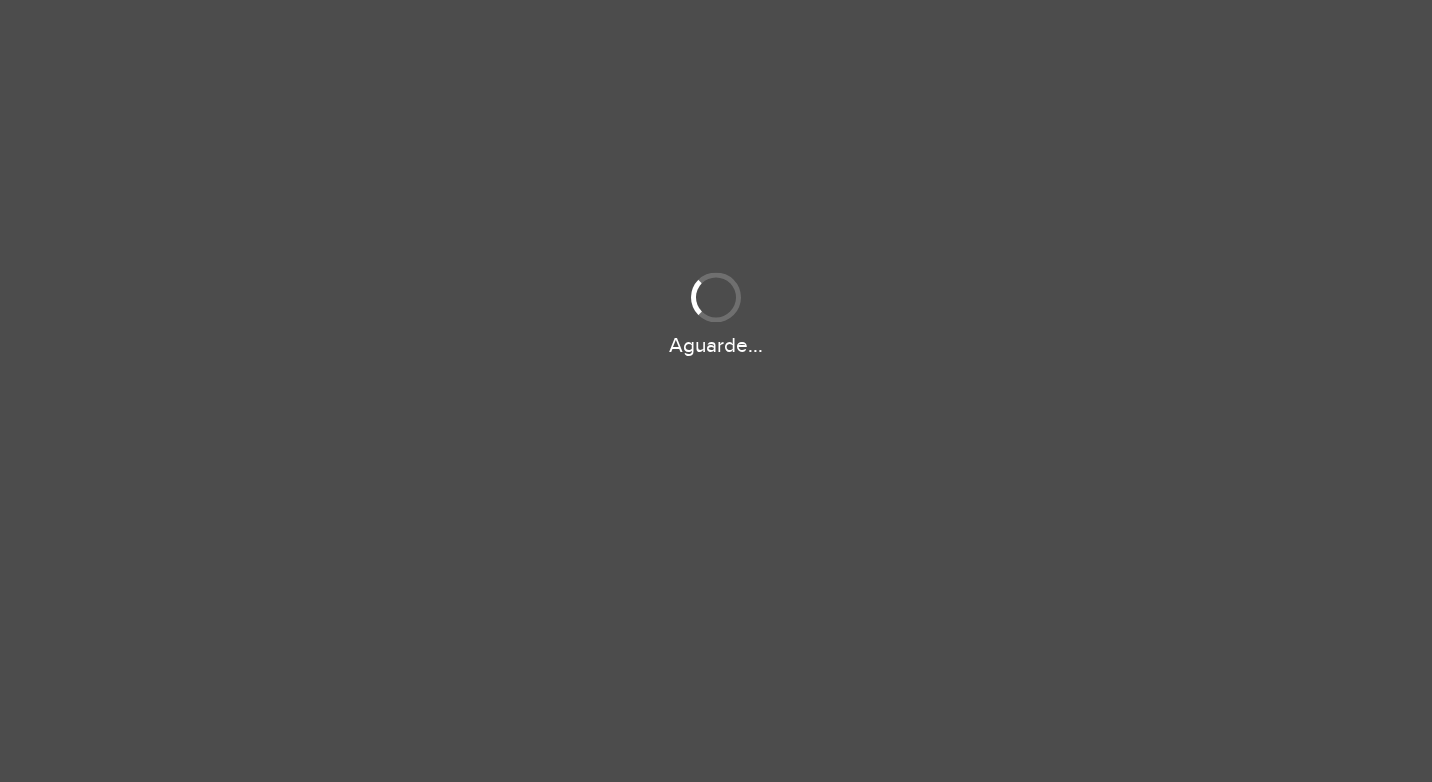 scroll, scrollTop: 0, scrollLeft: 0, axis: both 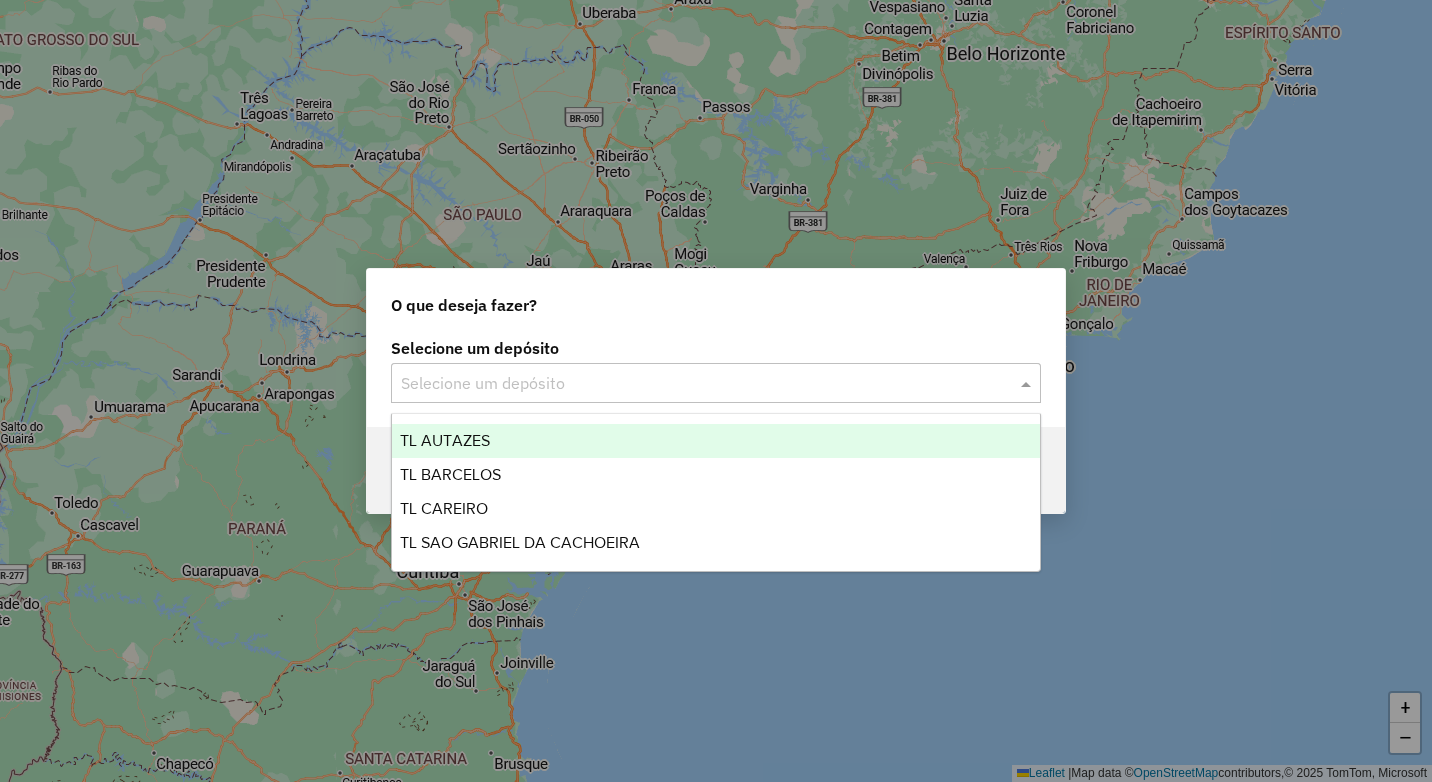click 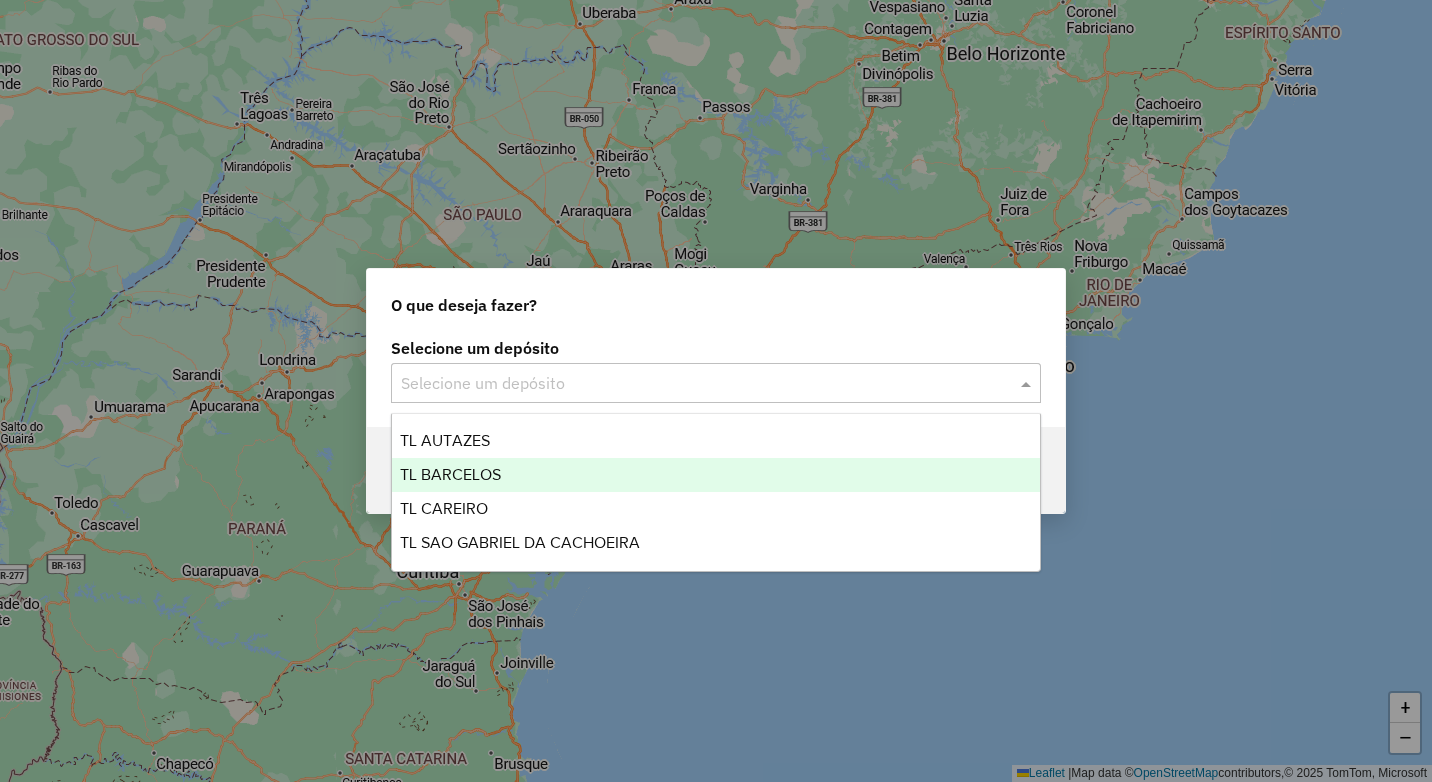 click on "TL BARCELOS" at bounding box center (450, 474) 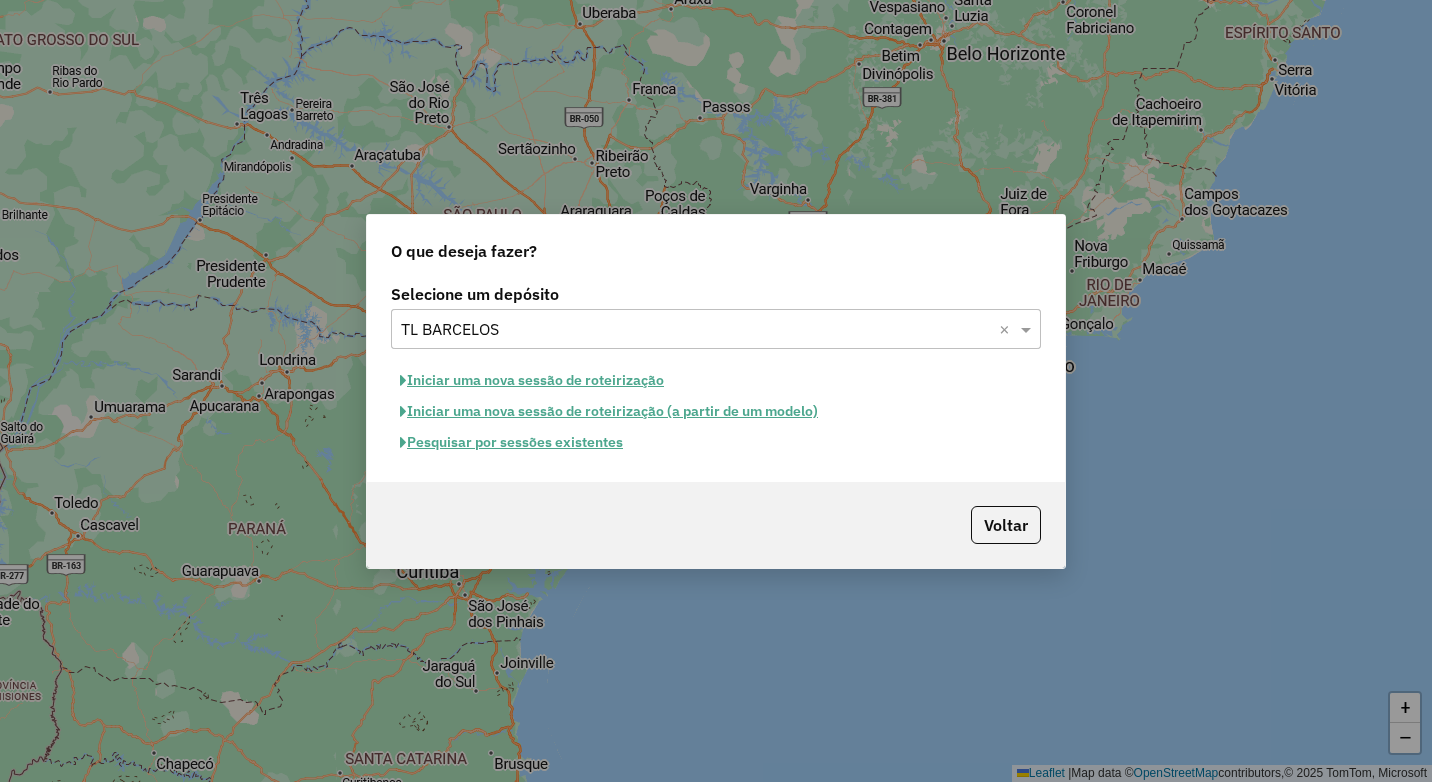 click on "Iniciar uma nova sessão de roteirização" 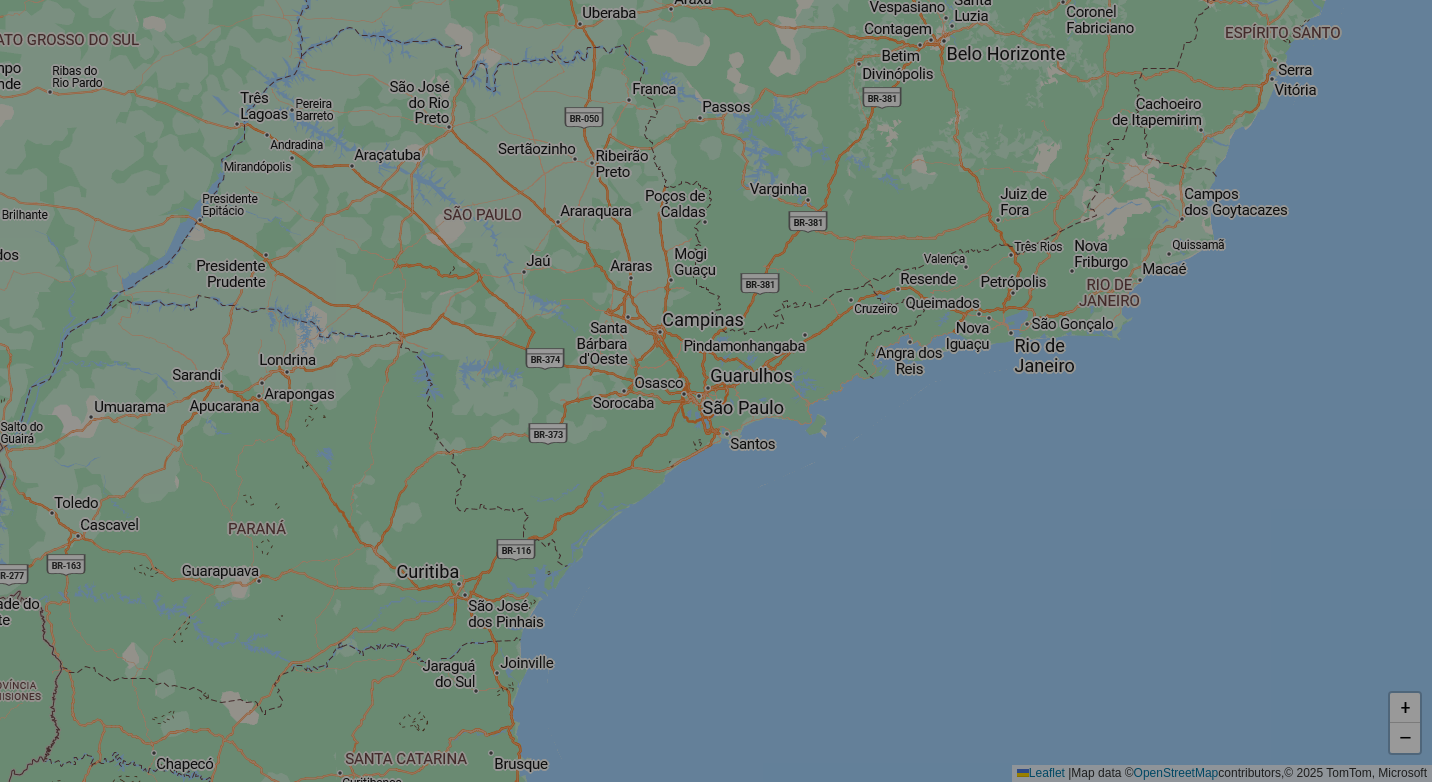 select on "*" 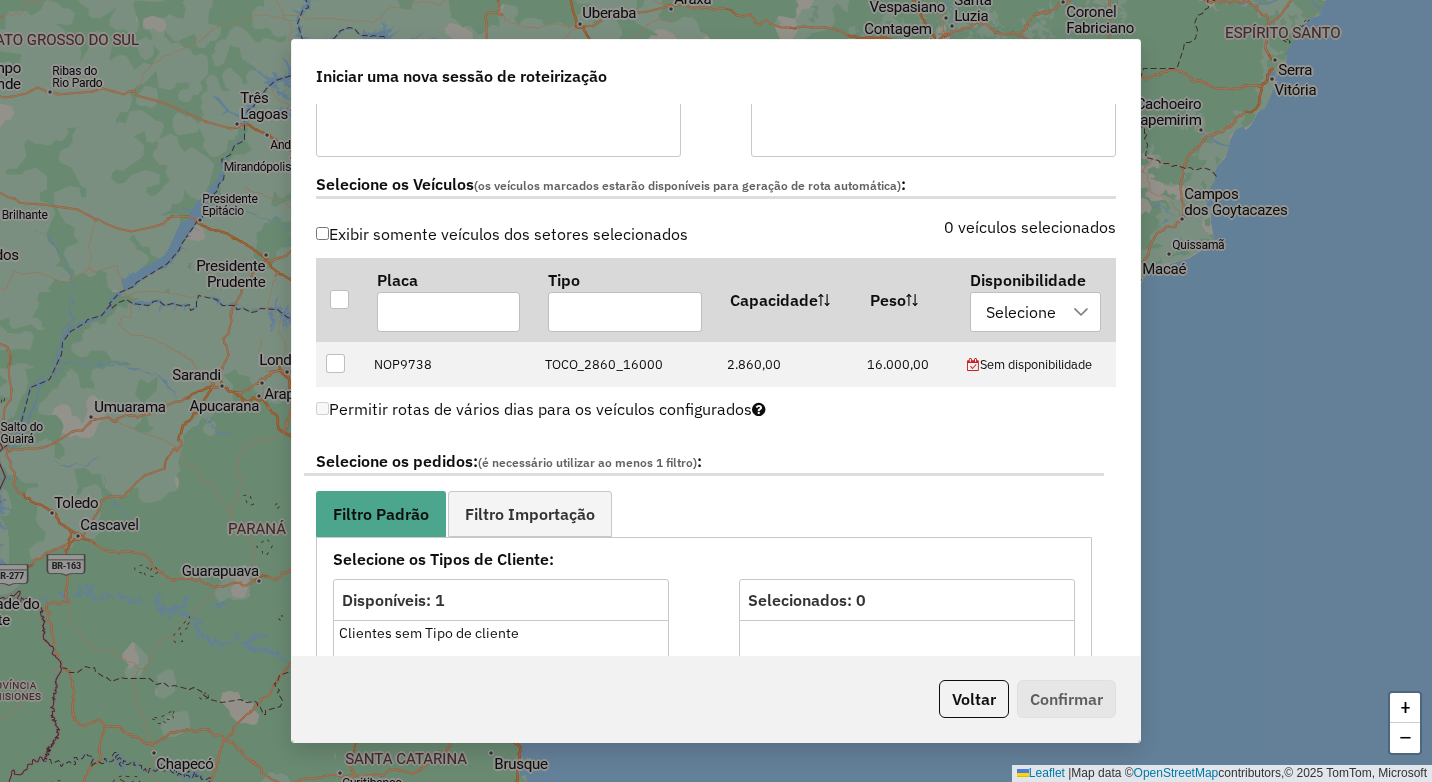 scroll, scrollTop: 600, scrollLeft: 0, axis: vertical 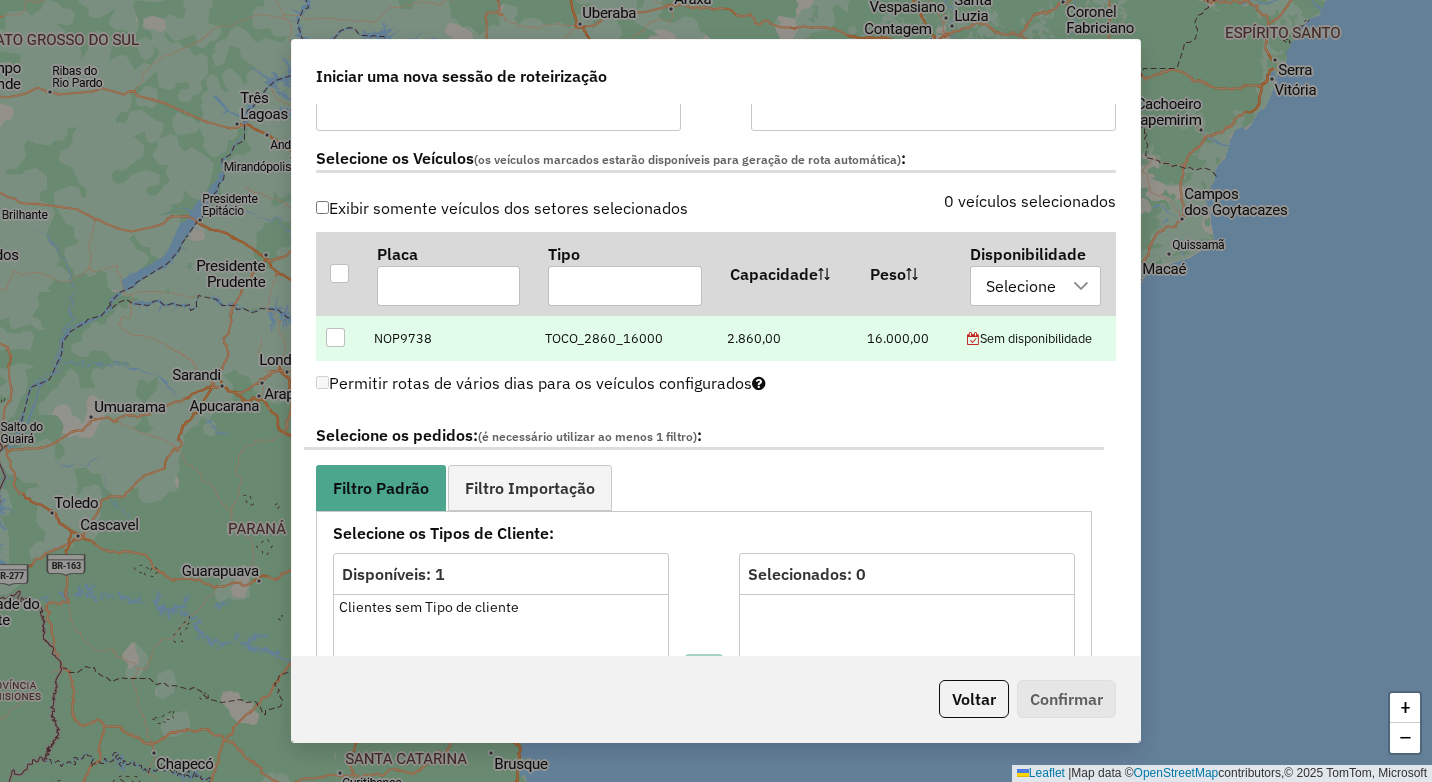 click at bounding box center [335, 337] 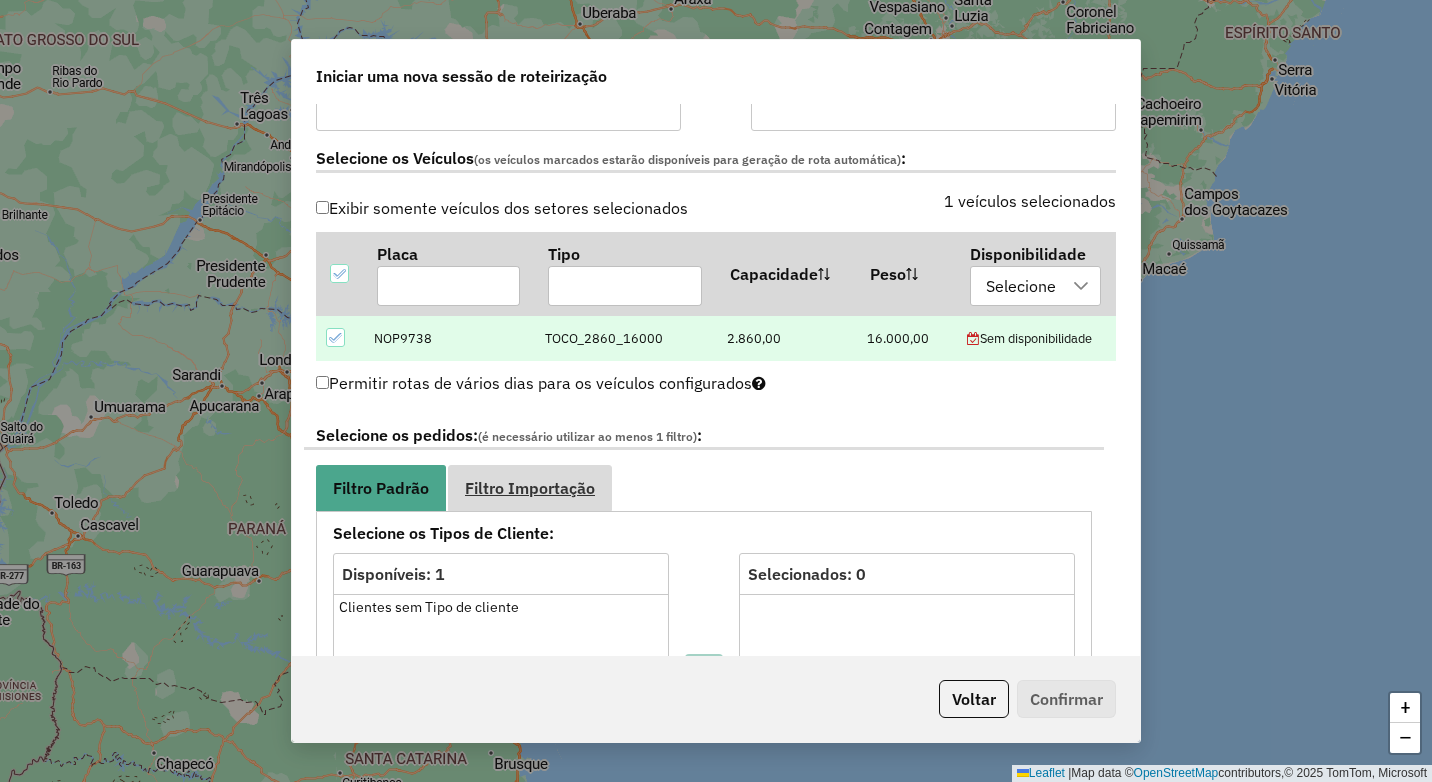click on "Filtro Importação" at bounding box center [530, 488] 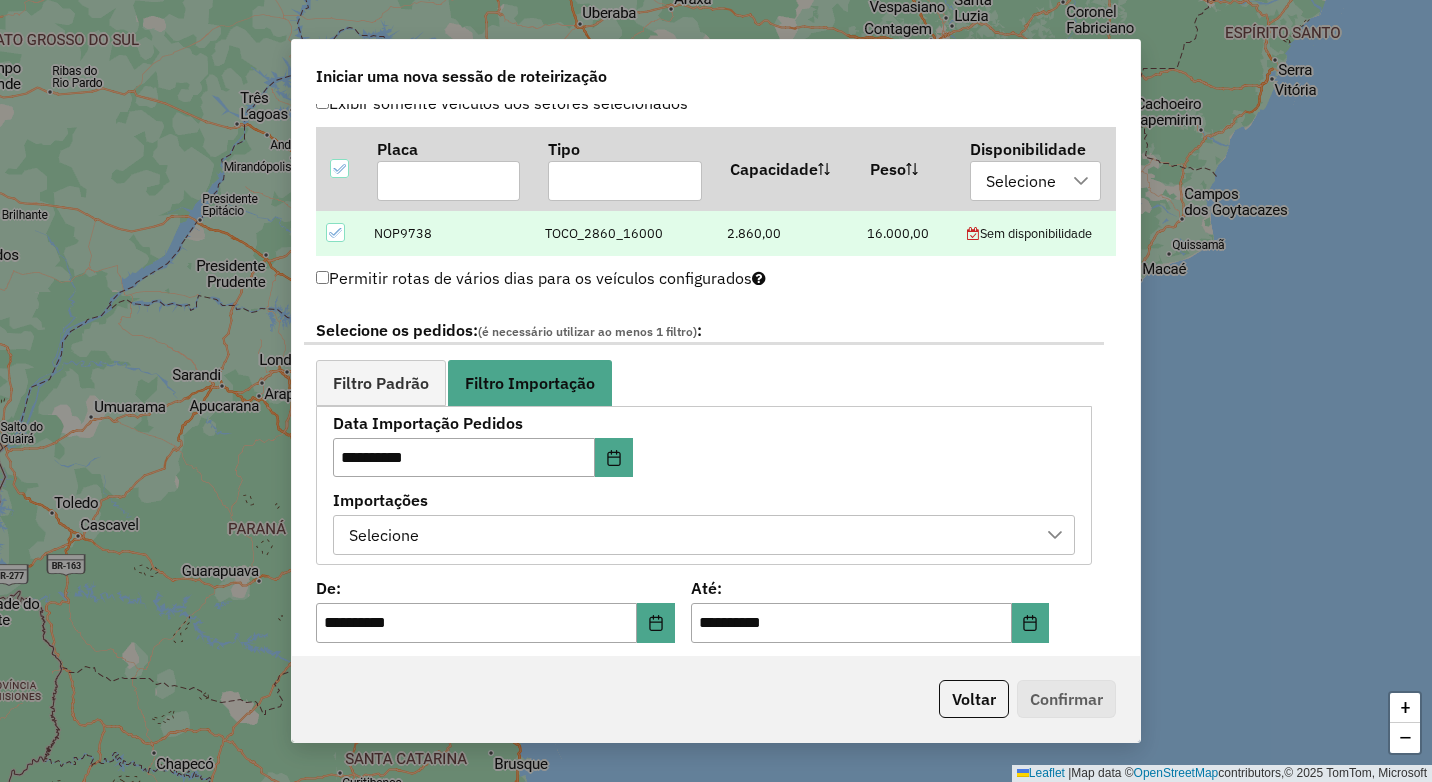 scroll, scrollTop: 1100, scrollLeft: 0, axis: vertical 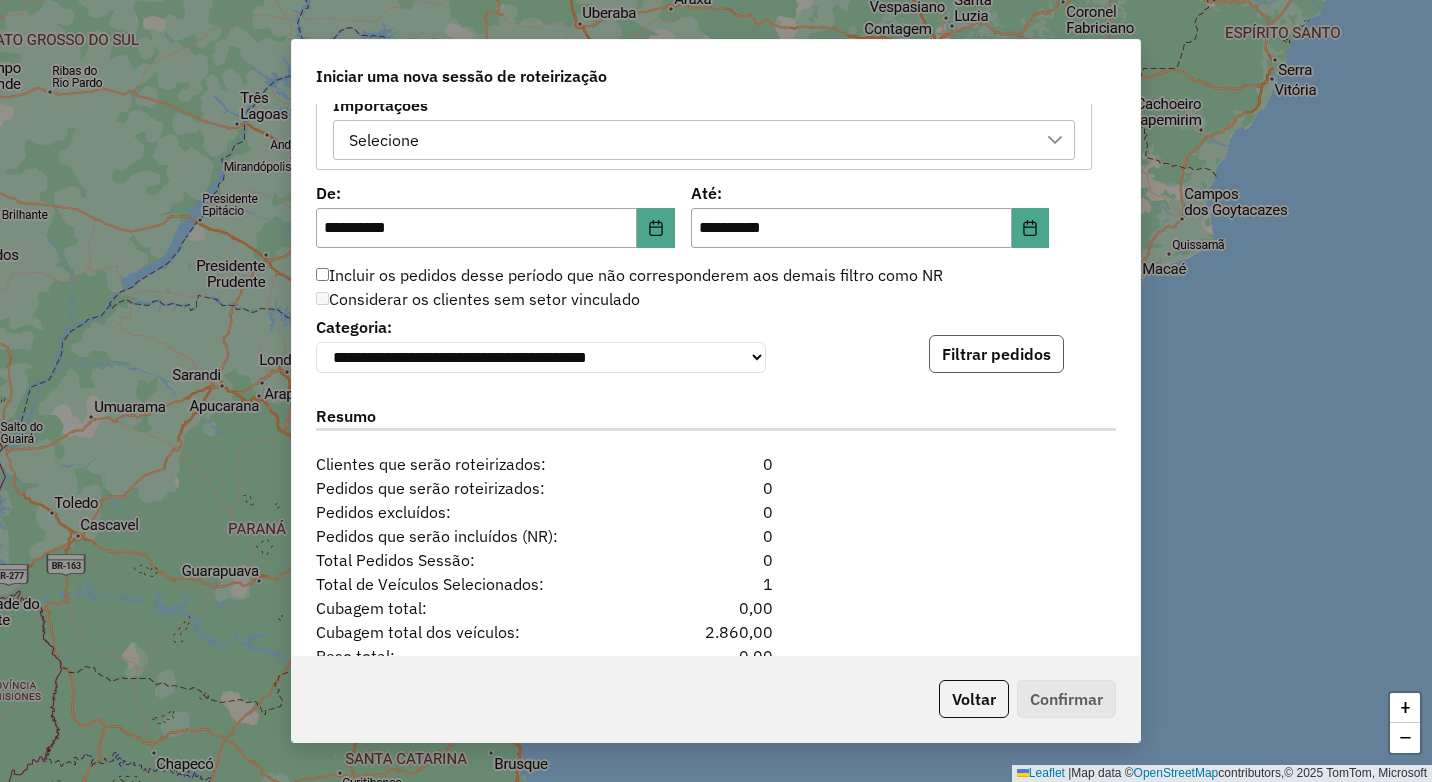 click on "Filtrar pedidos" 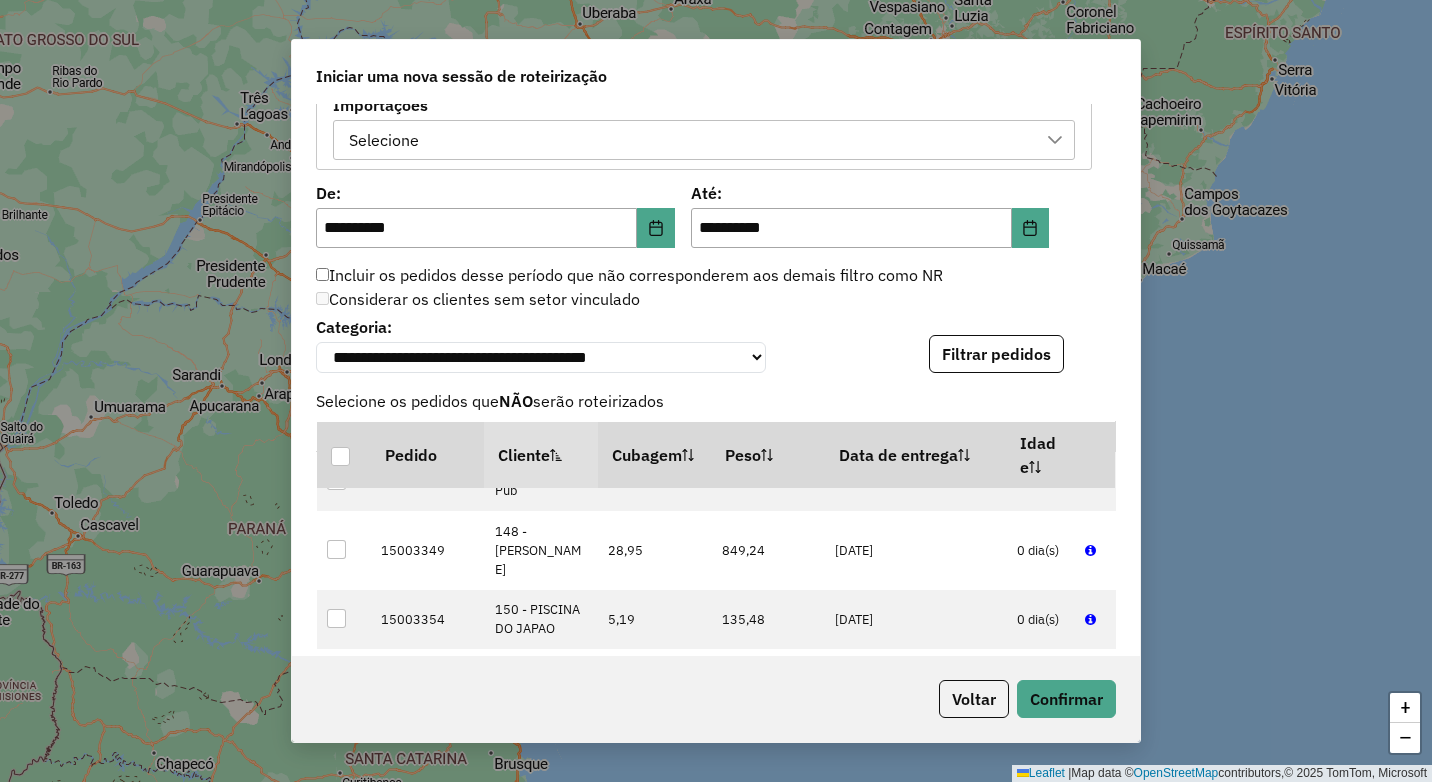 scroll, scrollTop: 79, scrollLeft: 0, axis: vertical 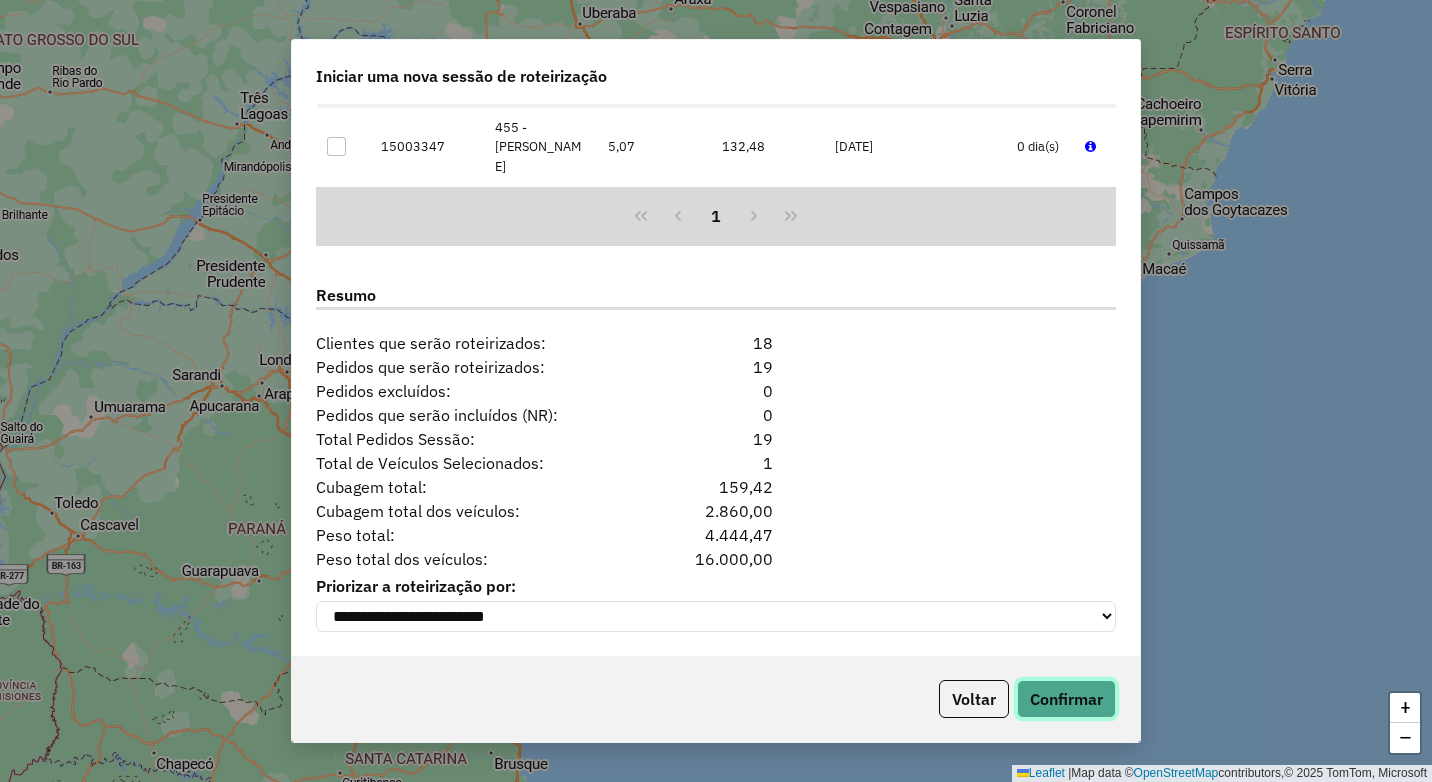 click on "Confirmar" 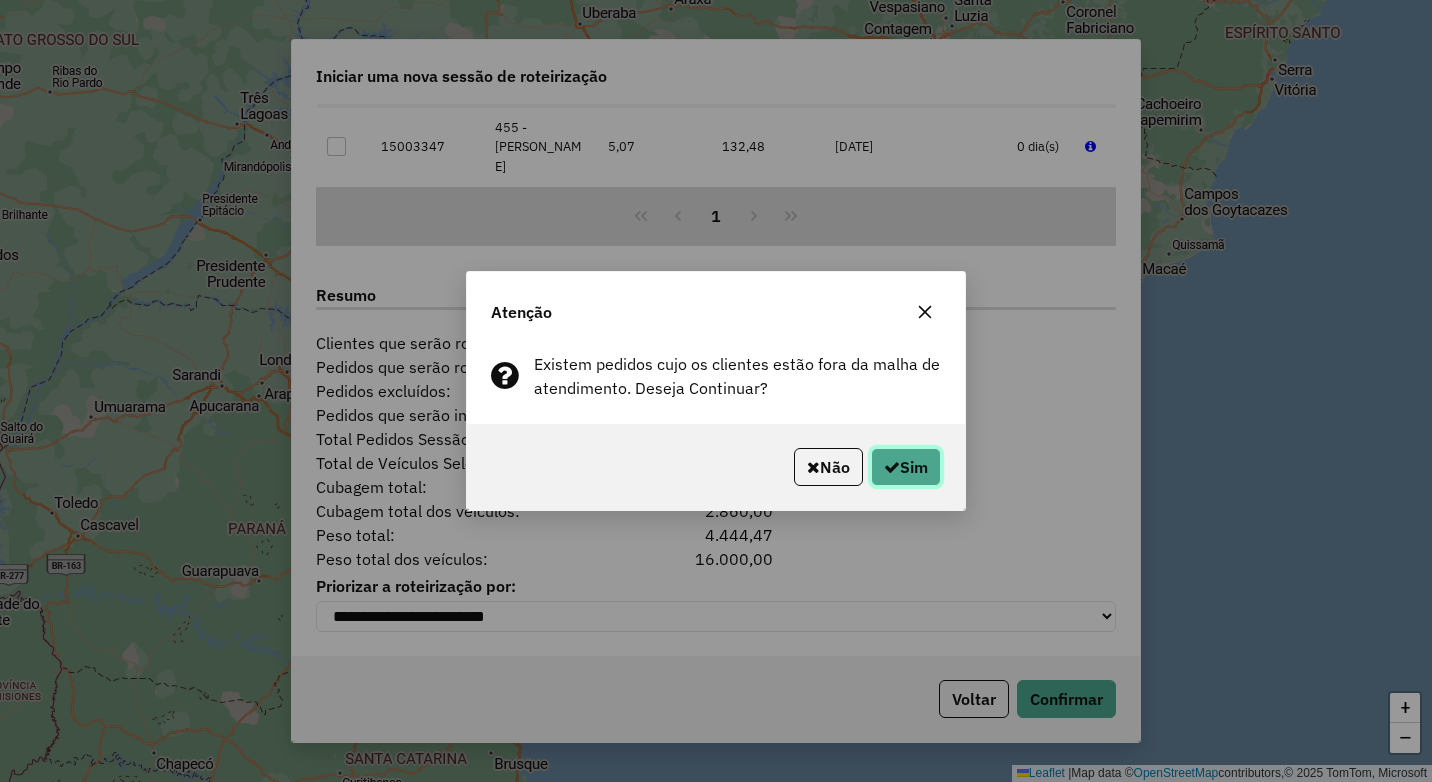 click on "Sim" 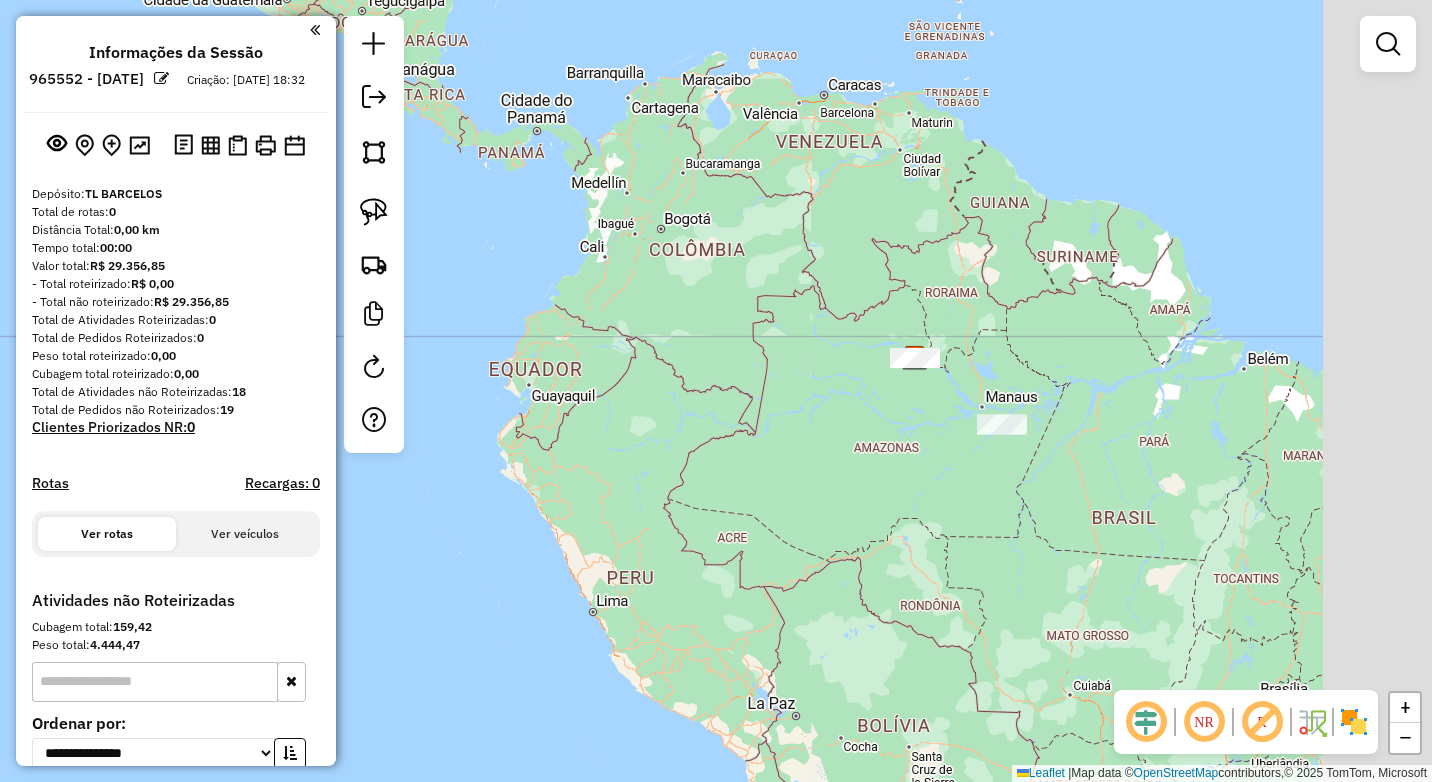 drag, startPoint x: 1153, startPoint y: 460, endPoint x: 999, endPoint y: 353, distance: 187.52333 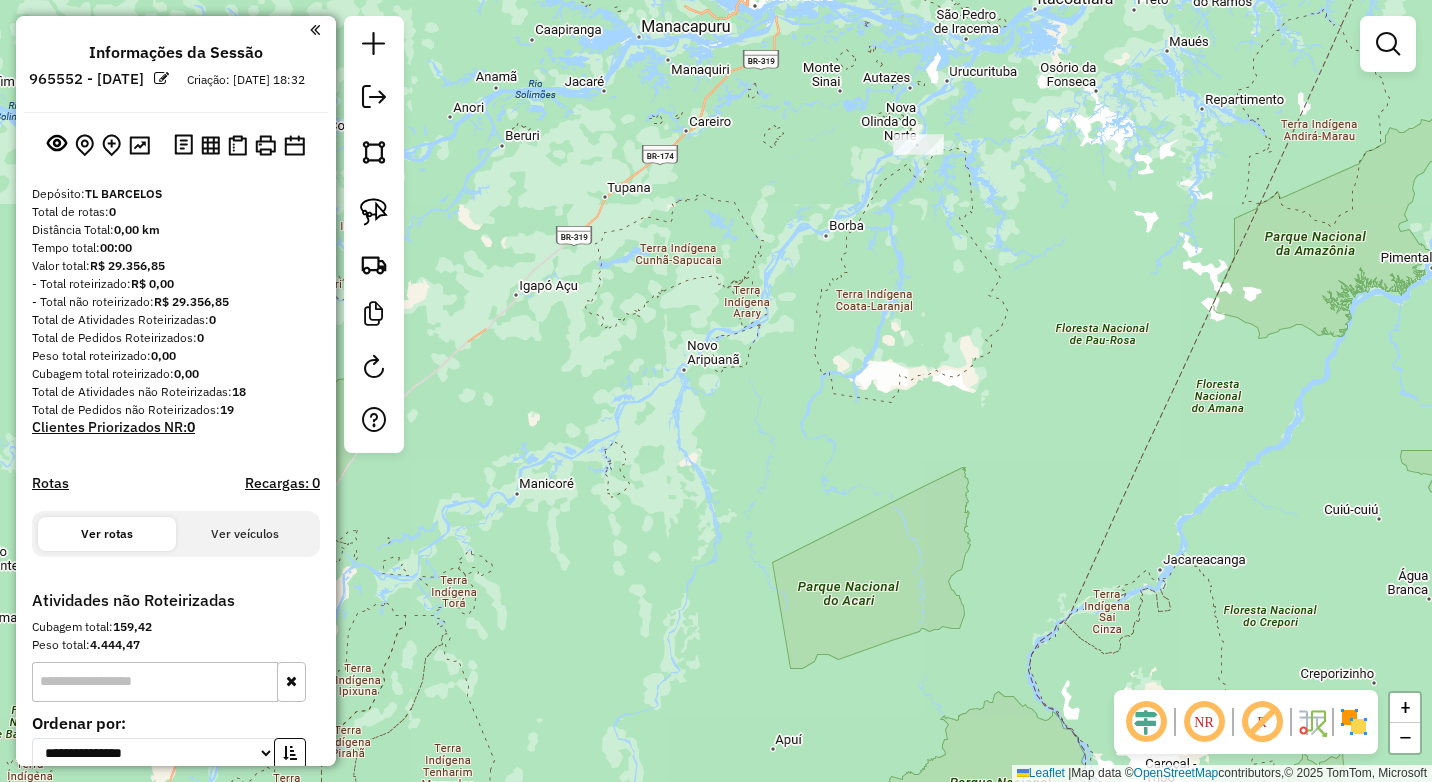 drag, startPoint x: 947, startPoint y: 204, endPoint x: 911, endPoint y: 391, distance: 190.43372 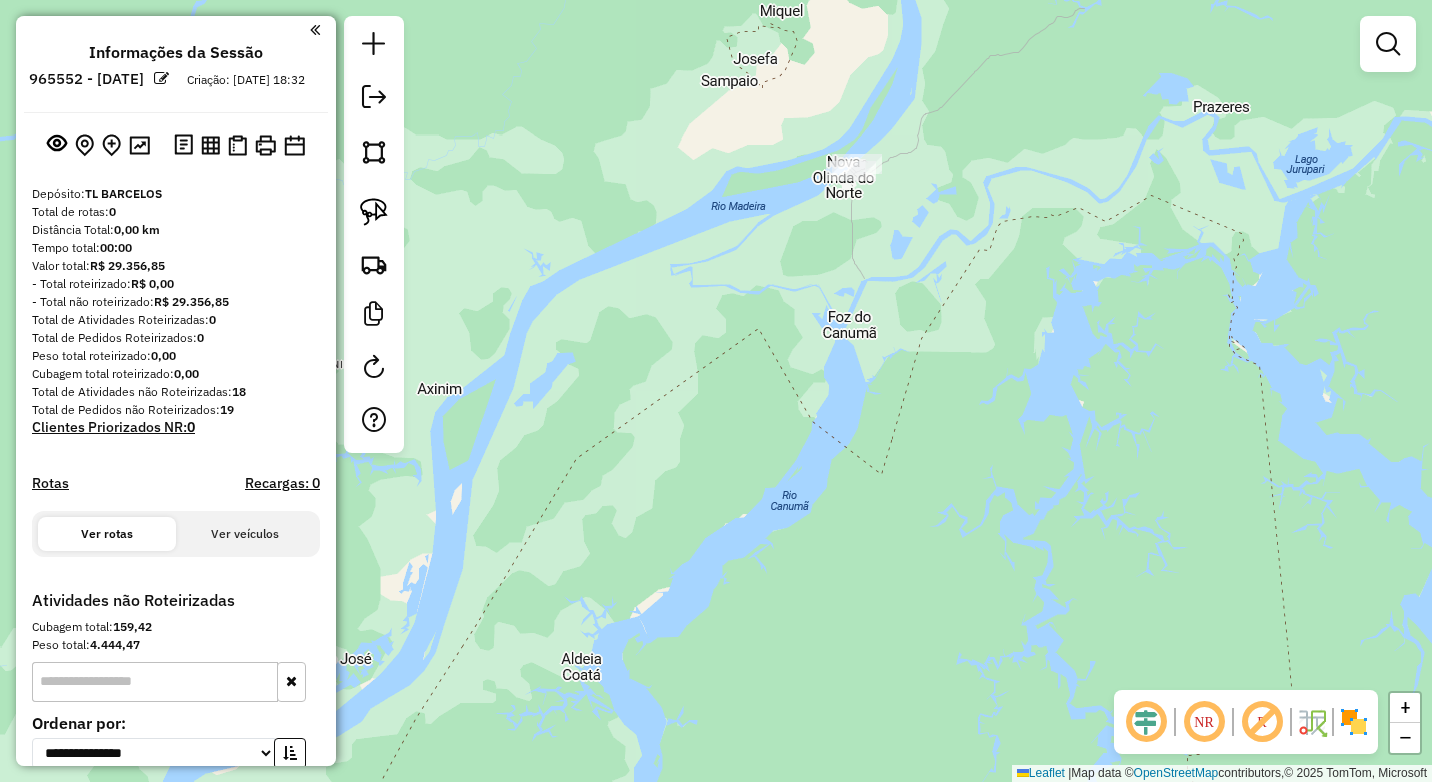 drag, startPoint x: 891, startPoint y: 342, endPoint x: 888, endPoint y: 392, distance: 50.08992 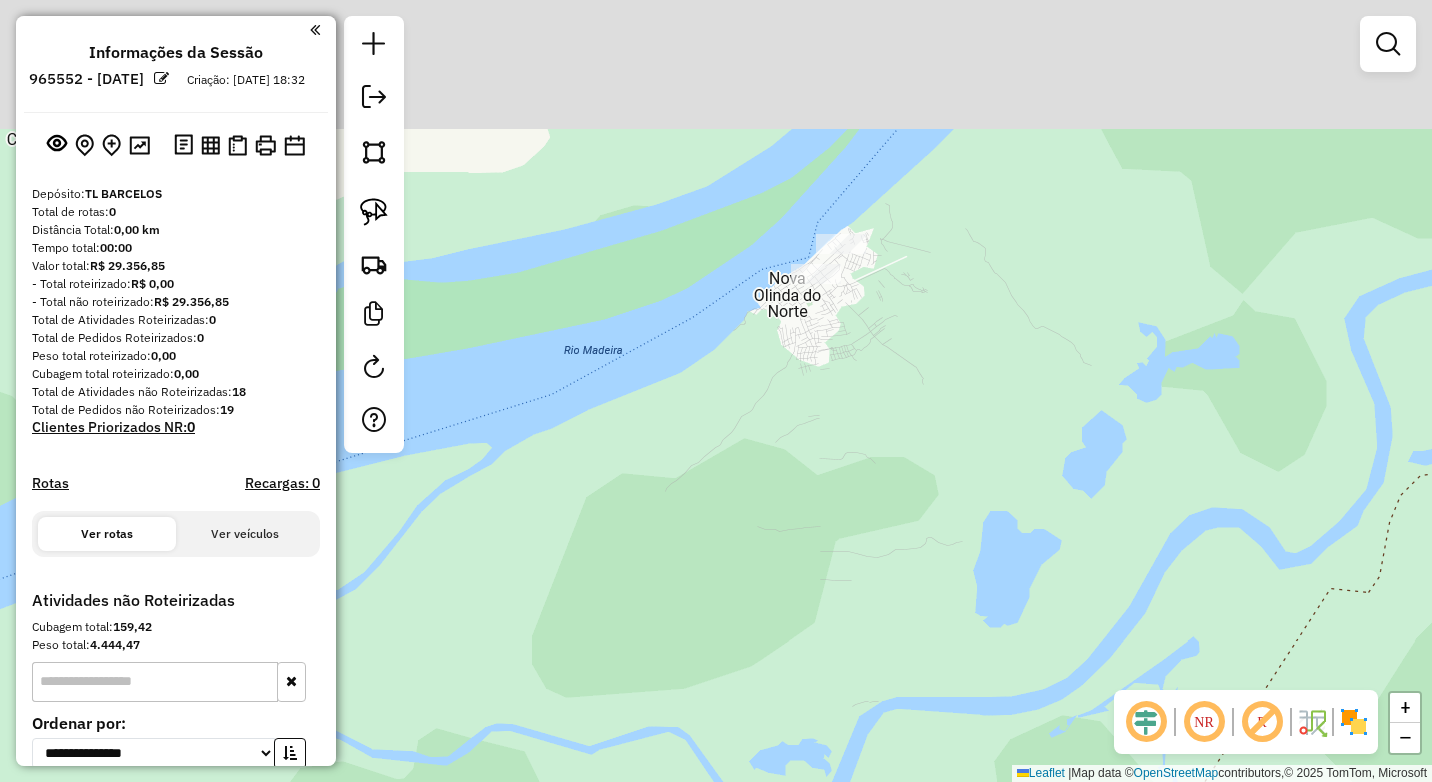 drag, startPoint x: 834, startPoint y: 371, endPoint x: 817, endPoint y: 380, distance: 19.235384 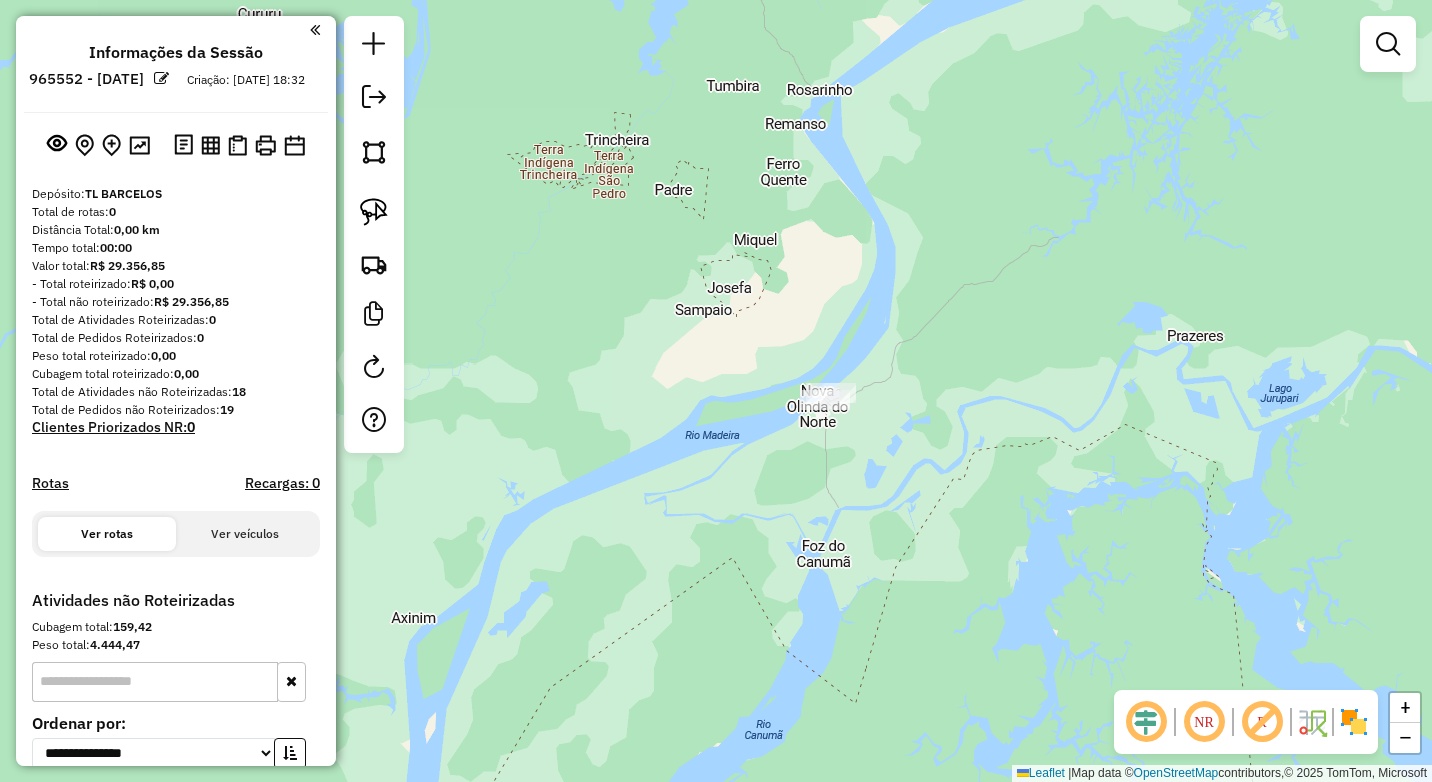 drag, startPoint x: 676, startPoint y: 370, endPoint x: 746, endPoint y: 539, distance: 182.92348 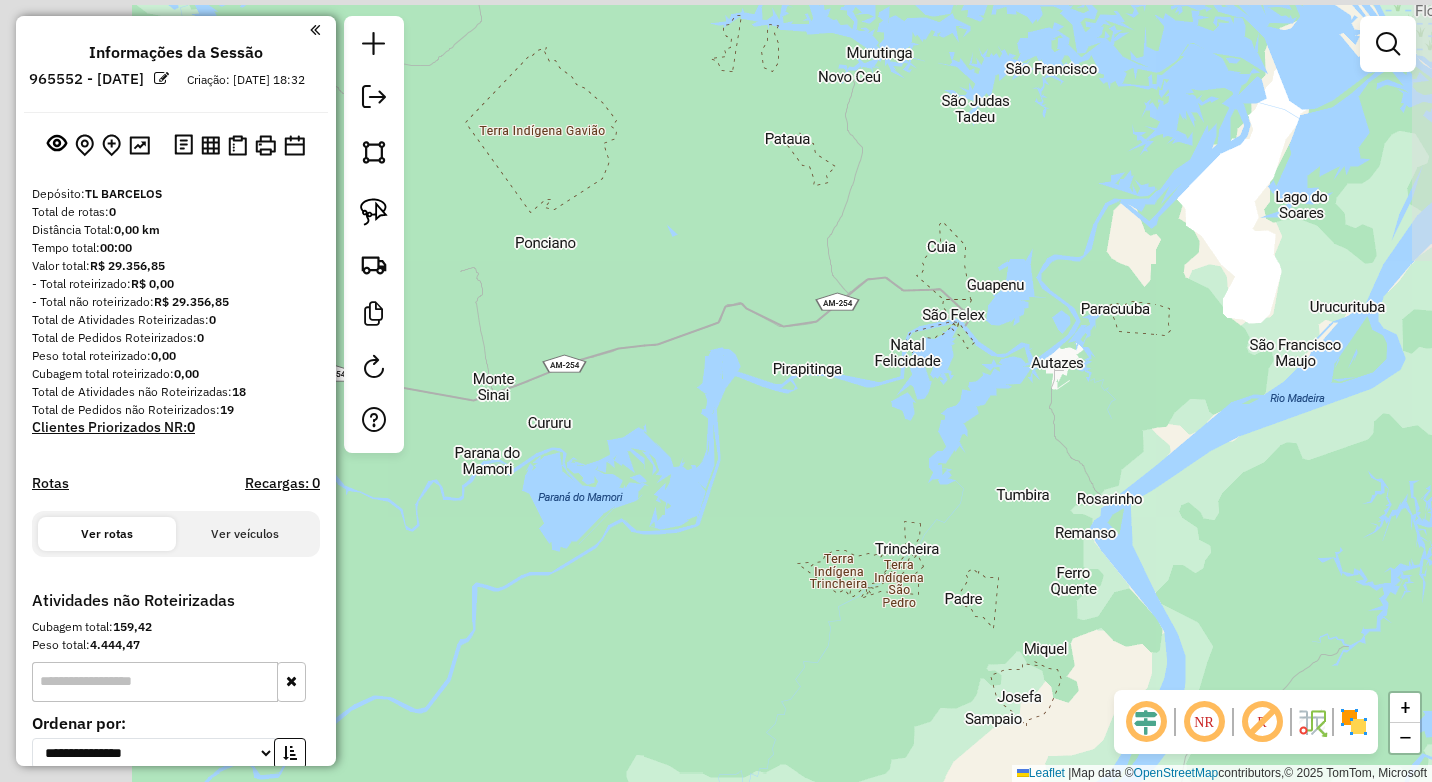 drag, startPoint x: 833, startPoint y: 640, endPoint x: 770, endPoint y: 557, distance: 104.20173 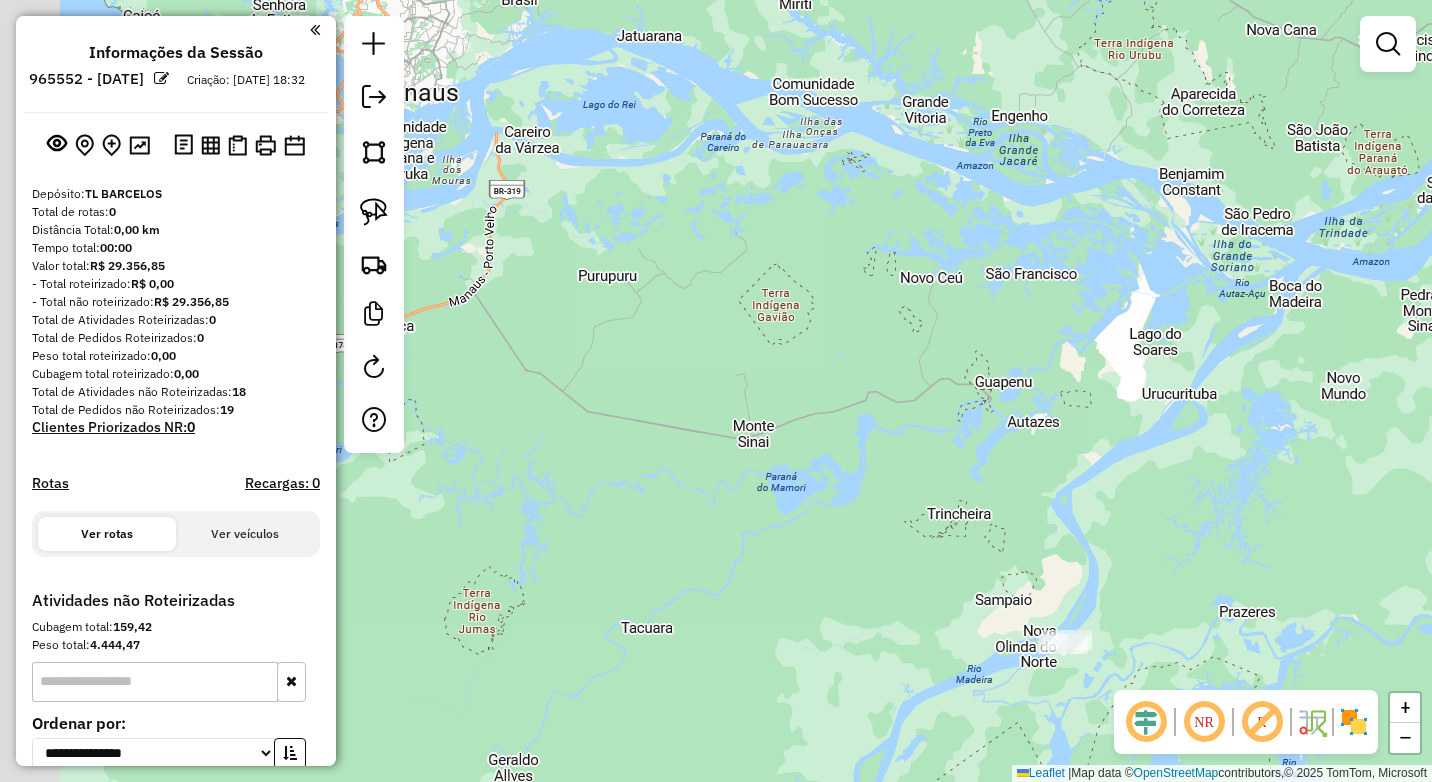 drag, startPoint x: 742, startPoint y: 474, endPoint x: 967, endPoint y: 431, distance: 229.07204 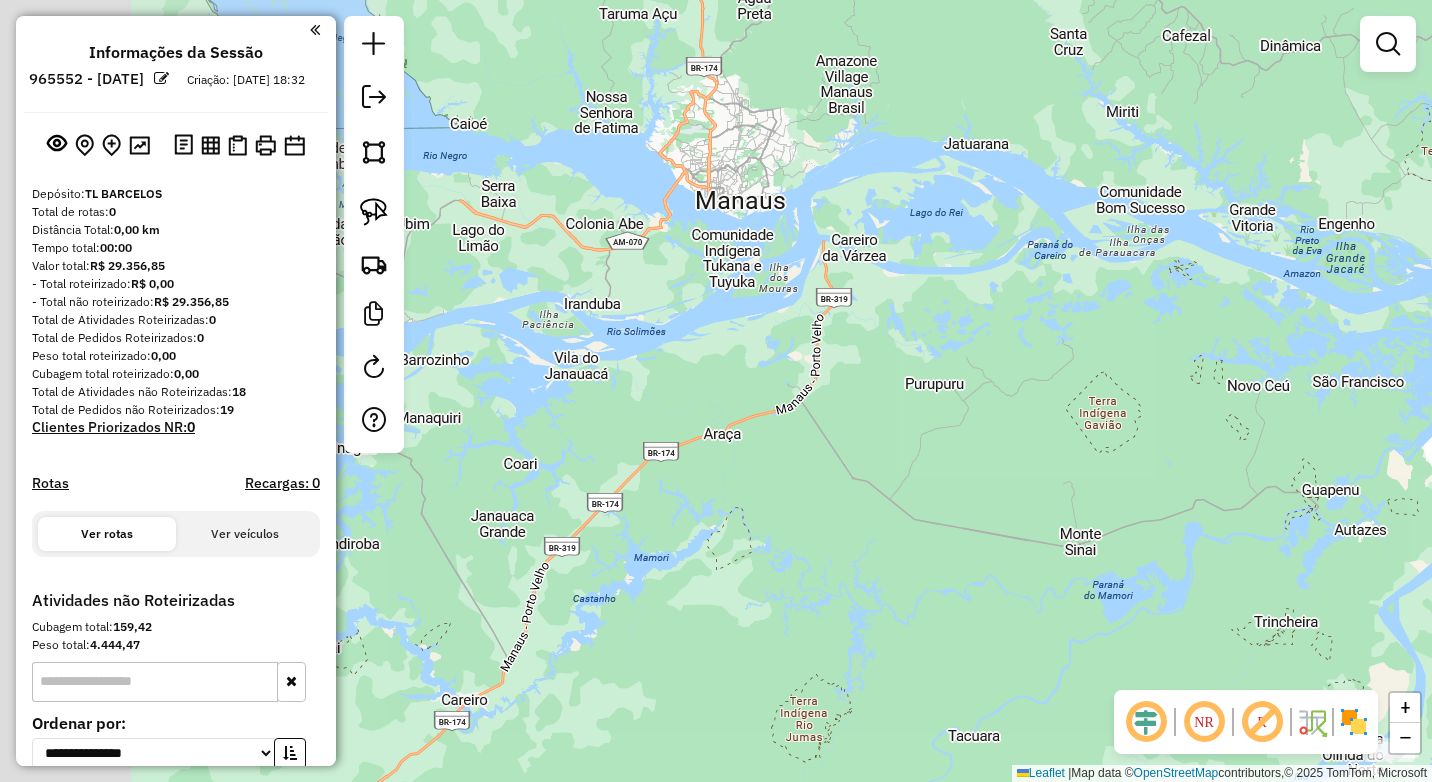 drag, startPoint x: 1102, startPoint y: 599, endPoint x: 957, endPoint y: 509, distance: 170.66048 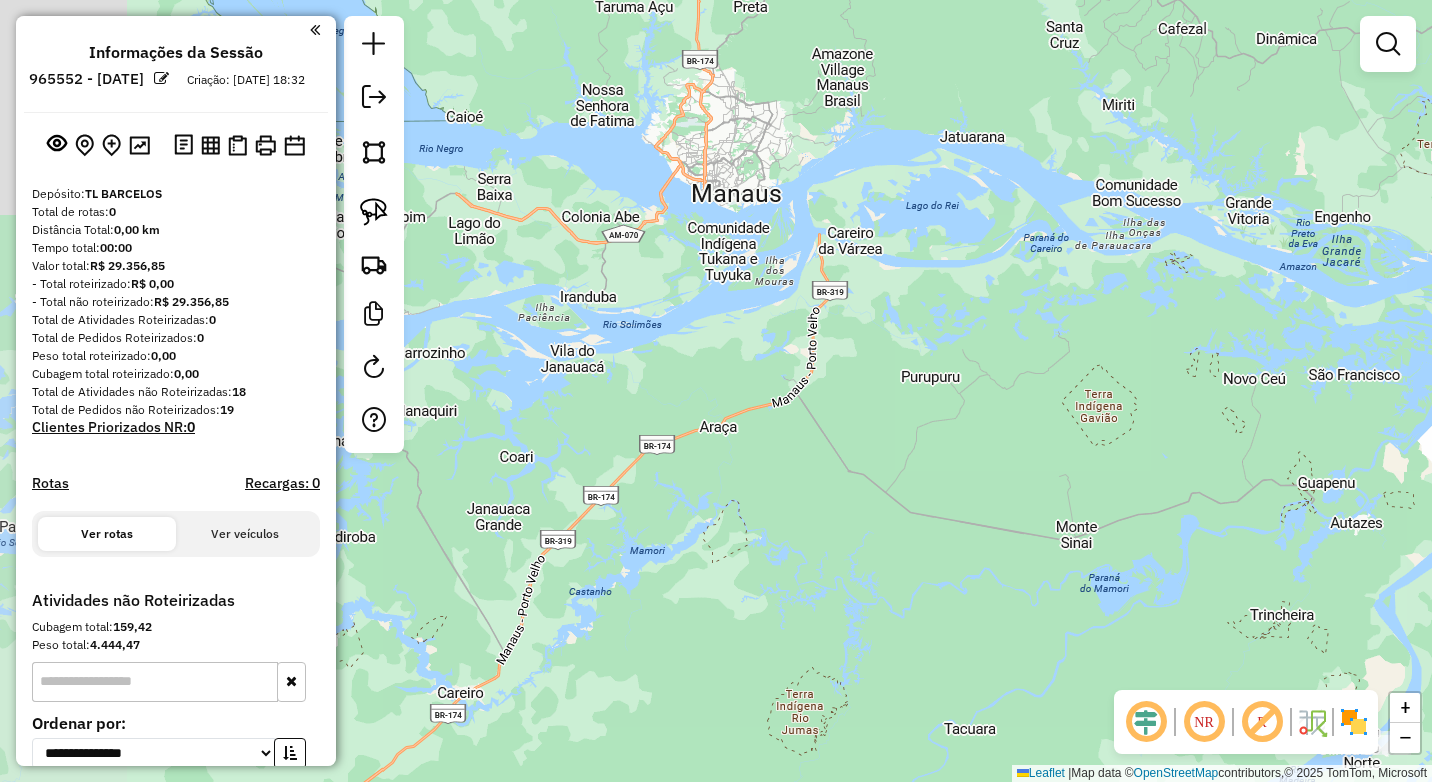 click on "Janela de atendimento Grade de atendimento Capacidade Transportadoras Veículos Cliente Pedidos  Rotas Selecione os dias de semana para filtrar as janelas de atendimento  Seg   Ter   Qua   Qui   Sex   Sáb   Dom  Informe o período da janela de atendimento: De: Até:  Filtrar exatamente a janela do cliente  Considerar janela de atendimento padrão  Selecione os dias de semana para filtrar as grades de atendimento  Seg   Ter   Qua   Qui   Sex   Sáb   Dom   Considerar clientes sem dia de atendimento cadastrado  Clientes fora do dia de atendimento selecionado Filtrar as atividades entre os valores definidos abaixo:  Peso mínimo:   Peso máximo:   Cubagem mínima:   Cubagem máxima:   De:   Até:  Filtrar as atividades entre o tempo de atendimento definido abaixo:  De:   Até:   Considerar capacidade total dos clientes não roteirizados Transportadora: Selecione um ou mais itens Tipo de veículo: Selecione um ou mais itens Veículo: Selecione um ou mais itens Motorista: Selecione um ou mais itens Nome: Rótulo:" 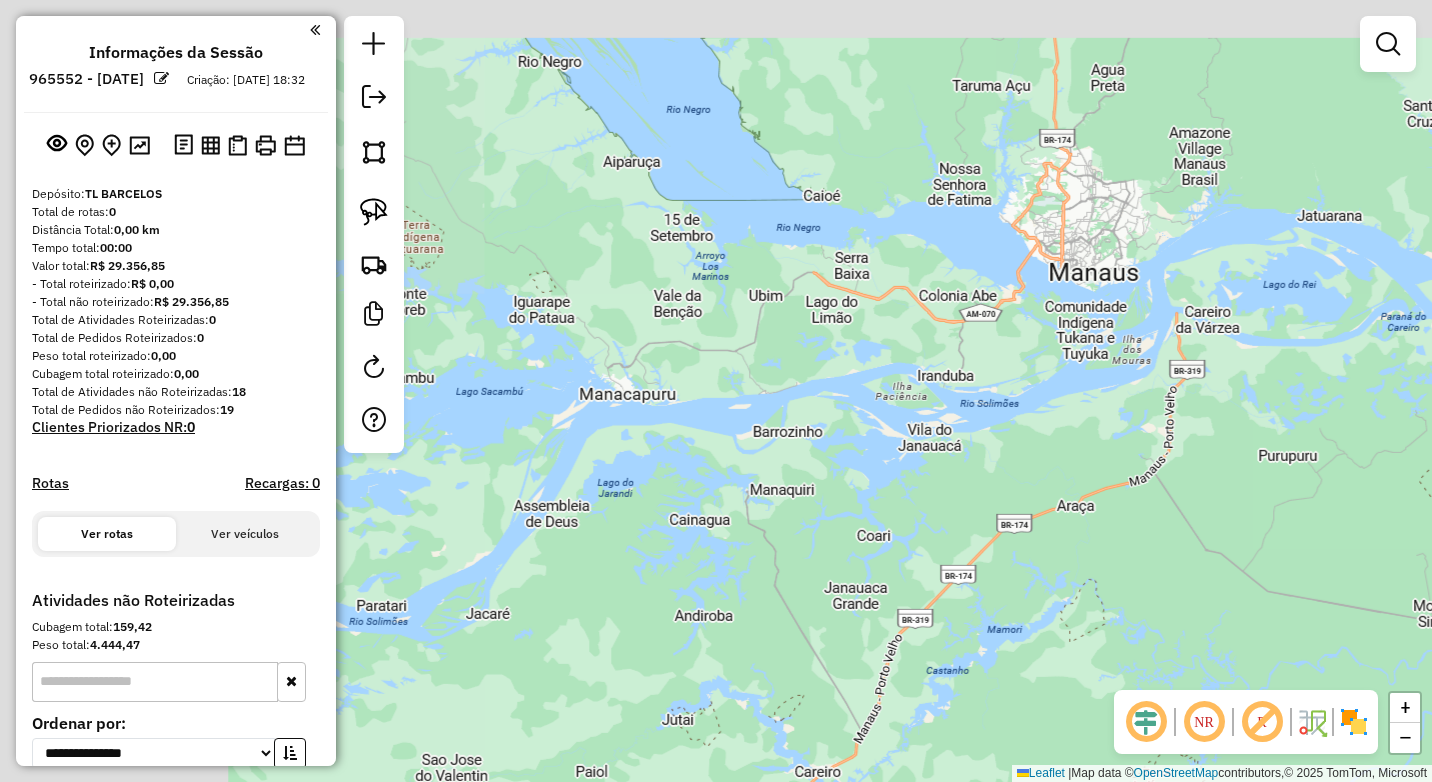 click on "Janela de atendimento Grade de atendimento Capacidade Transportadoras Veículos Cliente Pedidos  Rotas Selecione os dias de semana para filtrar as janelas de atendimento  Seg   Ter   Qua   Qui   Sex   Sáb   Dom  Informe o período da janela de atendimento: De: Até:  Filtrar exatamente a janela do cliente  Considerar janela de atendimento padrão  Selecione os dias de semana para filtrar as grades de atendimento  Seg   Ter   Qua   Qui   Sex   Sáb   Dom   Considerar clientes sem dia de atendimento cadastrado  Clientes fora do dia de atendimento selecionado Filtrar as atividades entre os valores definidos abaixo:  Peso mínimo:   Peso máximo:   Cubagem mínima:   Cubagem máxima:   De:   Até:  Filtrar as atividades entre o tempo de atendimento definido abaixo:  De:   Até:   Considerar capacidade total dos clientes não roteirizados Transportadora: Selecione um ou mais itens Tipo de veículo: Selecione um ou mais itens Veículo: Selecione um ou mais itens Motorista: Selecione um ou mais itens Nome: Rótulo:" 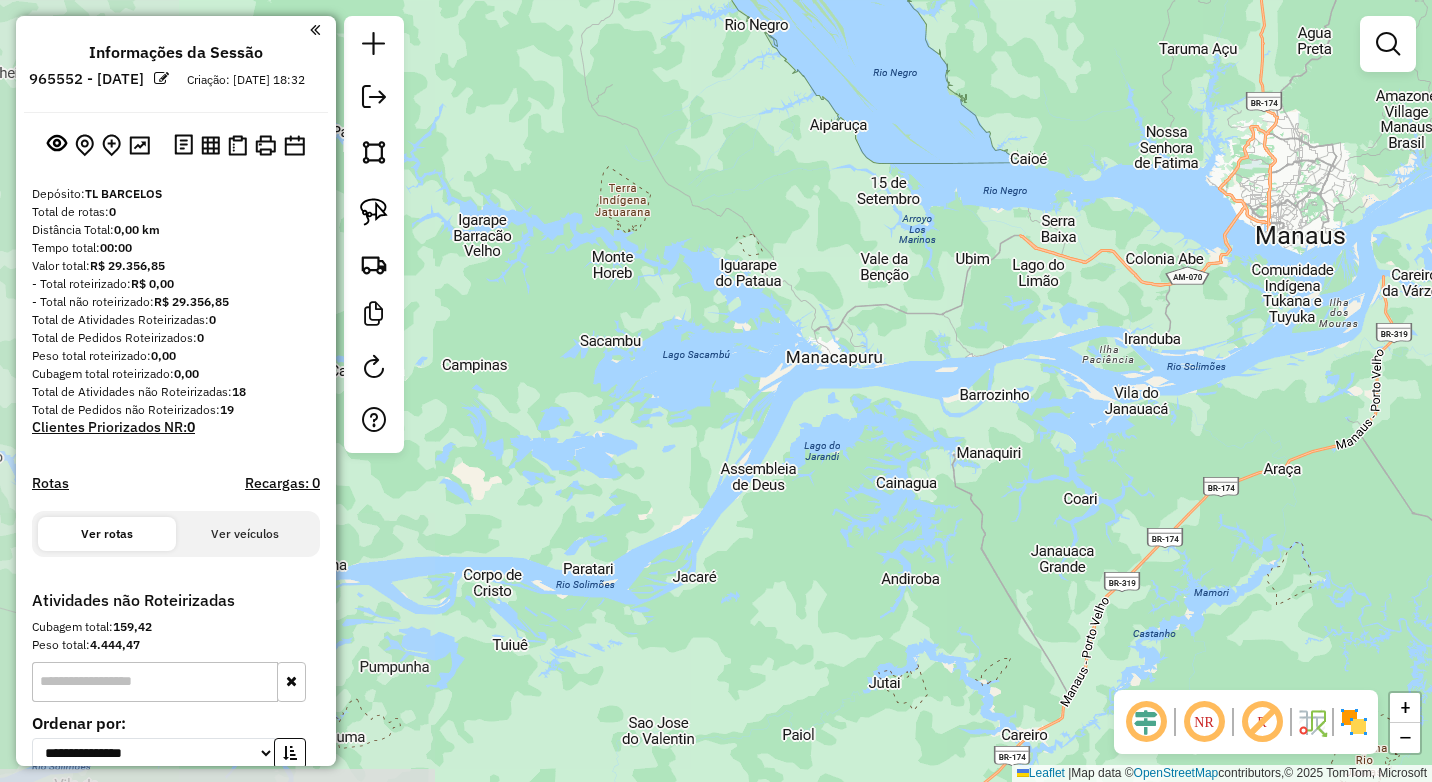 click on "Janela de atendimento Grade de atendimento Capacidade Transportadoras Veículos Cliente Pedidos  Rotas Selecione os dias de semana para filtrar as janelas de atendimento  Seg   Ter   Qua   Qui   Sex   Sáb   Dom  Informe o período da janela de atendimento: De: Até:  Filtrar exatamente a janela do cliente  Considerar janela de atendimento padrão  Selecione os dias de semana para filtrar as grades de atendimento  Seg   Ter   Qua   Qui   Sex   Sáb   Dom   Considerar clientes sem dia de atendimento cadastrado  Clientes fora do dia de atendimento selecionado Filtrar as atividades entre os valores definidos abaixo:  Peso mínimo:   Peso máximo:   Cubagem mínima:   Cubagem máxima:   De:   Até:  Filtrar as atividades entre o tempo de atendimento definido abaixo:  De:   Até:   Considerar capacidade total dos clientes não roteirizados Transportadora: Selecione um ou mais itens Tipo de veículo: Selecione um ou mais itens Veículo: Selecione um ou mais itens Motorista: Selecione um ou mais itens Nome: Rótulo:" 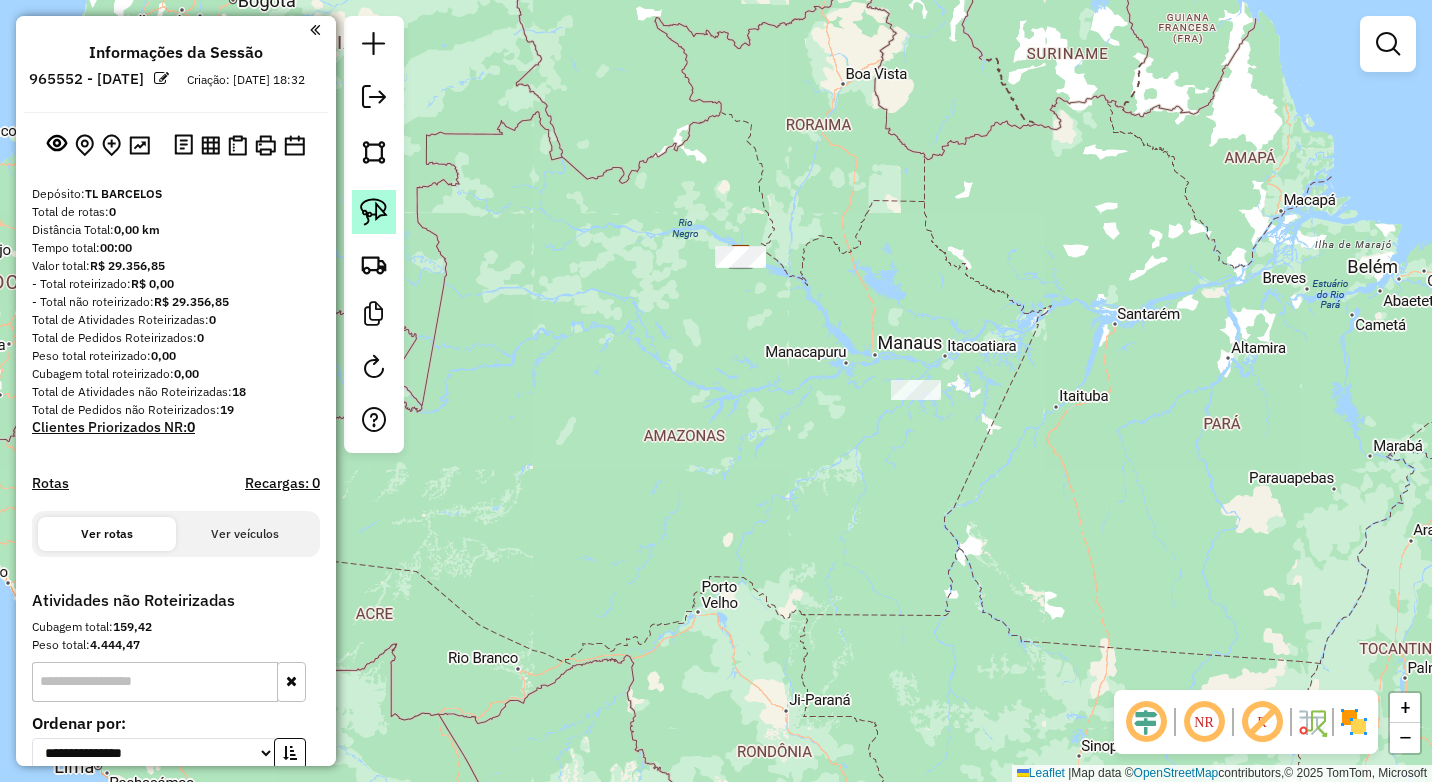 click 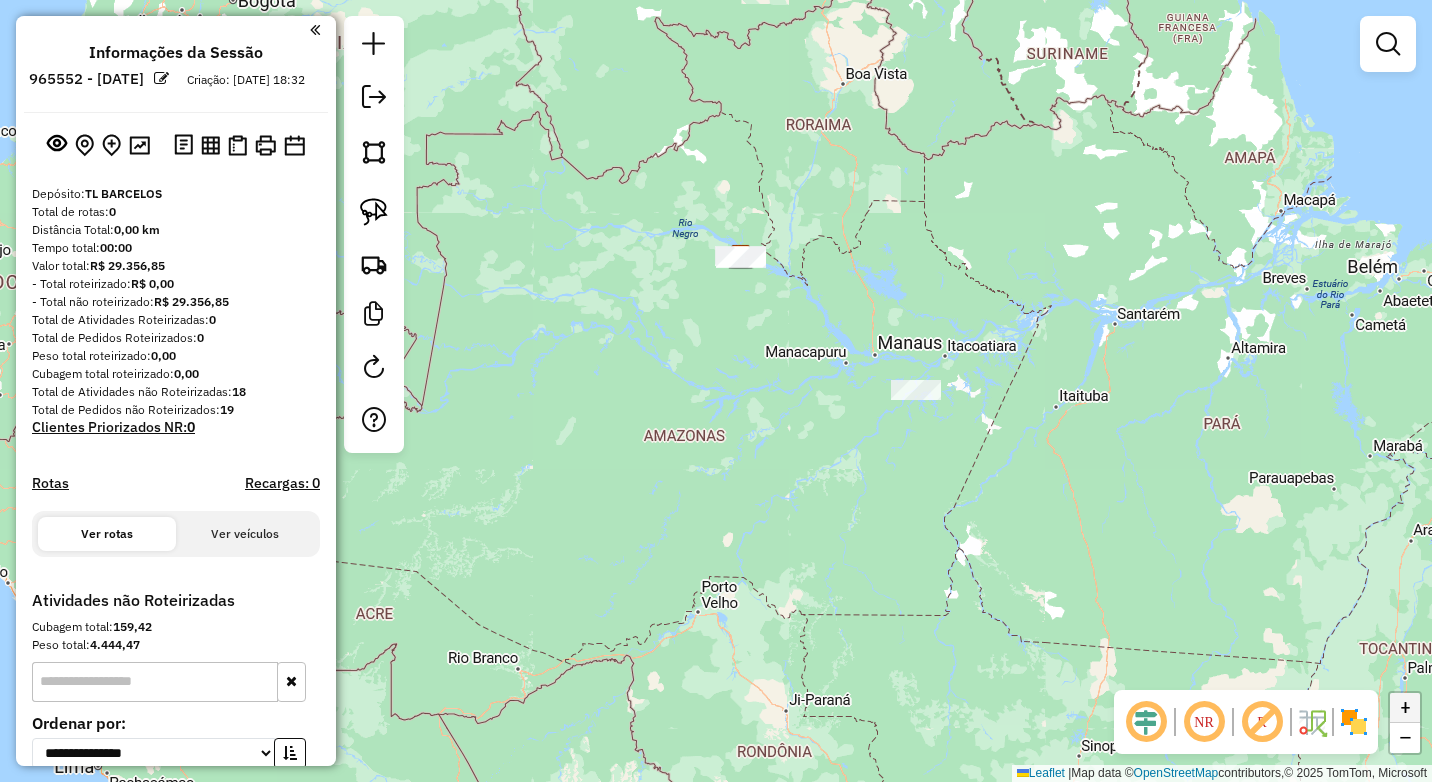 click on "+" 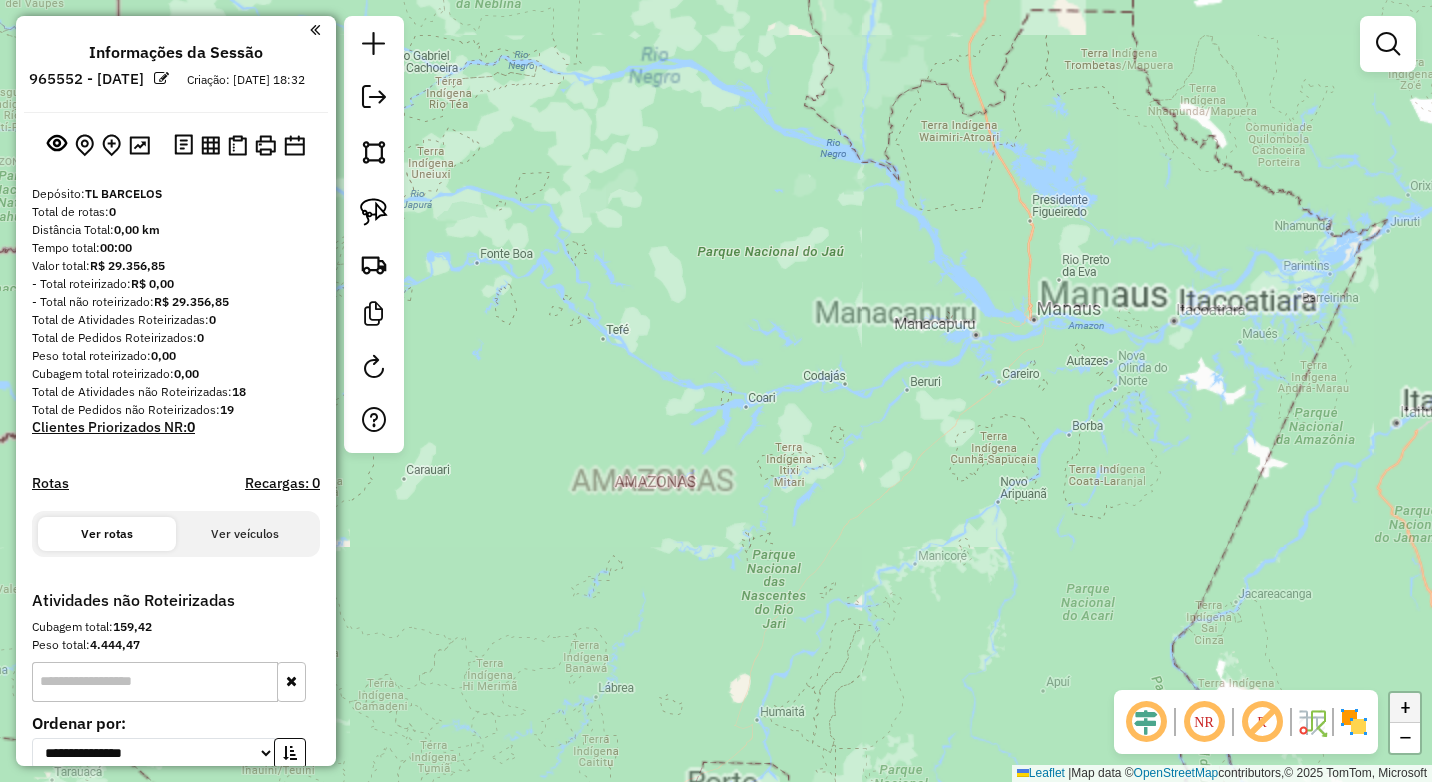 click on "+" 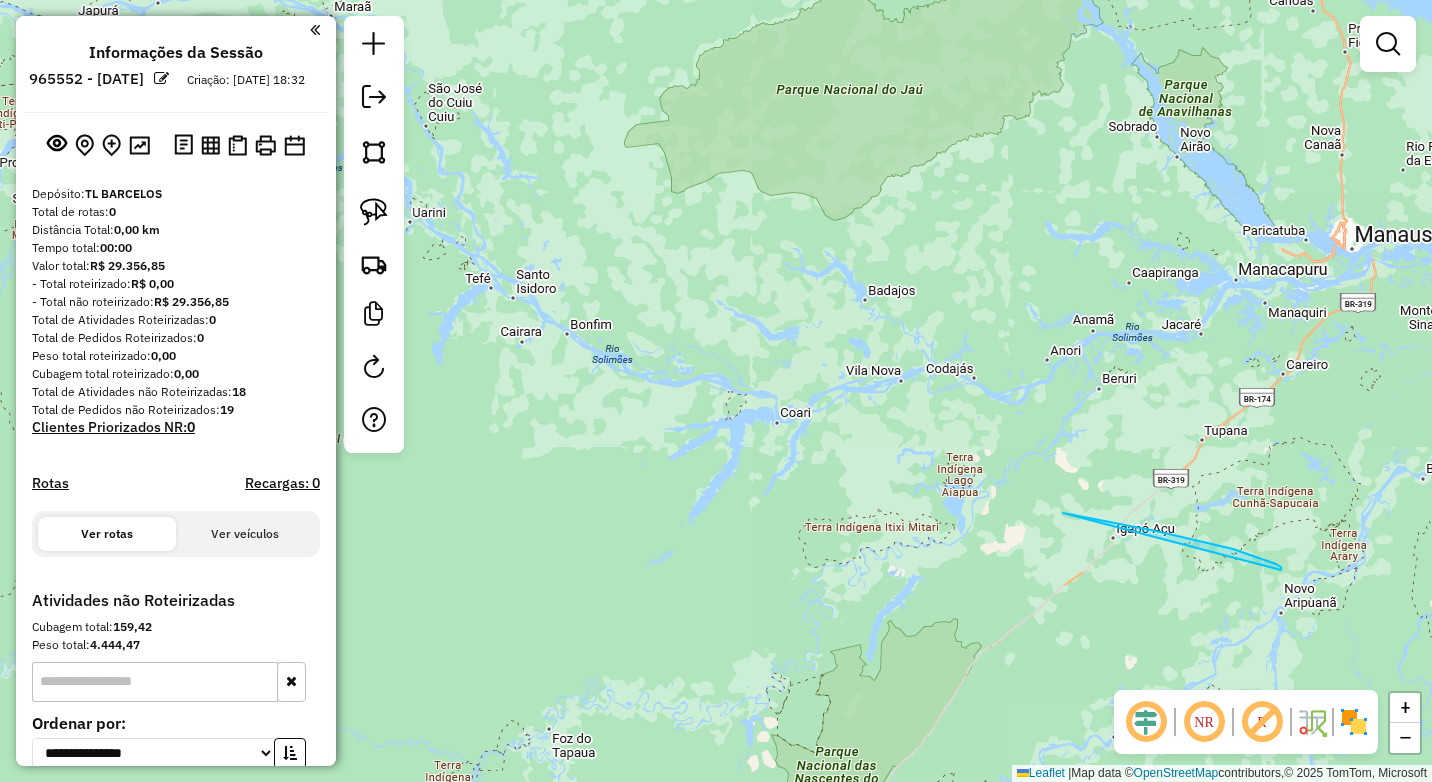 drag, startPoint x: 1279, startPoint y: 566, endPoint x: 1059, endPoint y: 509, distance: 227.26416 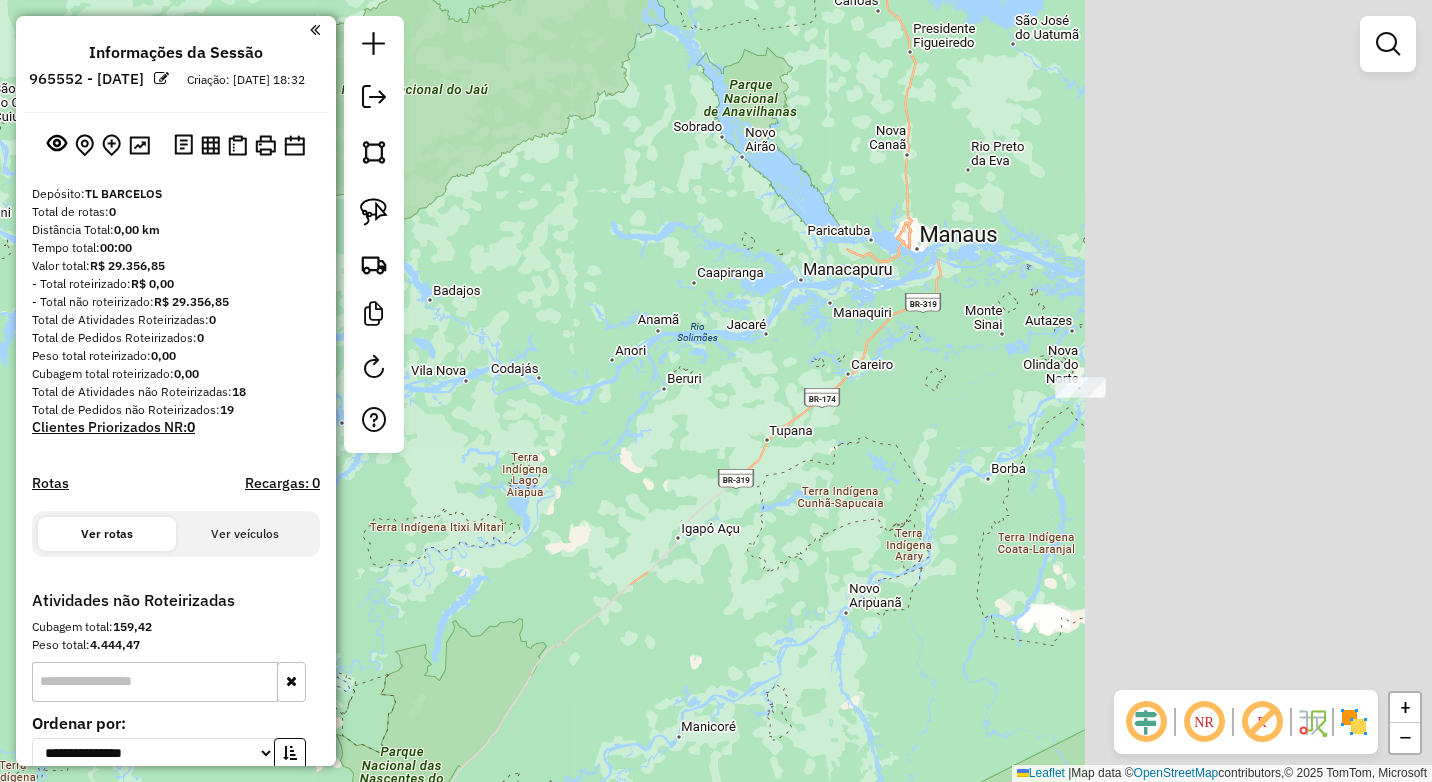 drag, startPoint x: 1383, startPoint y: 371, endPoint x: 994, endPoint y: 379, distance: 389.08224 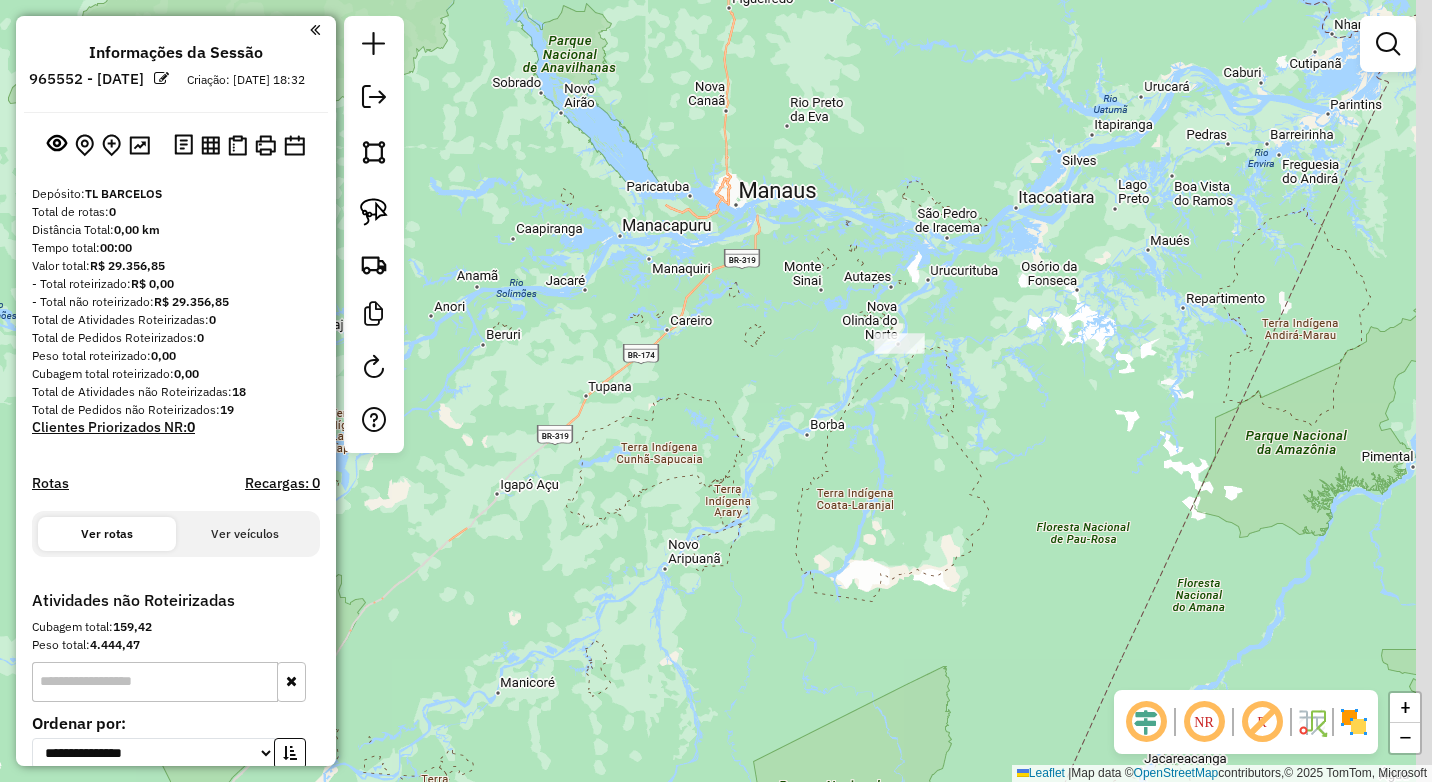 drag, startPoint x: 880, startPoint y: 354, endPoint x: 858, endPoint y: 341, distance: 25.553865 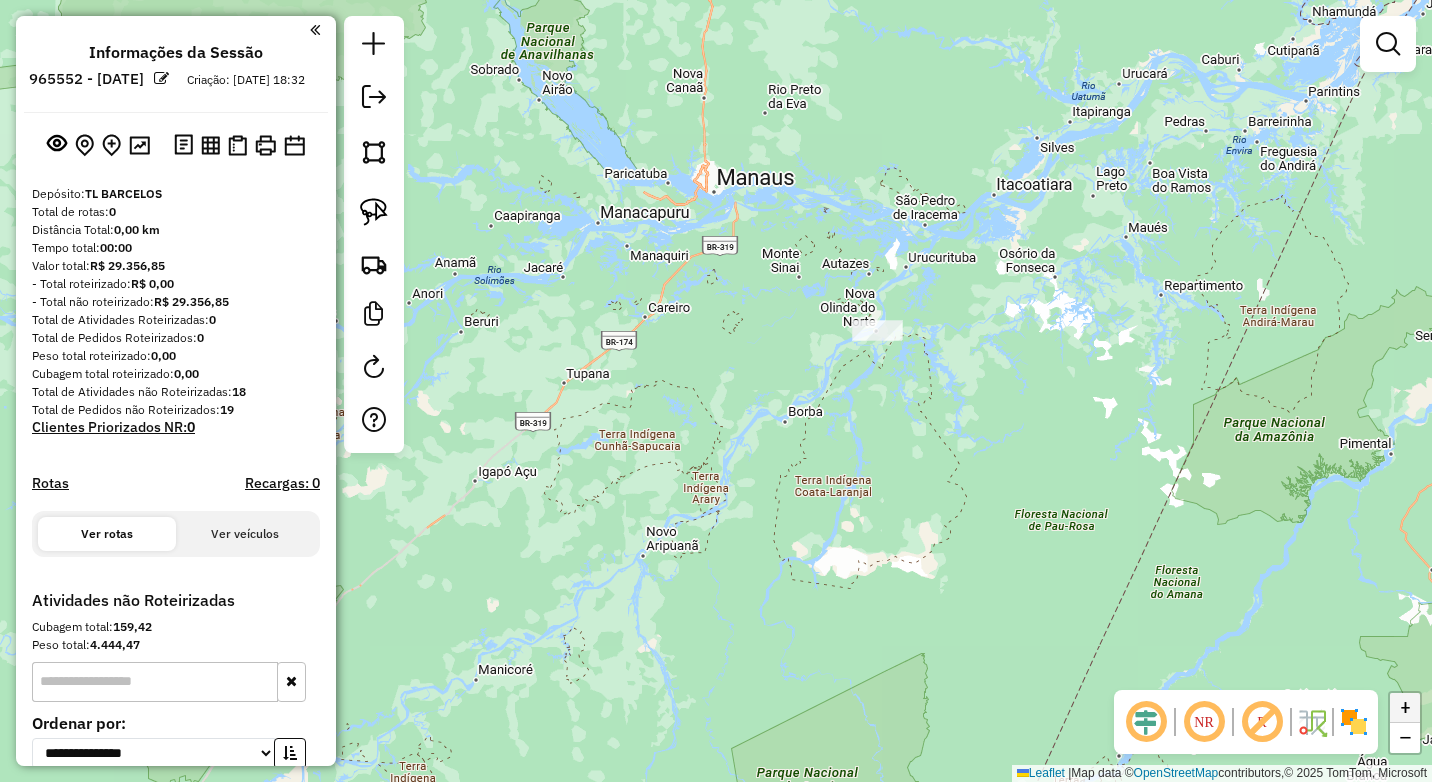 click on "+" 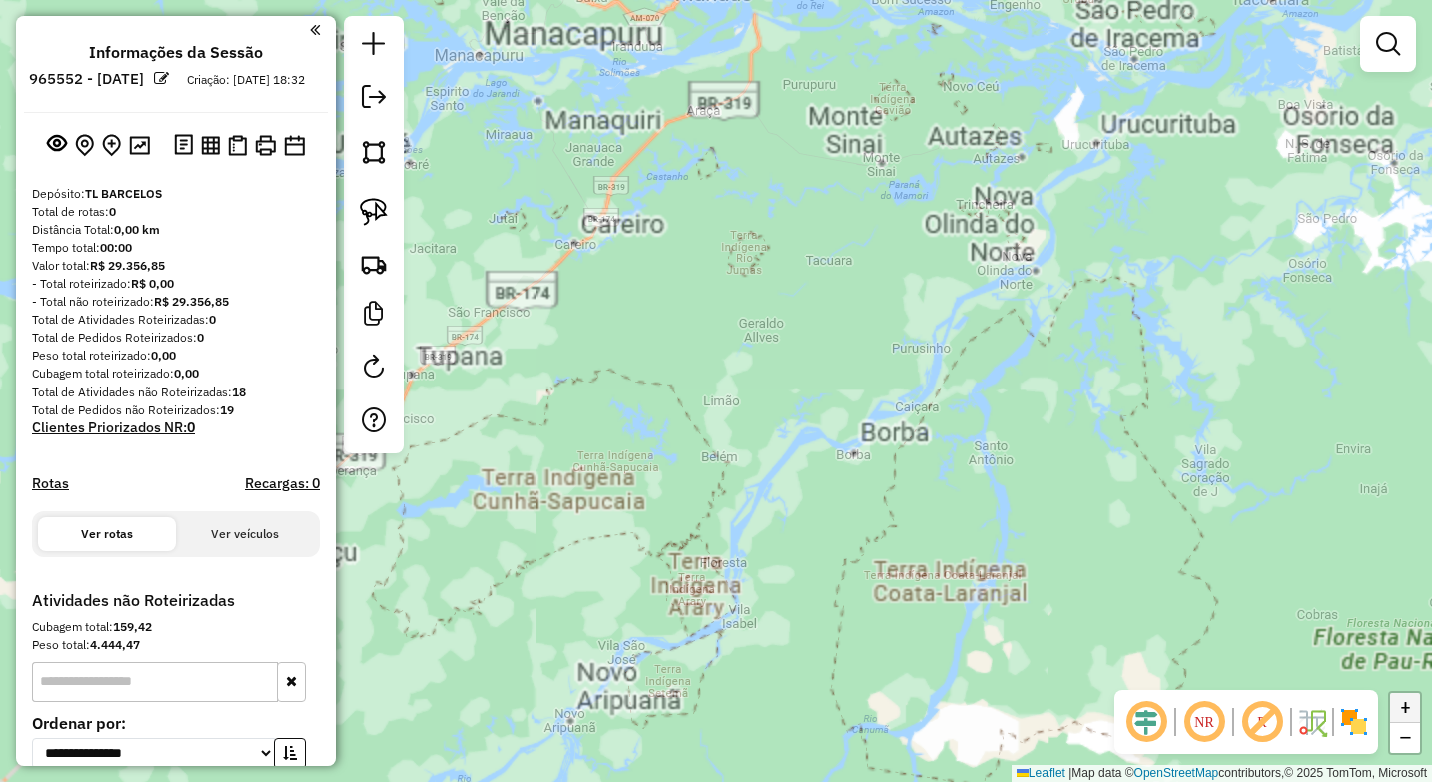 click on "+" 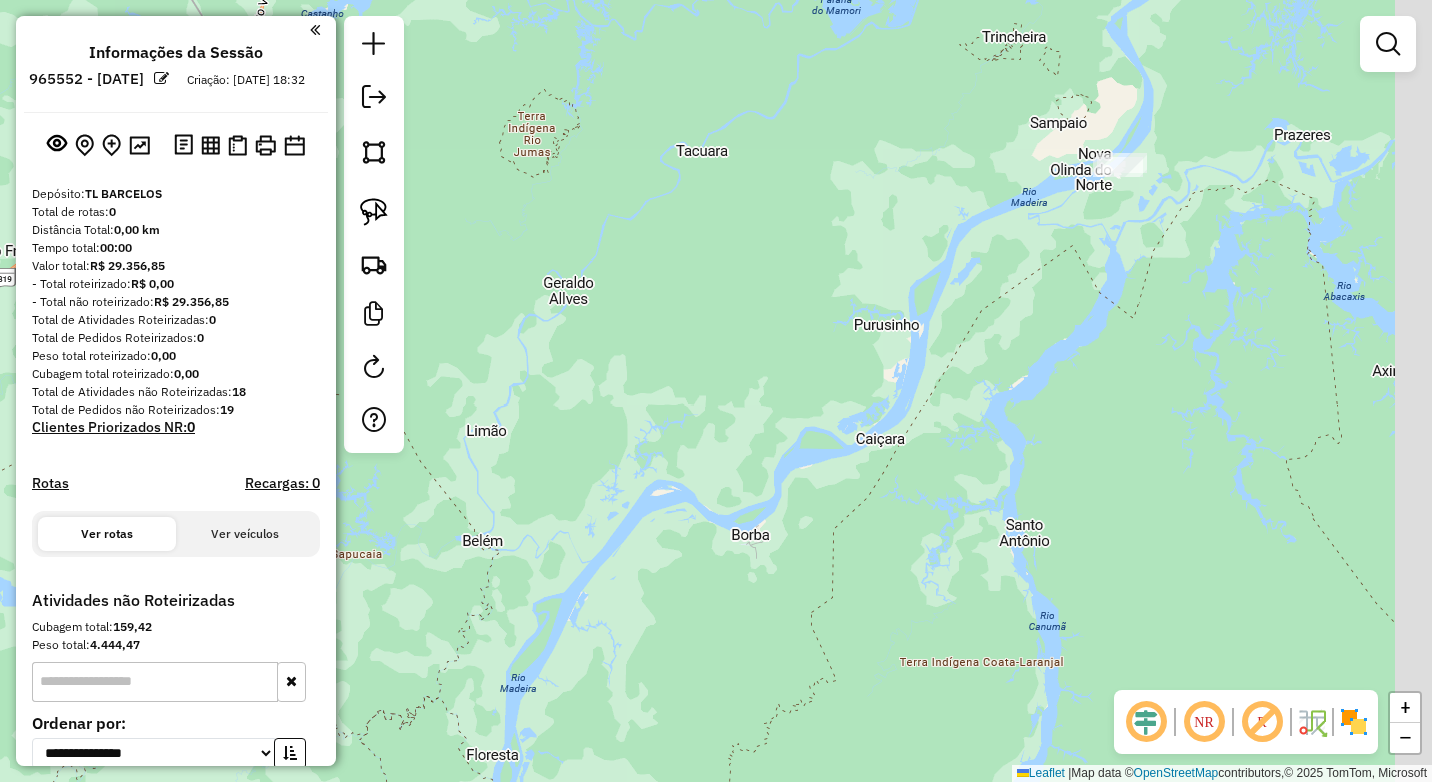 drag, startPoint x: 1356, startPoint y: 424, endPoint x: 1295, endPoint y: 377, distance: 77.00649 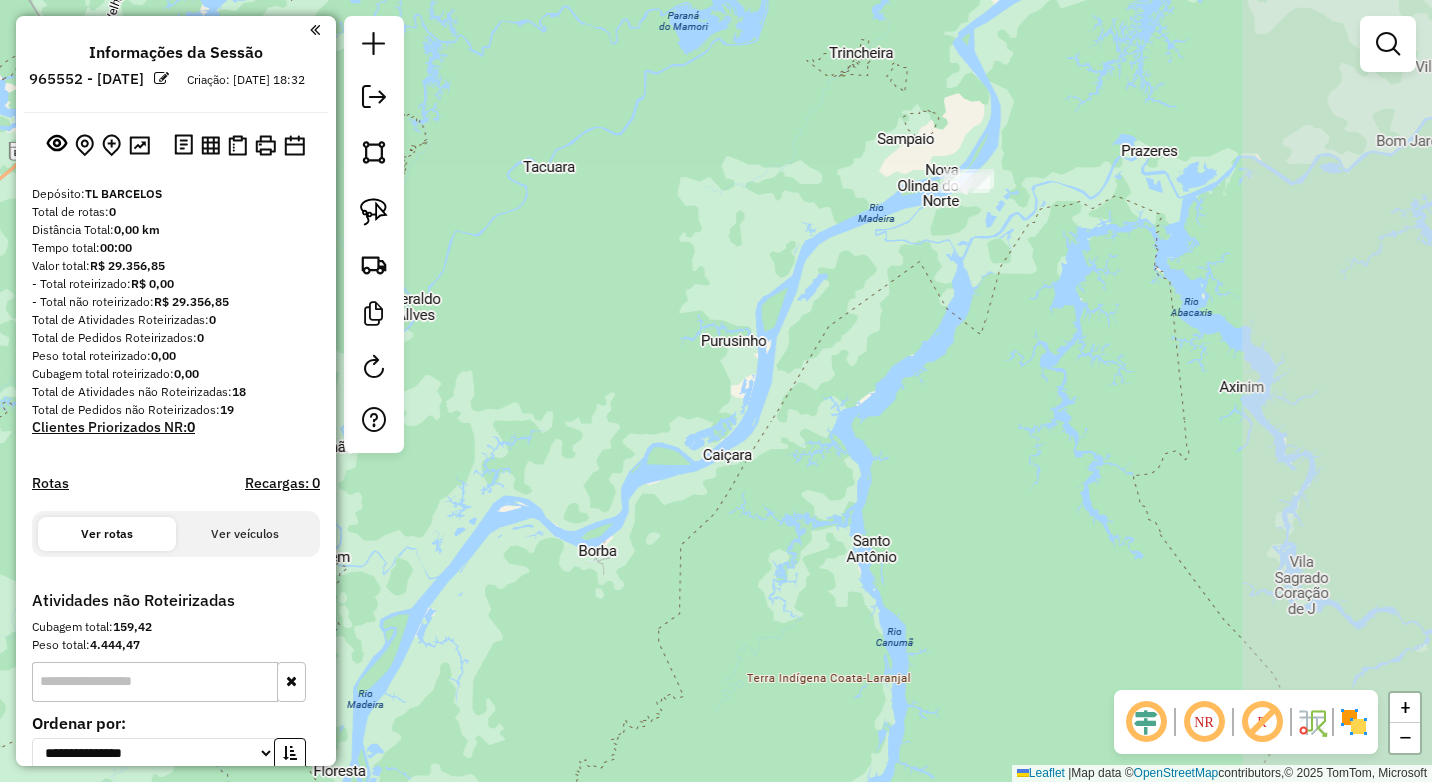 drag, startPoint x: 1278, startPoint y: 394, endPoint x: 1076, endPoint y: 438, distance: 206.73654 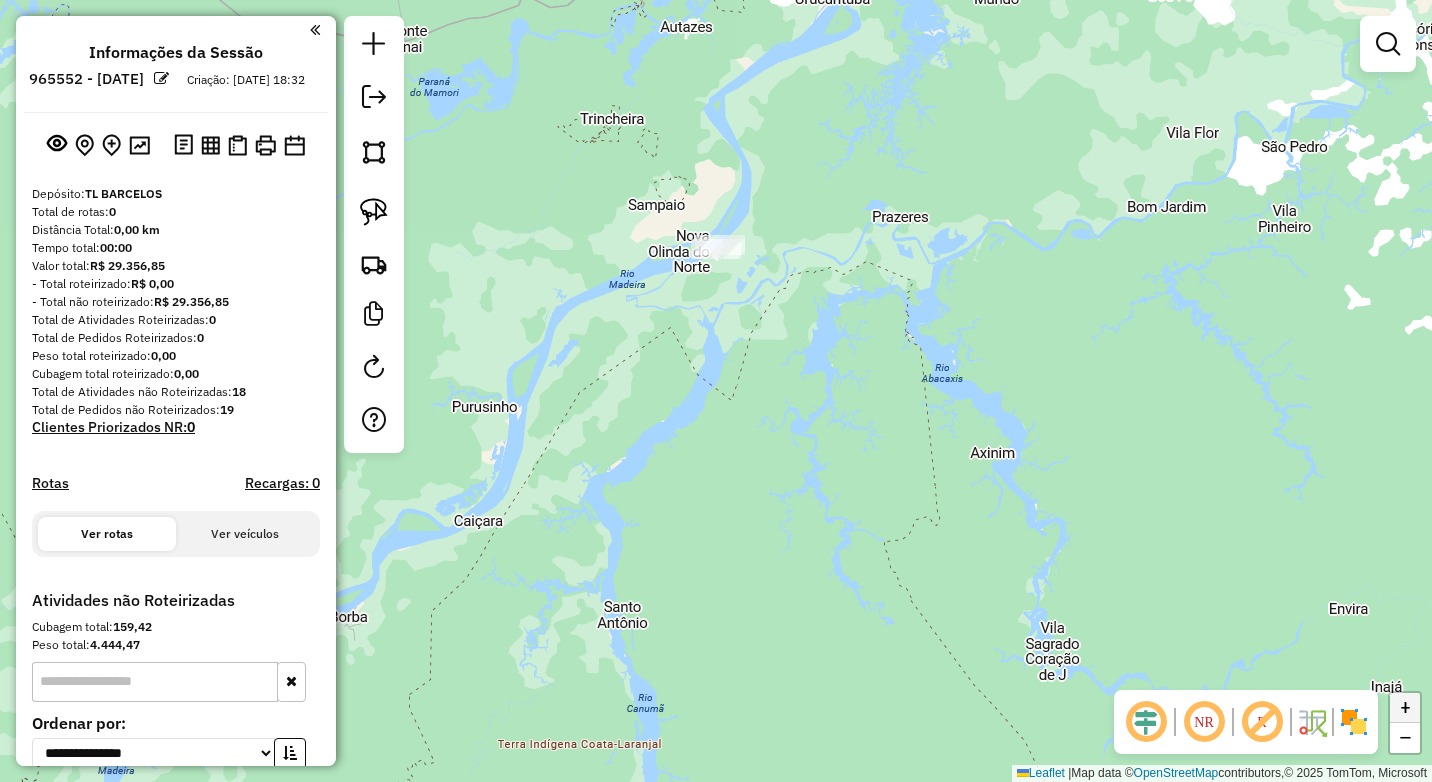 click on "+" 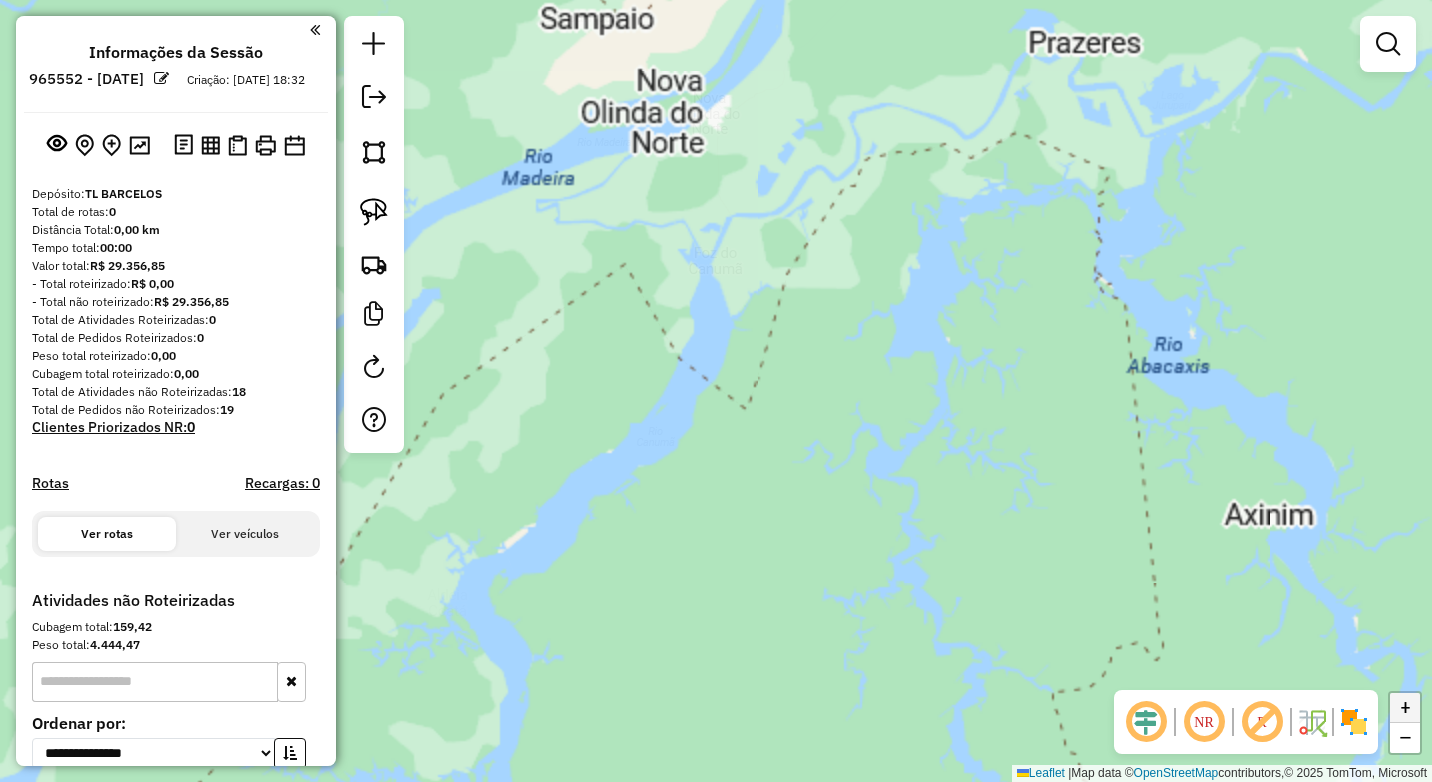 drag, startPoint x: 1409, startPoint y: 701, endPoint x: 1253, endPoint y: 563, distance: 208.27866 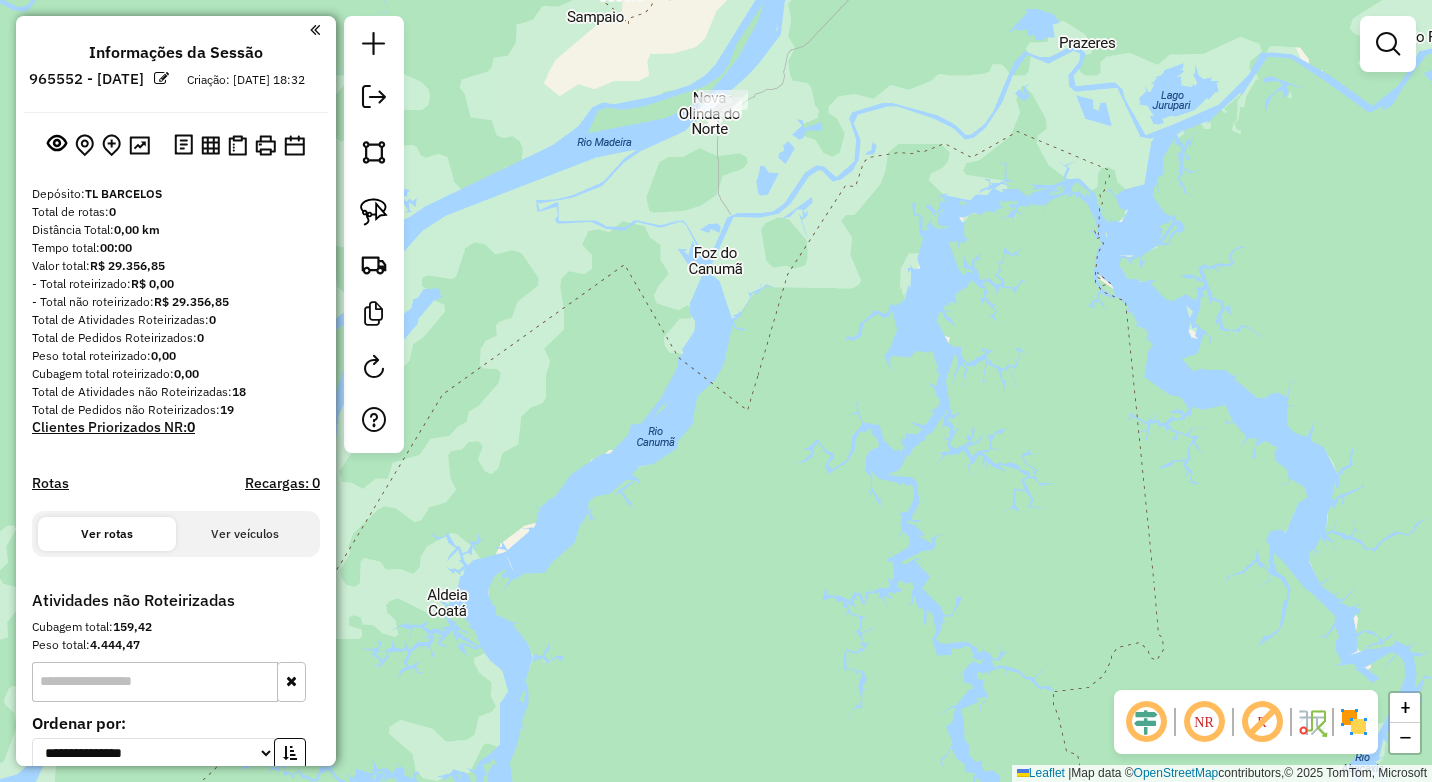 drag, startPoint x: 876, startPoint y: 369, endPoint x: 891, endPoint y: 508, distance: 139.807 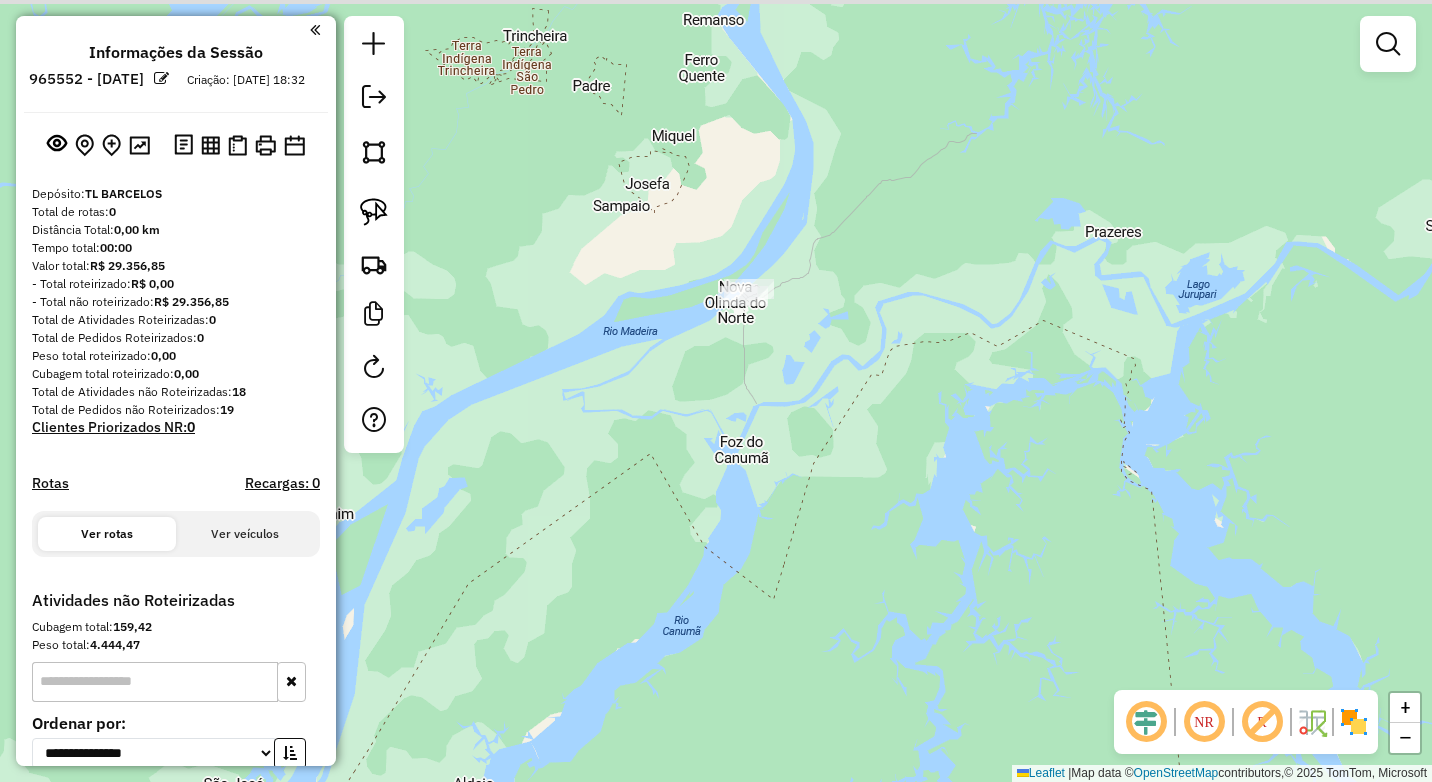 drag, startPoint x: 873, startPoint y: 513, endPoint x: 876, endPoint y: 534, distance: 21.213203 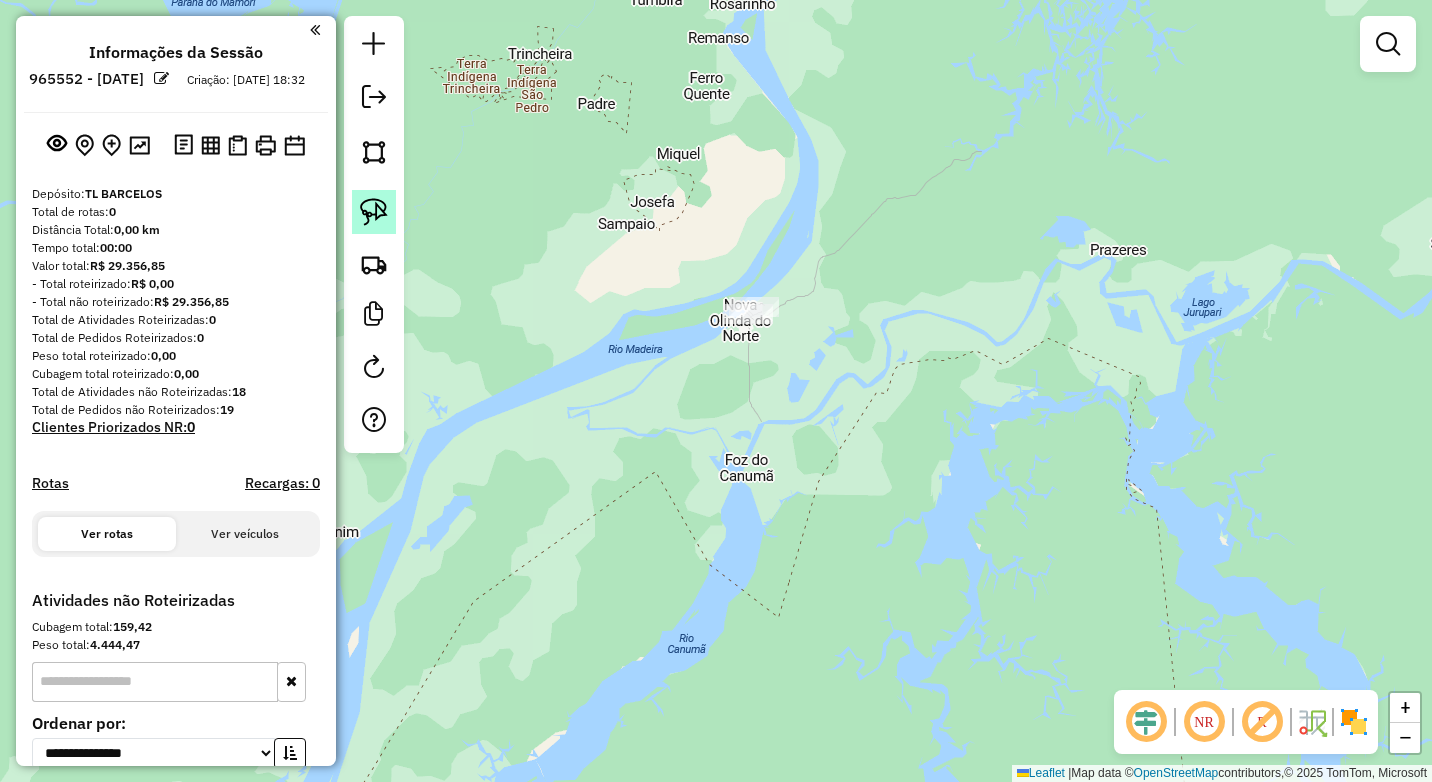 click 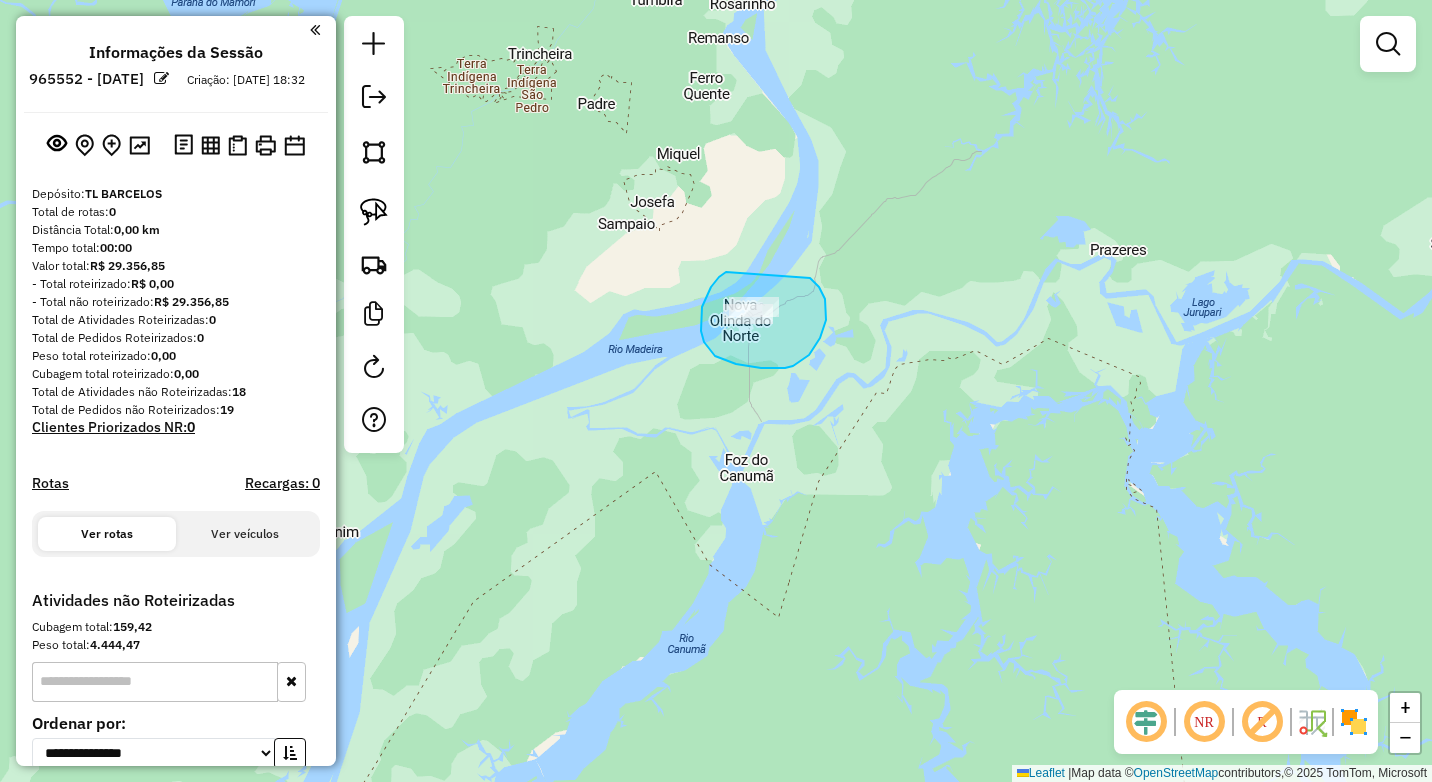 drag, startPoint x: 726, startPoint y: 272, endPoint x: 810, endPoint y: 278, distance: 84.21401 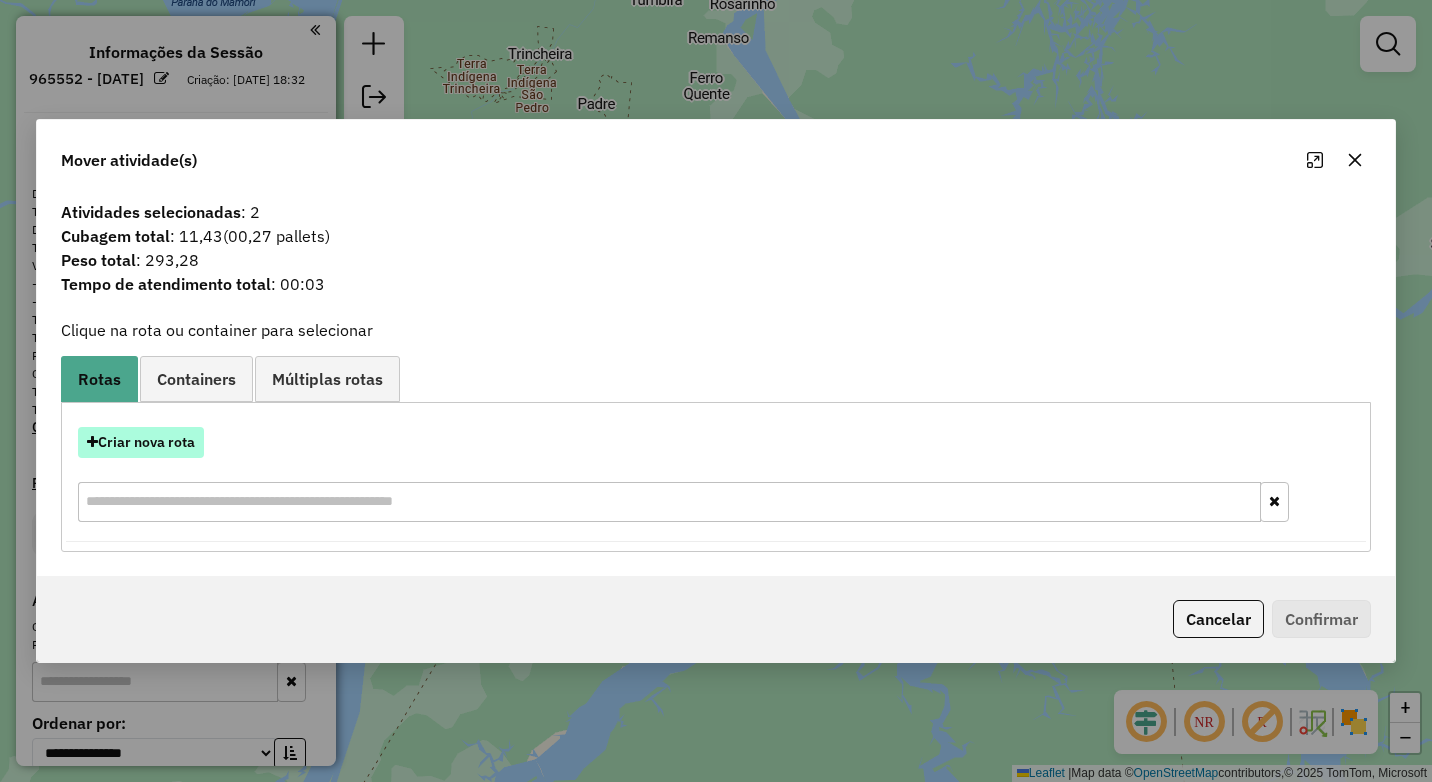 click on "Criar nova rota" at bounding box center (141, 442) 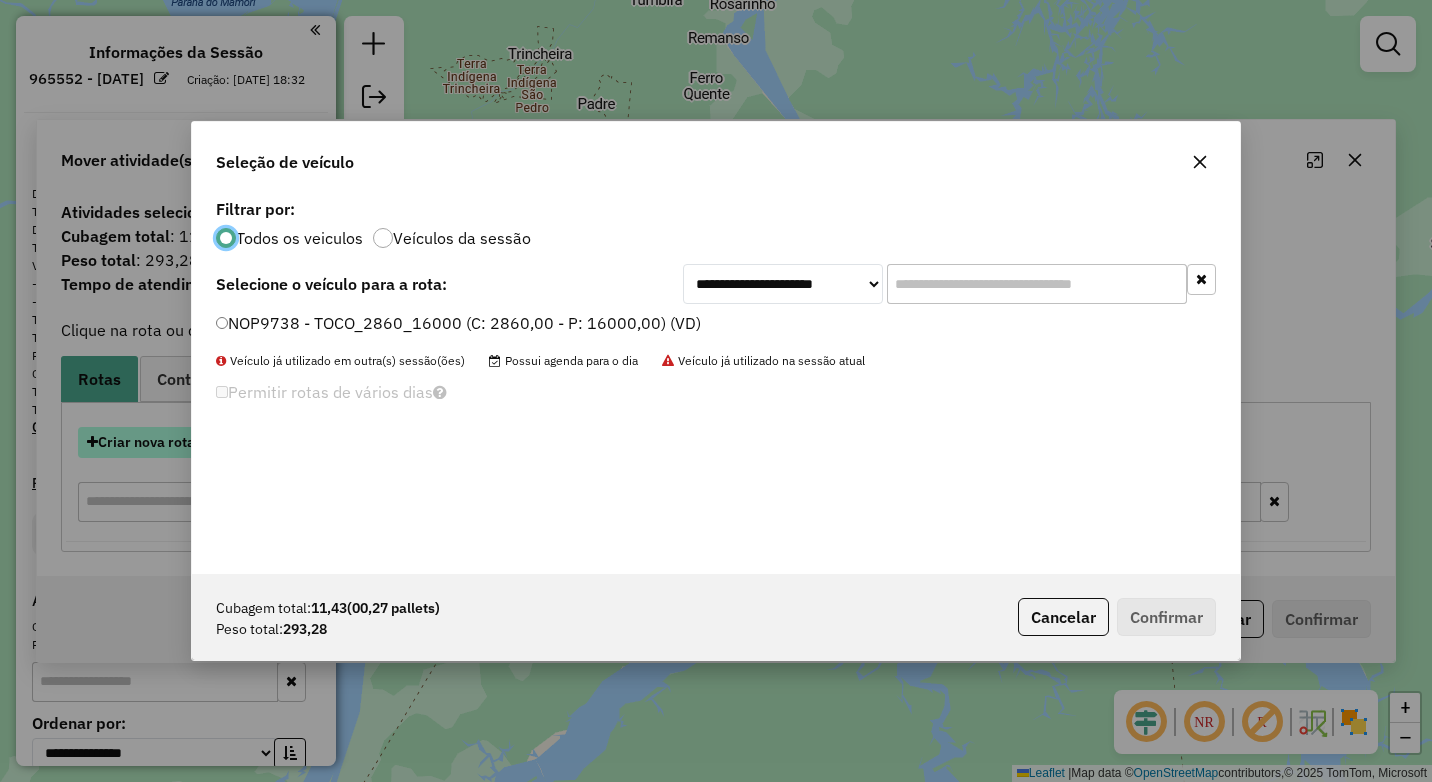 scroll, scrollTop: 11, scrollLeft: 6, axis: both 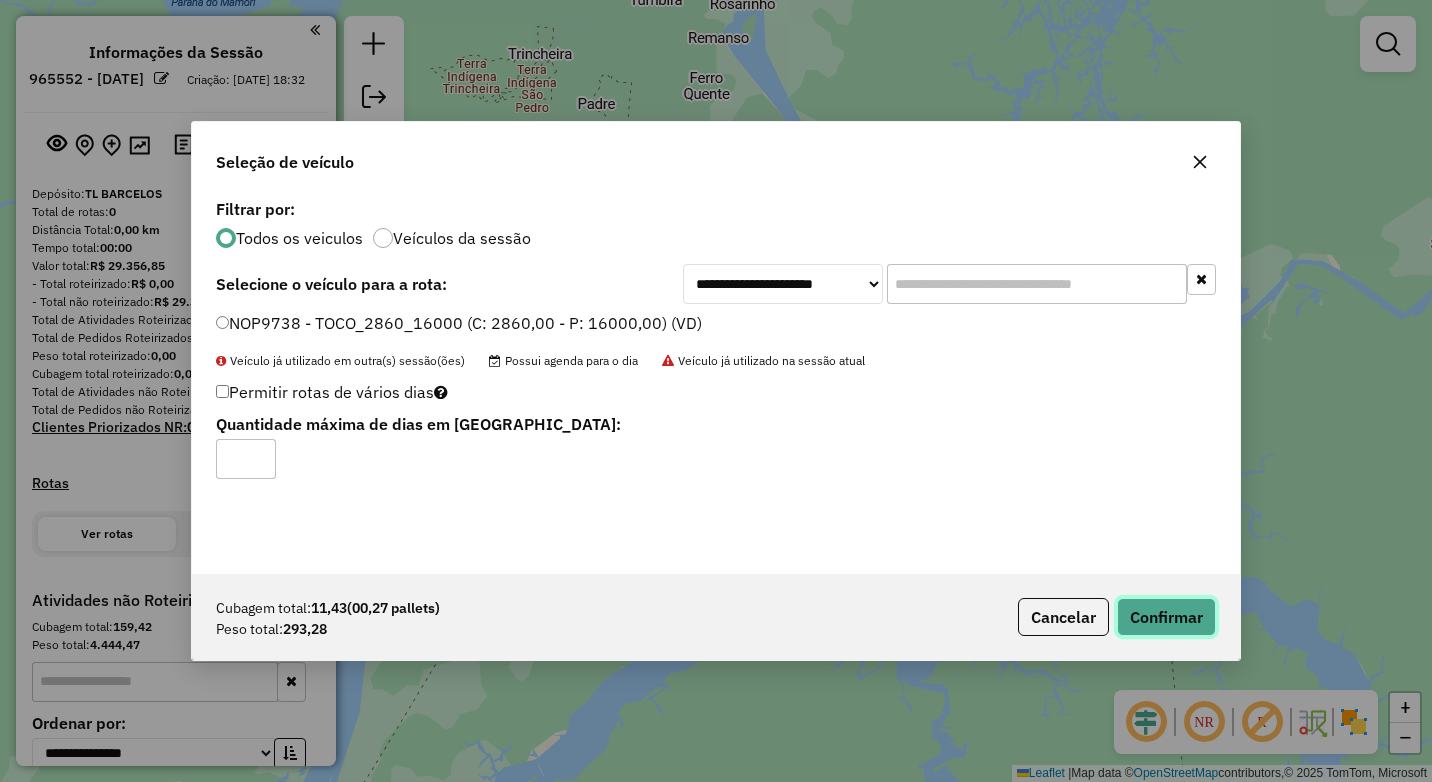 click on "Confirmar" 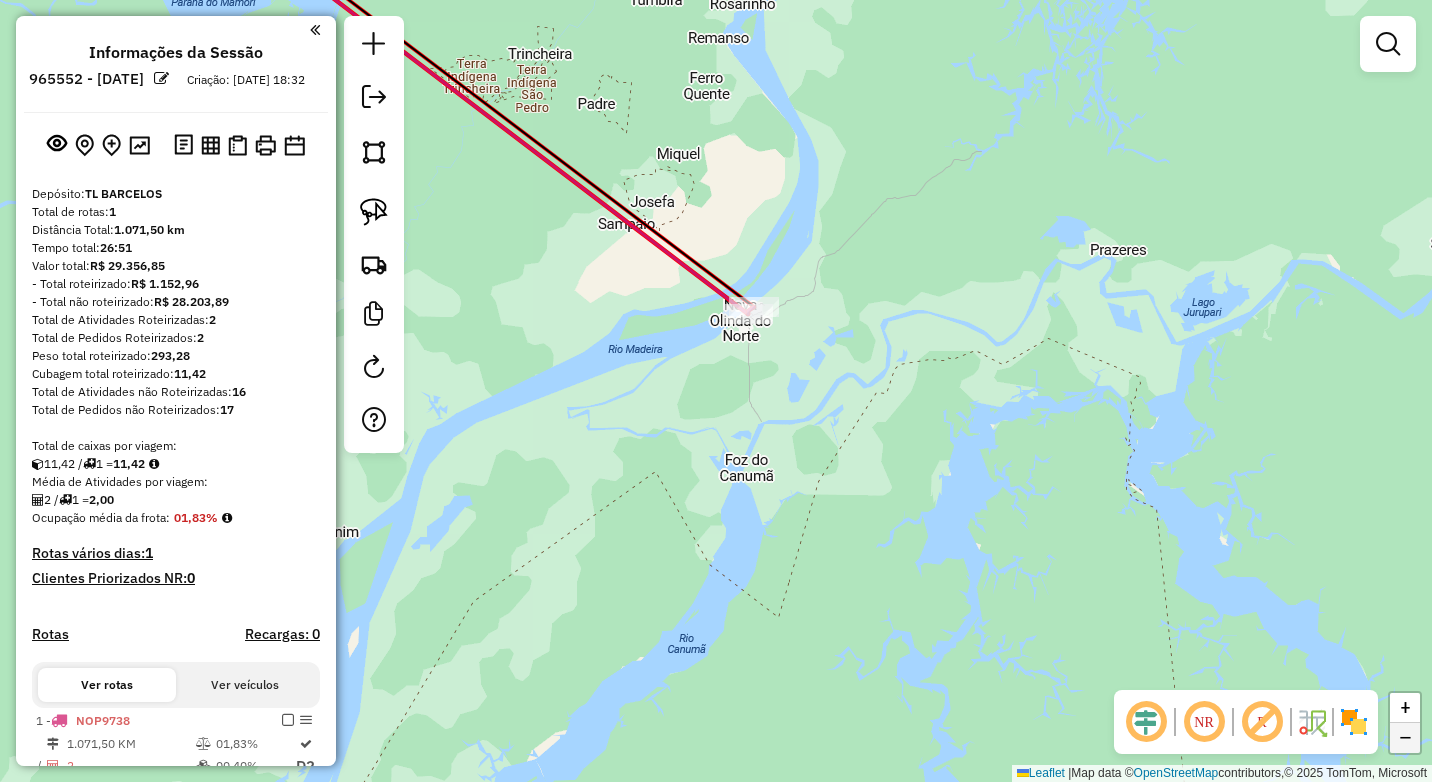 click on "−" 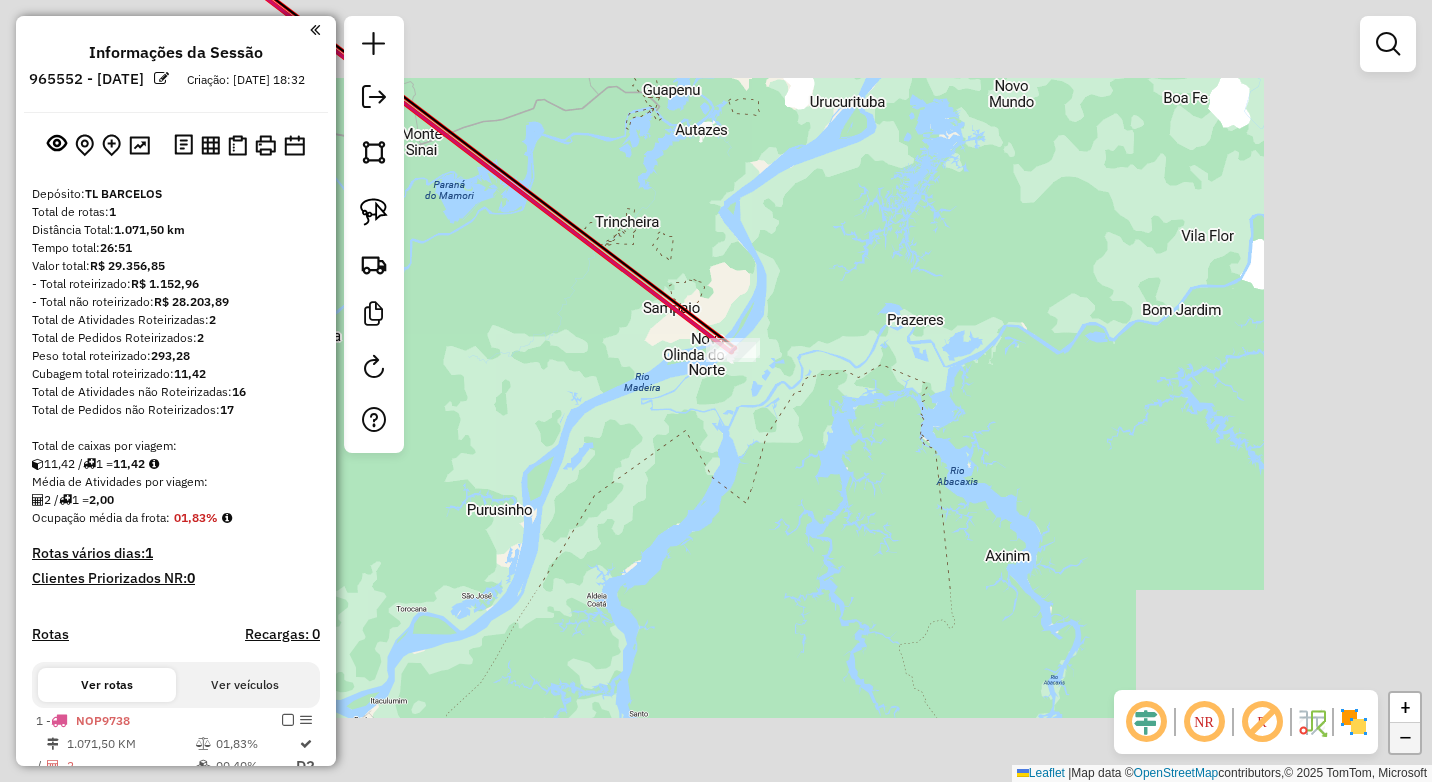 click on "−" 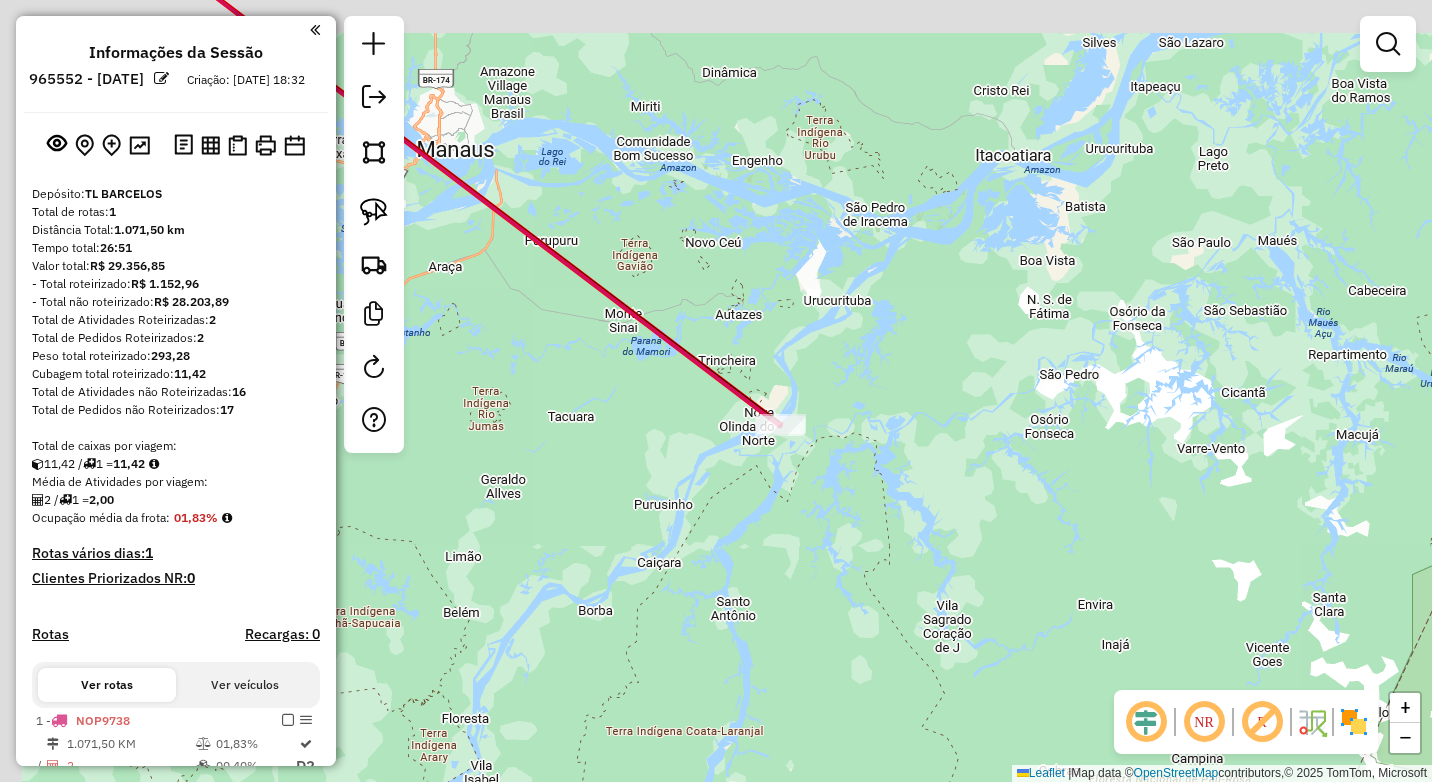 drag, startPoint x: 613, startPoint y: 452, endPoint x: 765, endPoint y: 546, distance: 178.71765 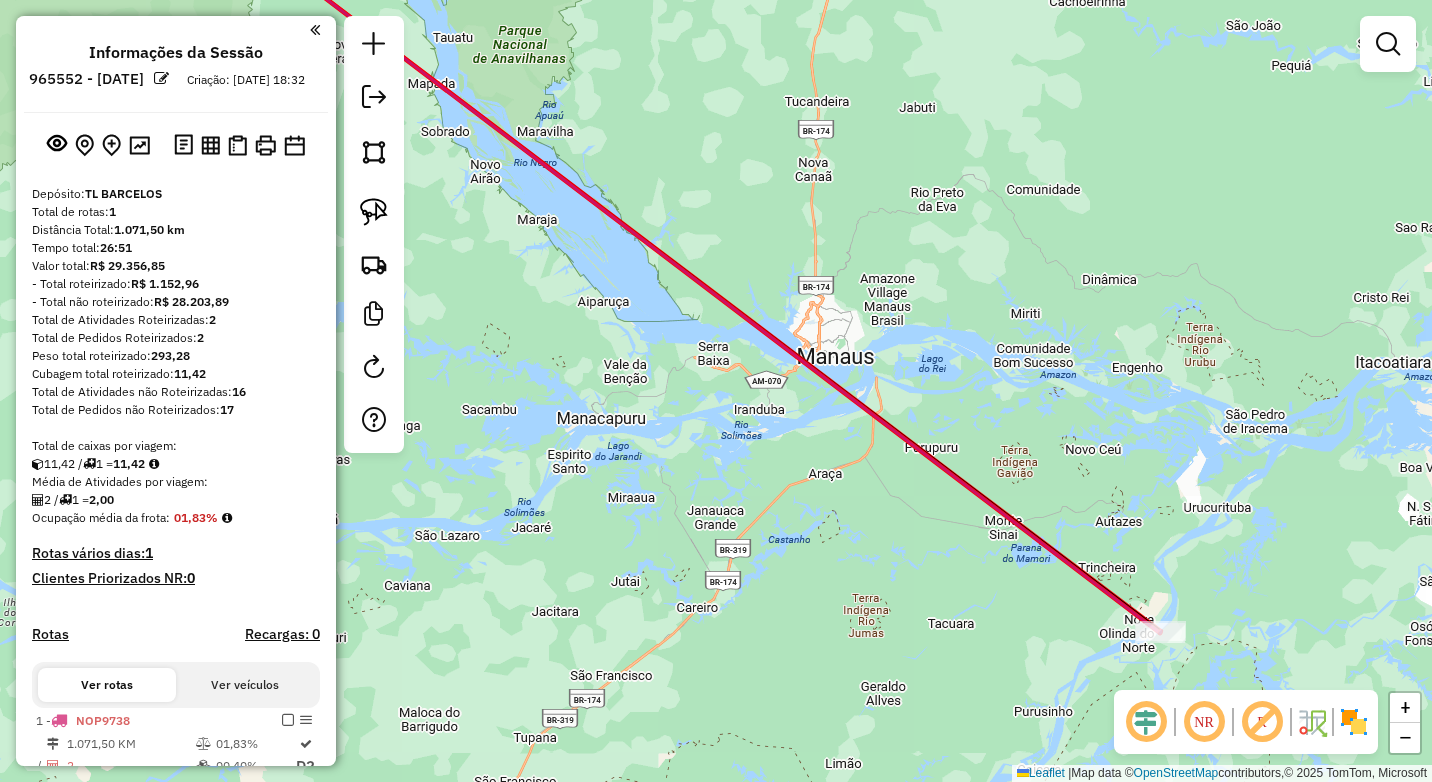 drag, startPoint x: 681, startPoint y: 514, endPoint x: 669, endPoint y: 488, distance: 28.635643 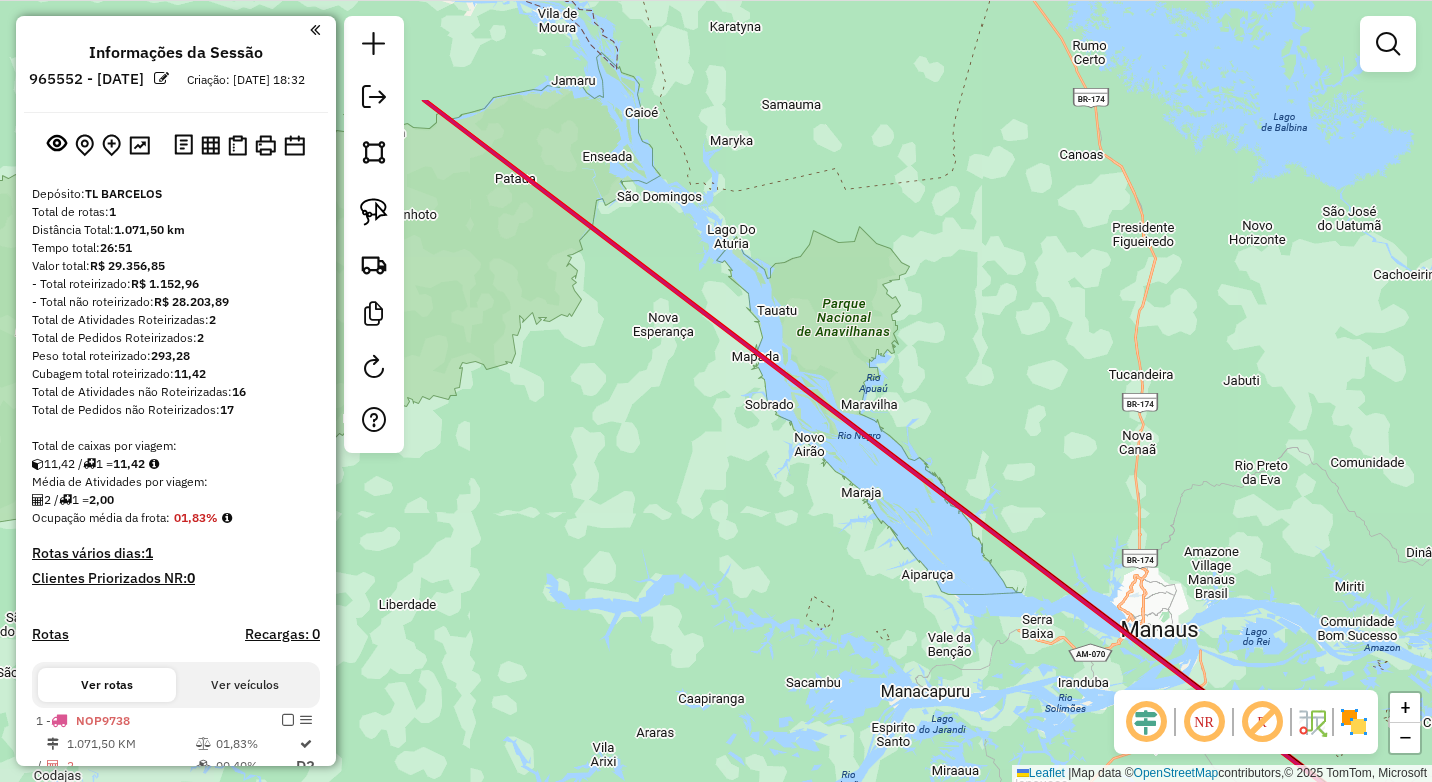 drag, startPoint x: 767, startPoint y: 612, endPoint x: 874, endPoint y: 688, distance: 131.24405 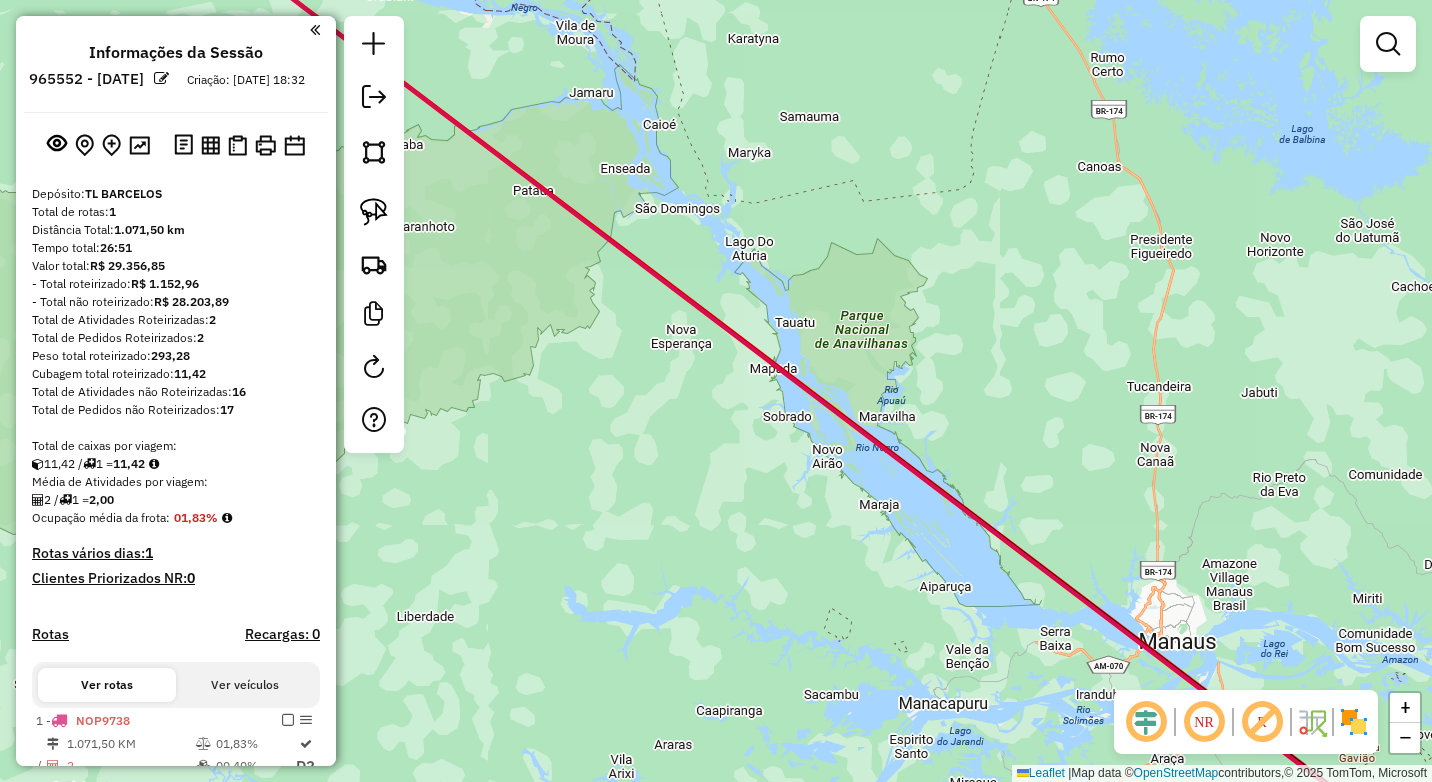drag, startPoint x: 645, startPoint y: 564, endPoint x: 702, endPoint y: 573, distance: 57.706154 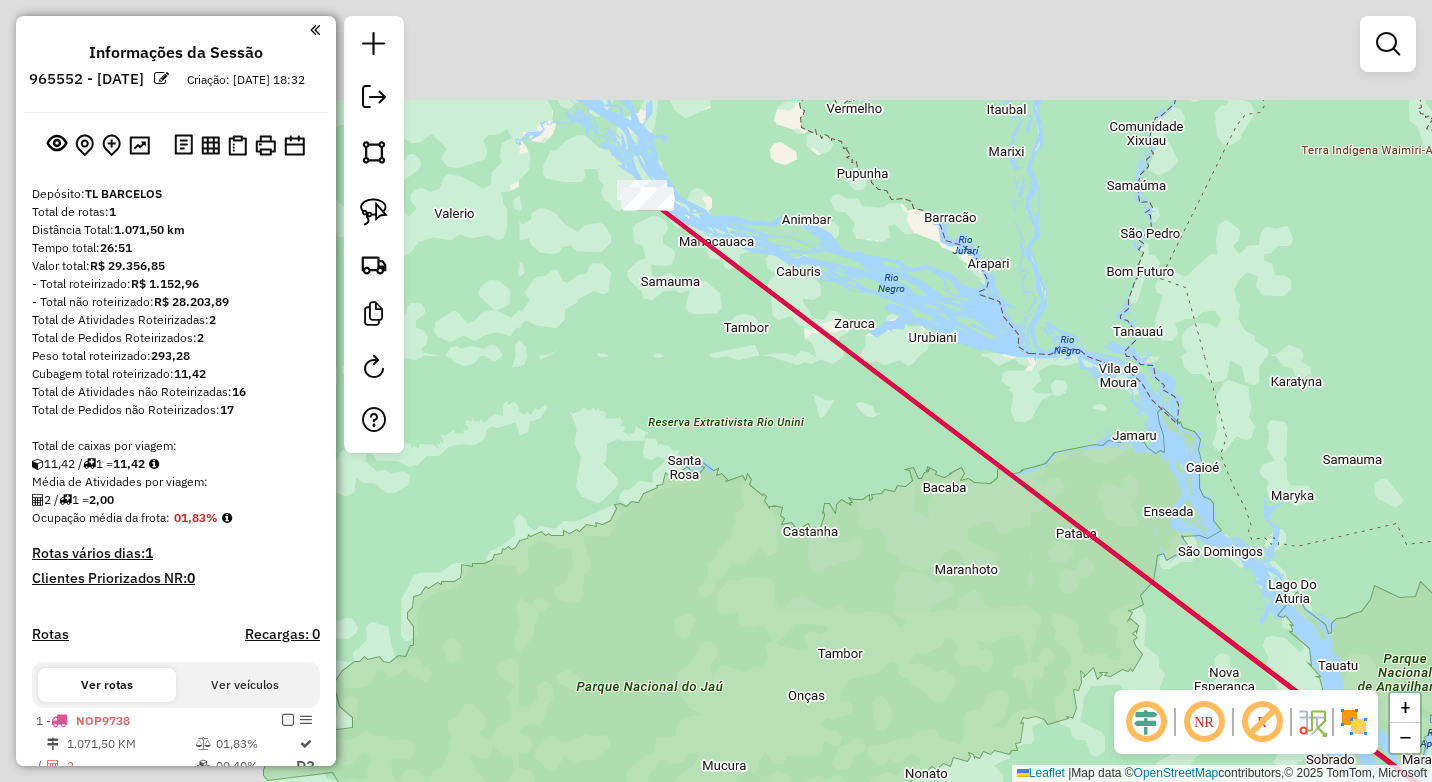 drag, startPoint x: 930, startPoint y: 677, endPoint x: 745, endPoint y: 558, distance: 219.96819 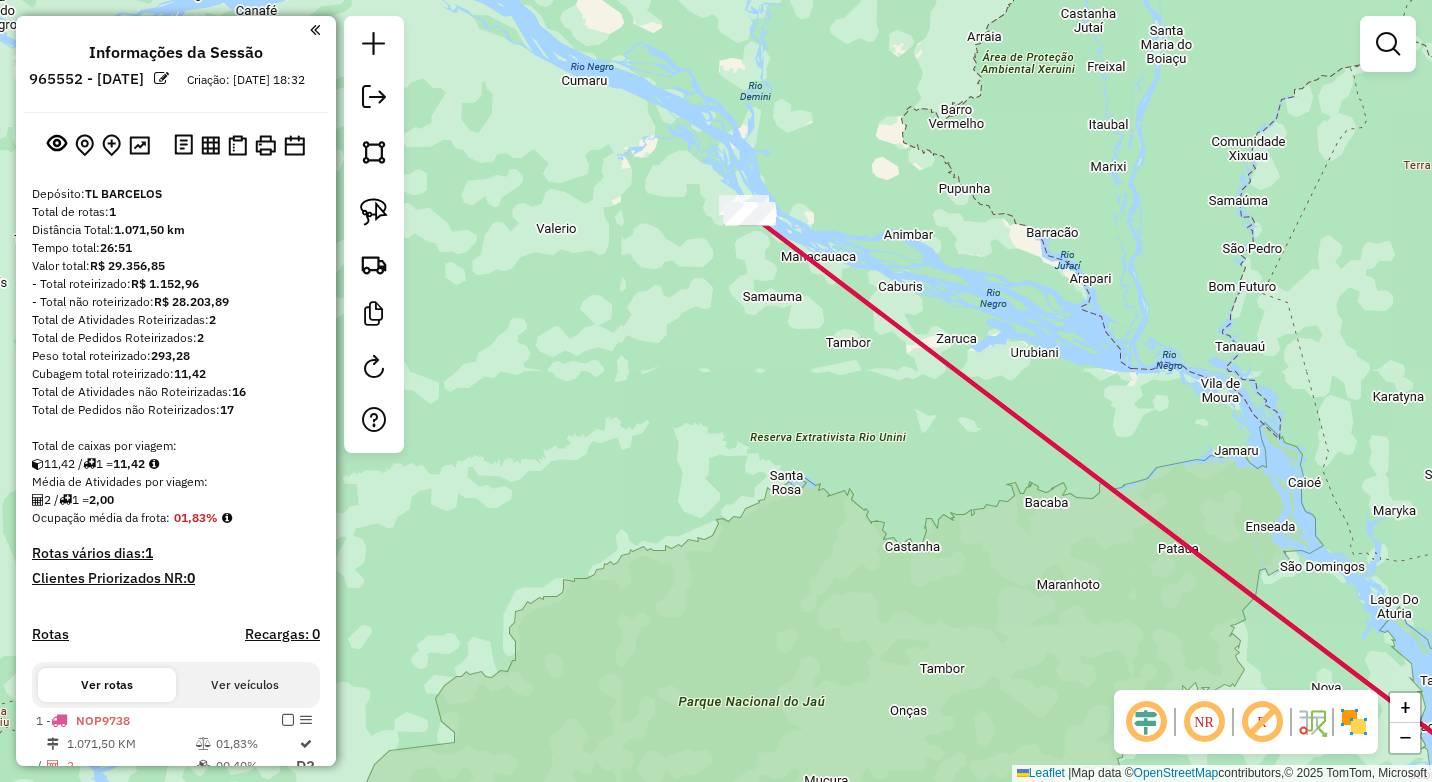drag, startPoint x: 748, startPoint y: 543, endPoint x: 662, endPoint y: 587, distance: 96.60228 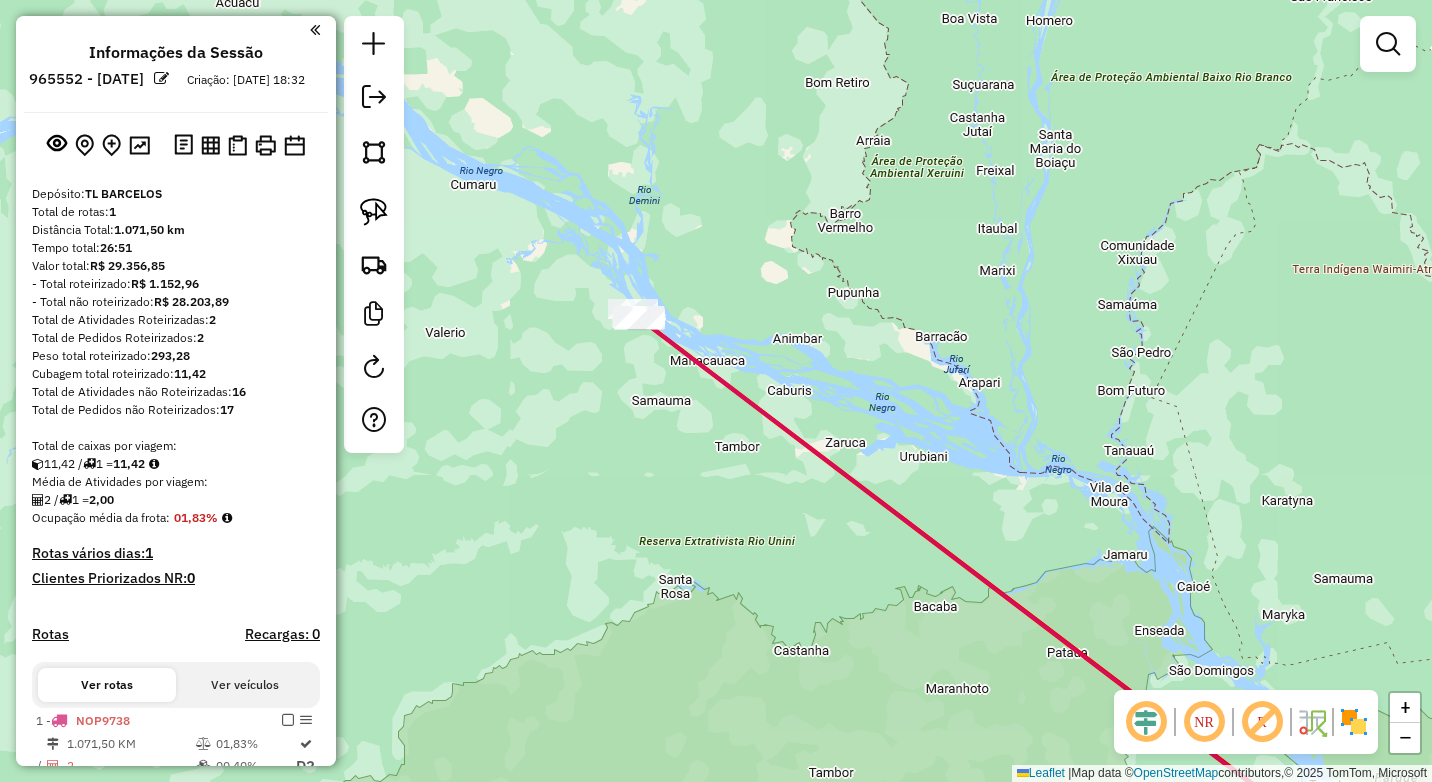 drag, startPoint x: 680, startPoint y: 608, endPoint x: 804, endPoint y: 622, distance: 124.78782 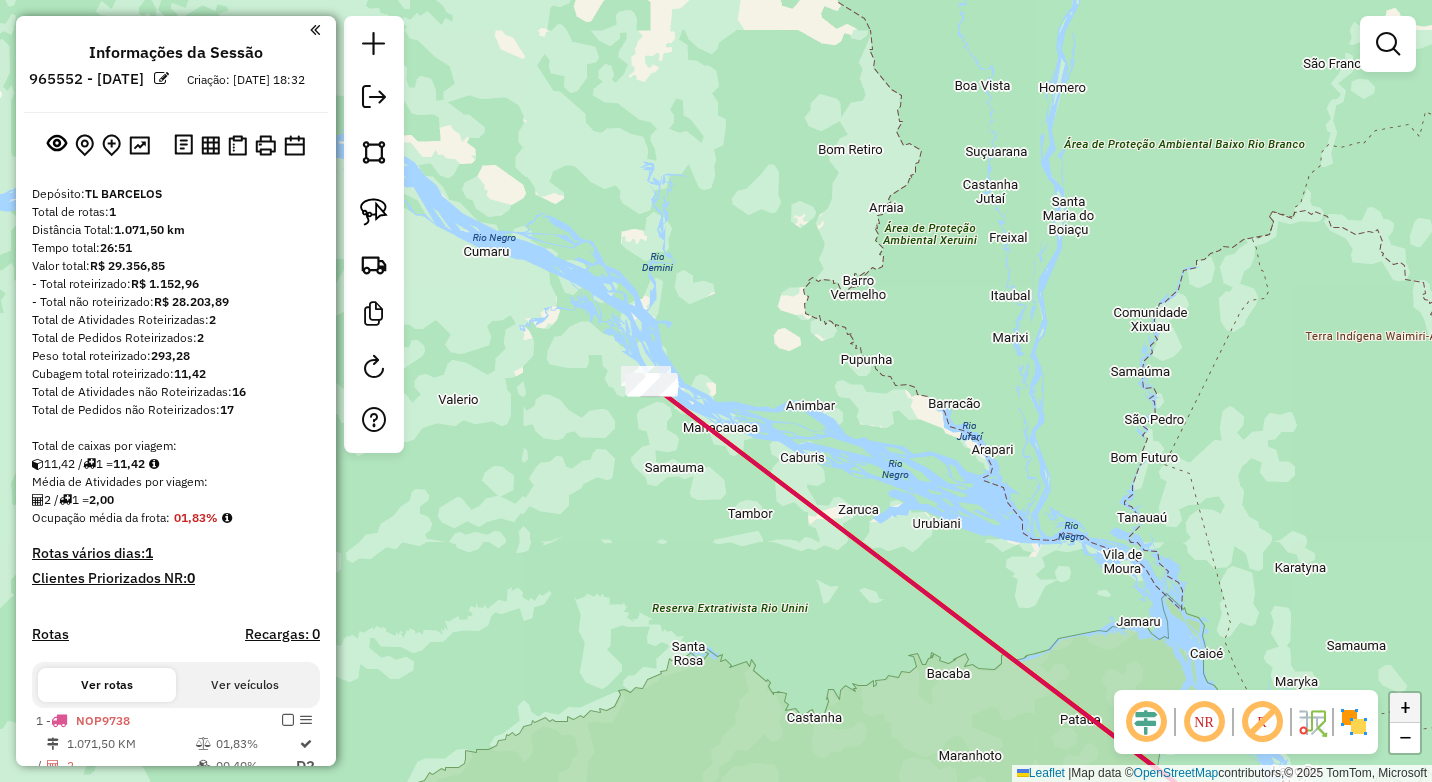 click on "+" 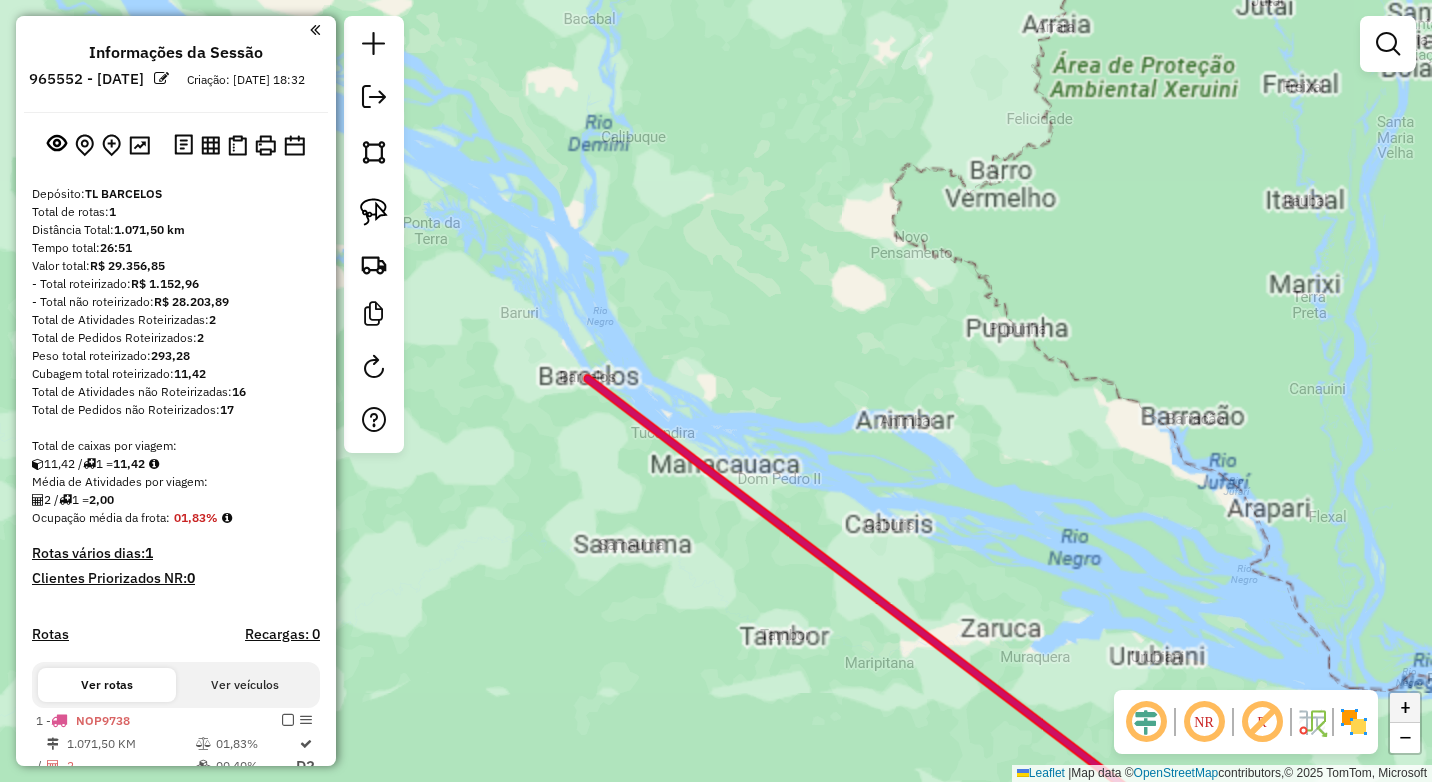 click on "+" 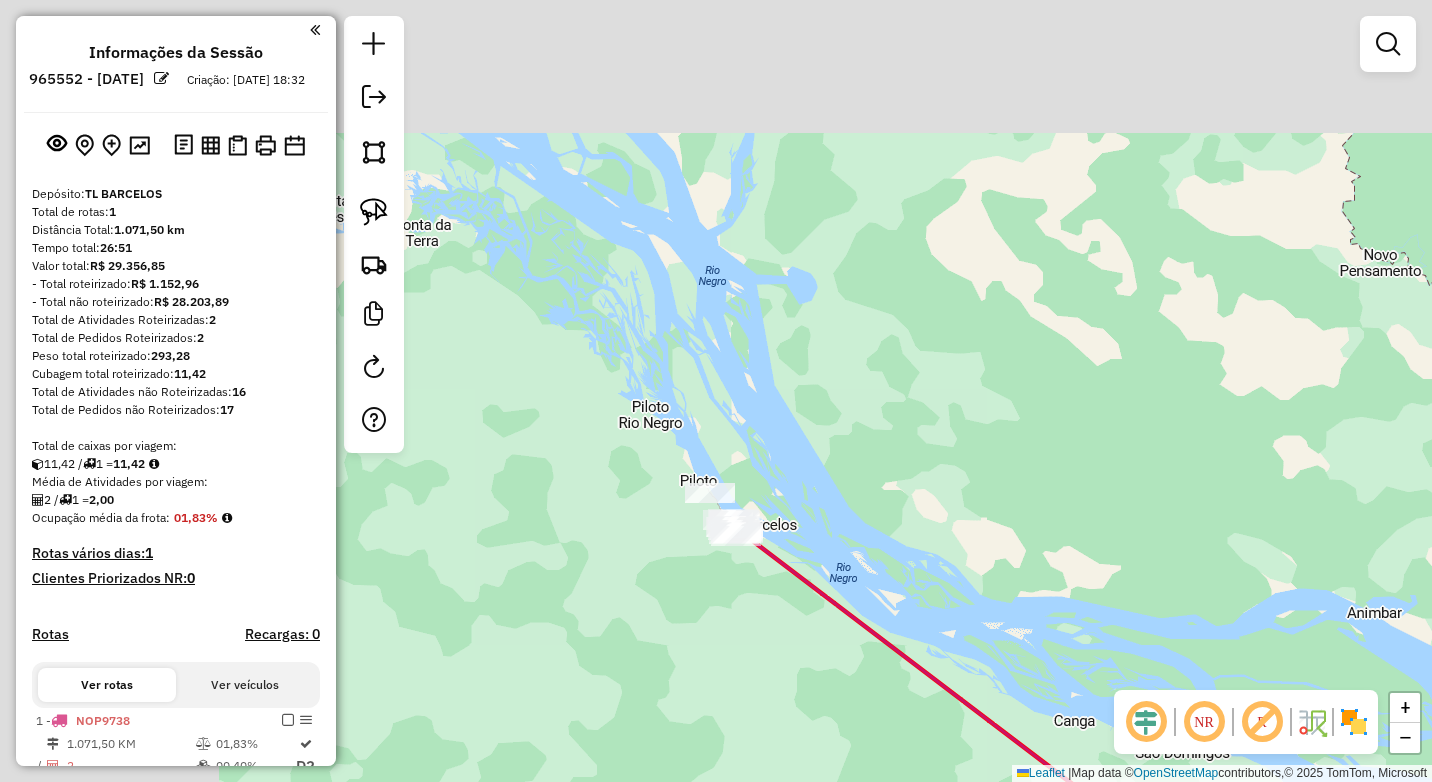 drag, startPoint x: 753, startPoint y: 428, endPoint x: 1042, endPoint y: 578, distance: 325.60867 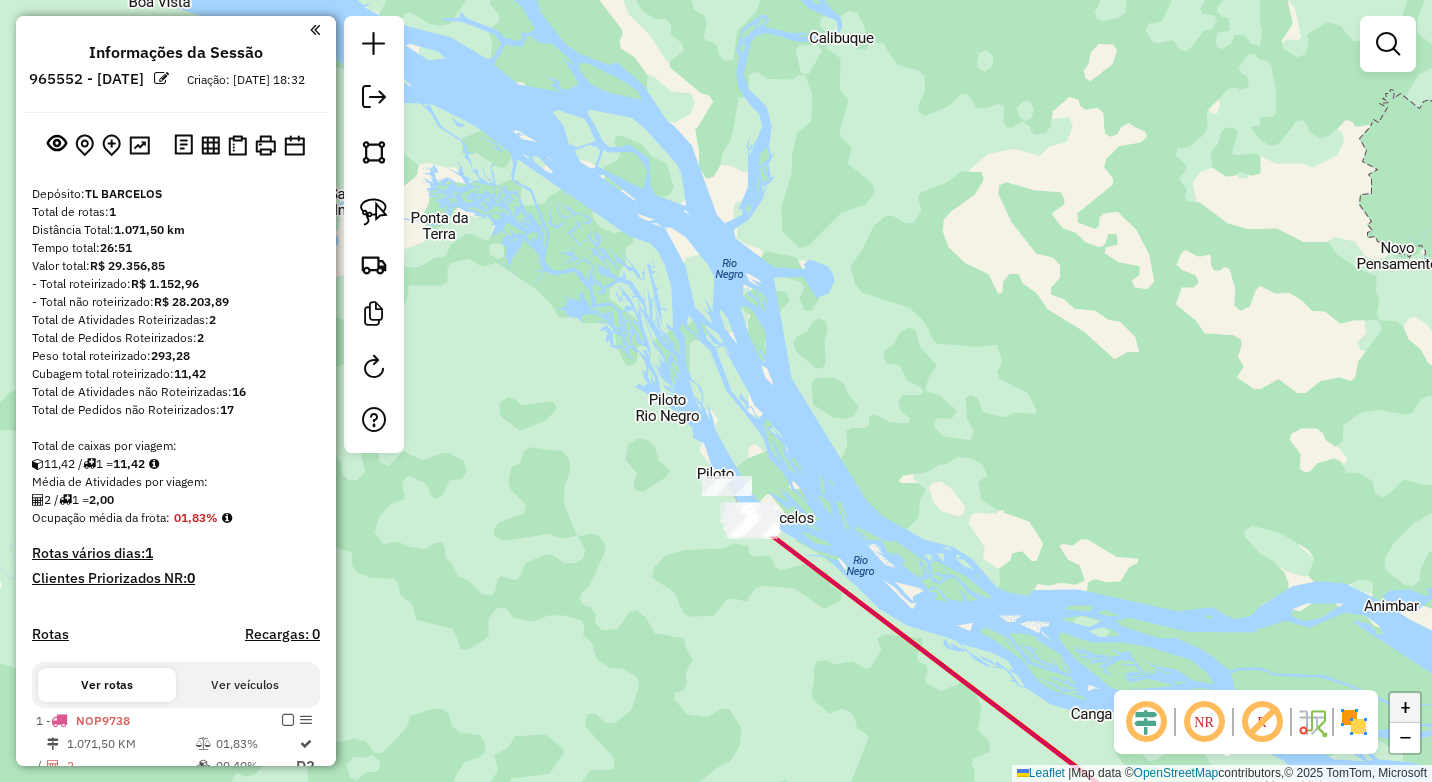 click on "+" 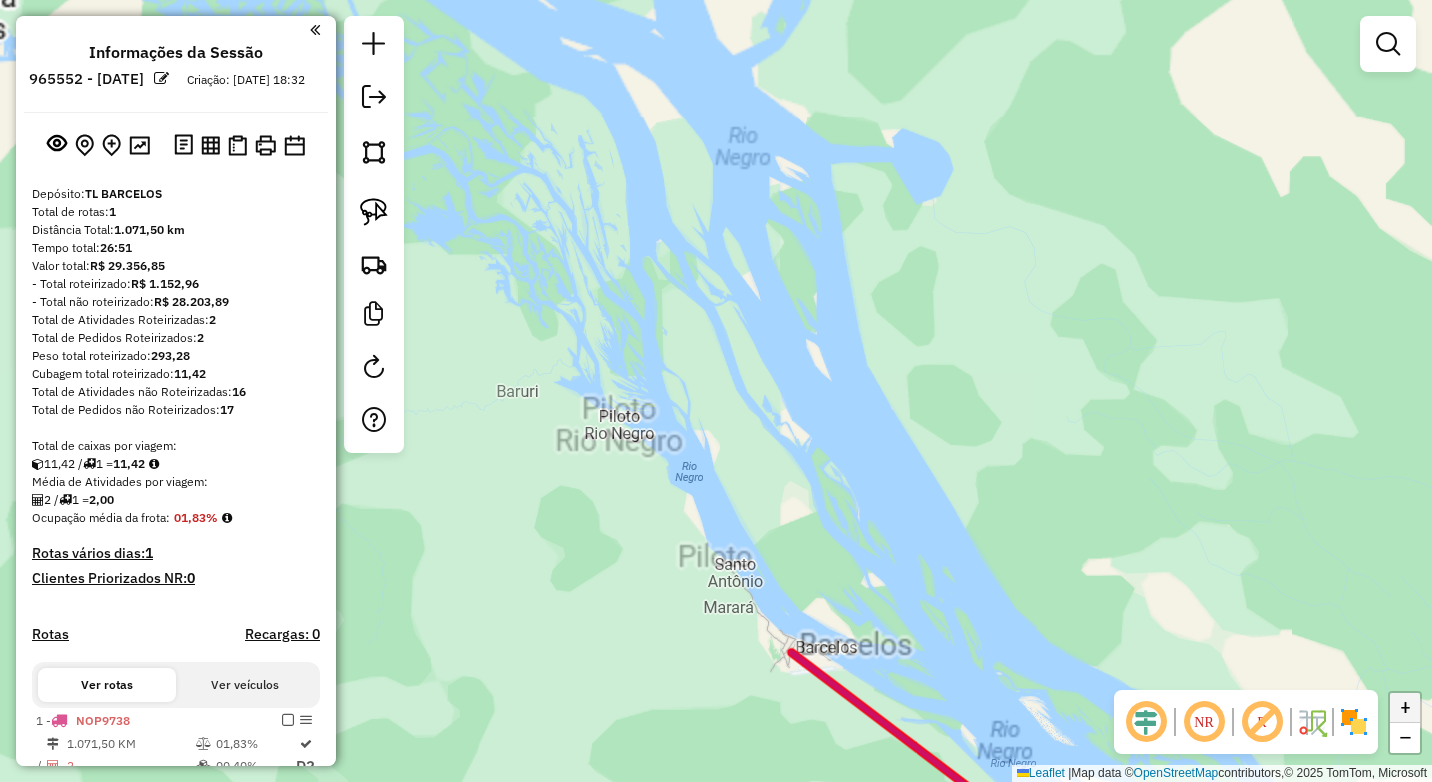 click on "+" 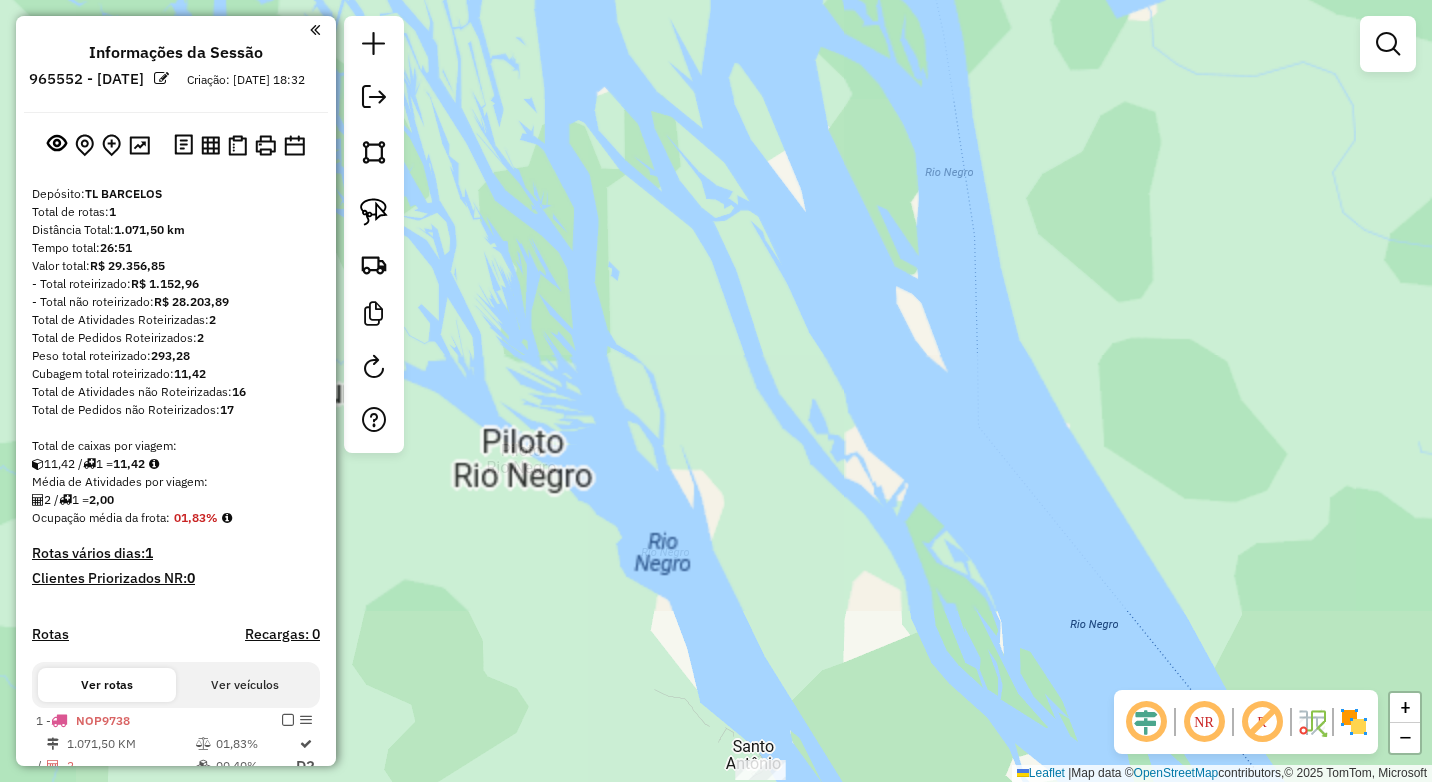 drag, startPoint x: 1187, startPoint y: 551, endPoint x: 918, endPoint y: 191, distance: 449.40073 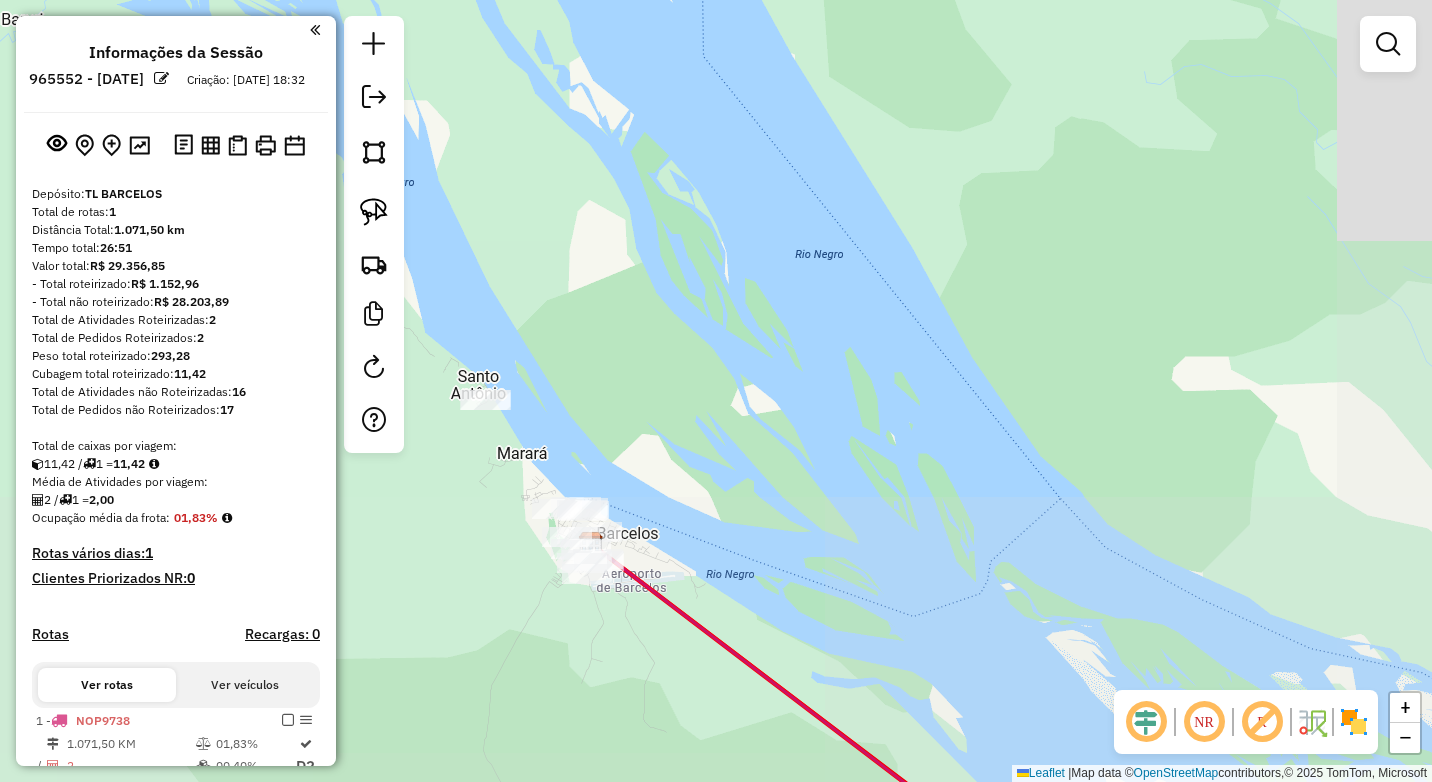 click on "Janela de atendimento Grade de atendimento Capacidade Transportadoras Veículos Cliente Pedidos  Rotas Selecione os dias de semana para filtrar as janelas de atendimento  Seg   Ter   Qua   Qui   Sex   Sáb   Dom  Informe o período da janela de atendimento: De: Até:  Filtrar exatamente a janela do cliente  Considerar janela de atendimento padrão  Selecione os dias de semana para filtrar as grades de atendimento  Seg   Ter   Qua   Qui   Sex   Sáb   Dom   Considerar clientes sem dia de atendimento cadastrado  Clientes fora do dia de atendimento selecionado Filtrar as atividades entre os valores definidos abaixo:  Peso mínimo:   Peso máximo:   Cubagem mínima:   Cubagem máxima:   De:   Até:  Filtrar as atividades entre o tempo de atendimento definido abaixo:  De:   Até:   Considerar capacidade total dos clientes não roteirizados Transportadora: Selecione um ou mais itens Tipo de veículo: Selecione um ou mais itens Veículo: Selecione um ou mais itens Motorista: Selecione um ou mais itens Nome: Rótulo:" 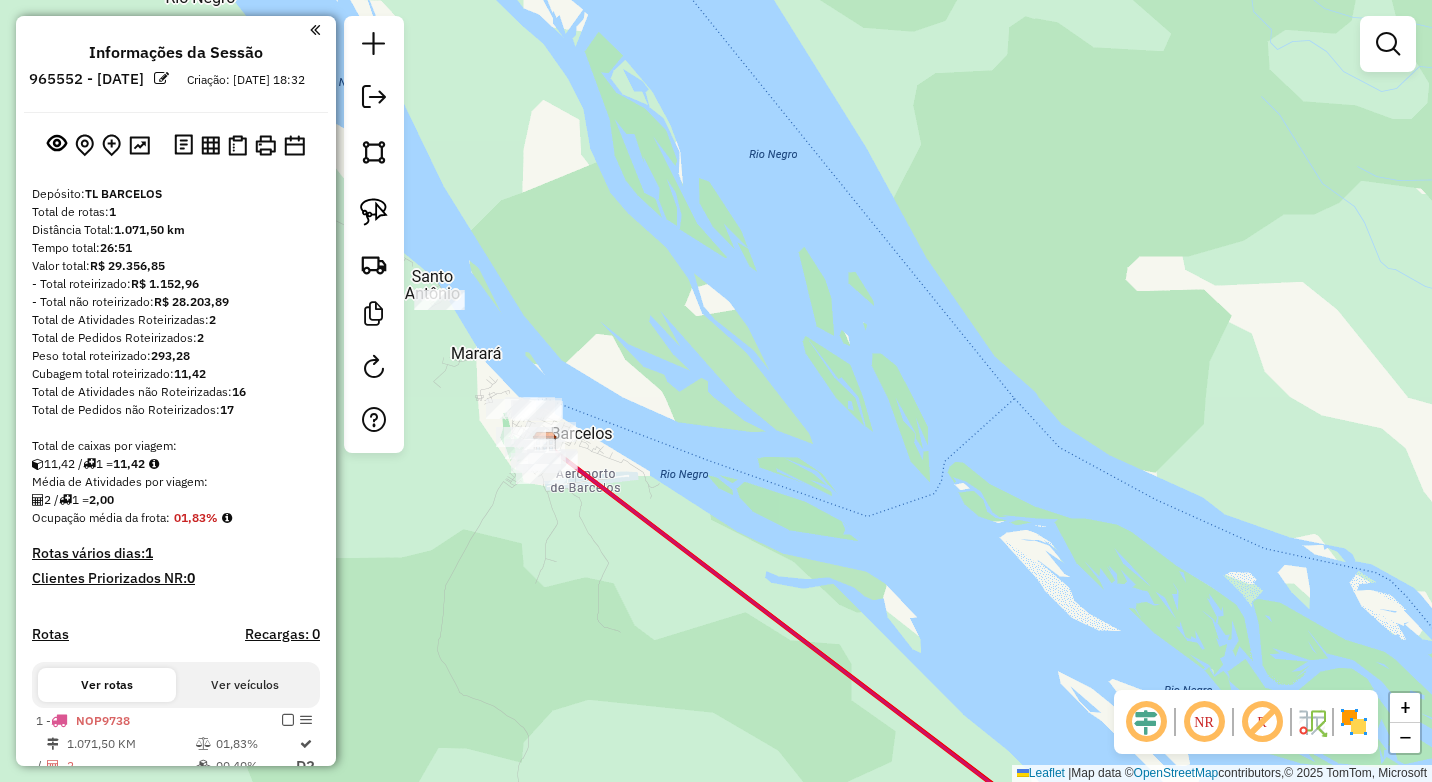 drag, startPoint x: 926, startPoint y: 336, endPoint x: 824, endPoint y: 136, distance: 224.50835 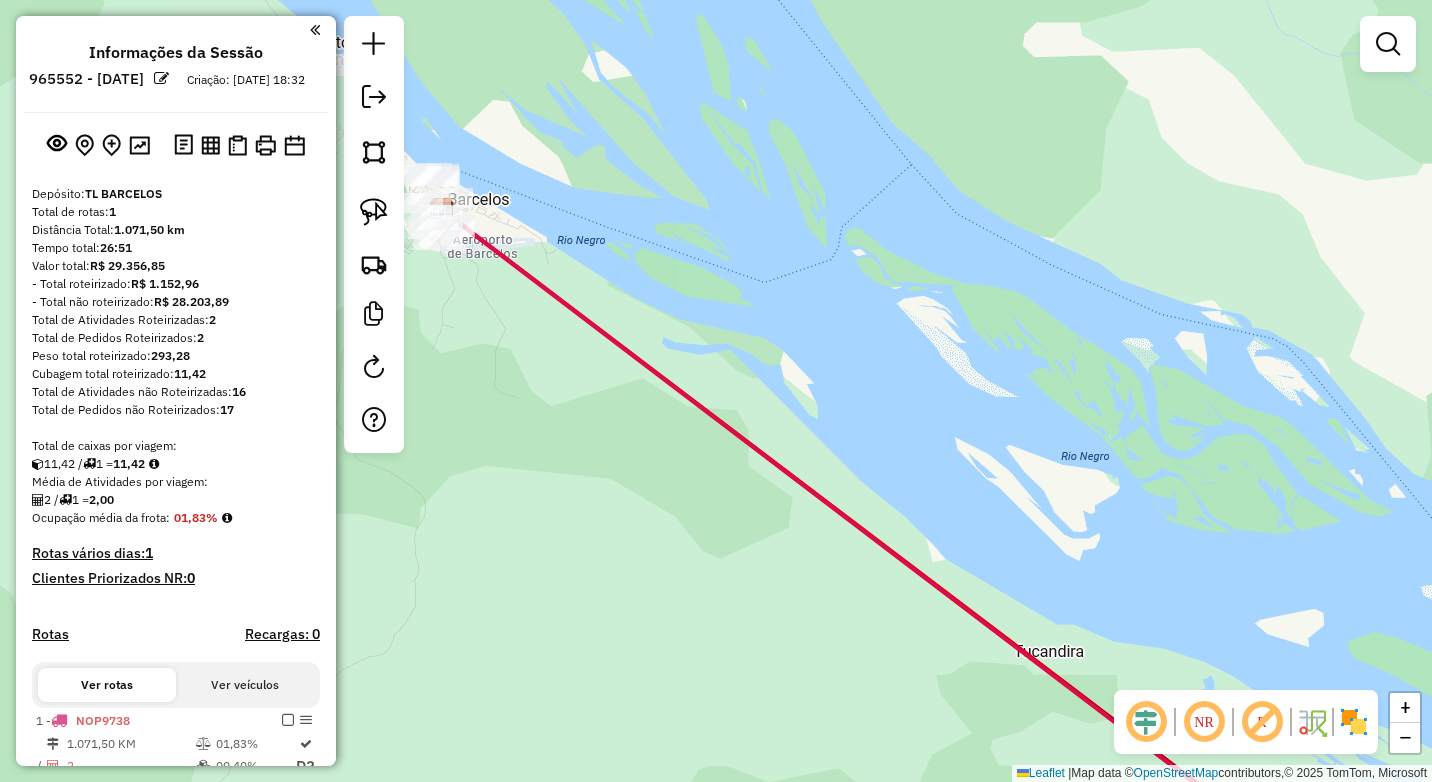 drag, startPoint x: 764, startPoint y: 245, endPoint x: 1100, endPoint y: 487, distance: 414.0773 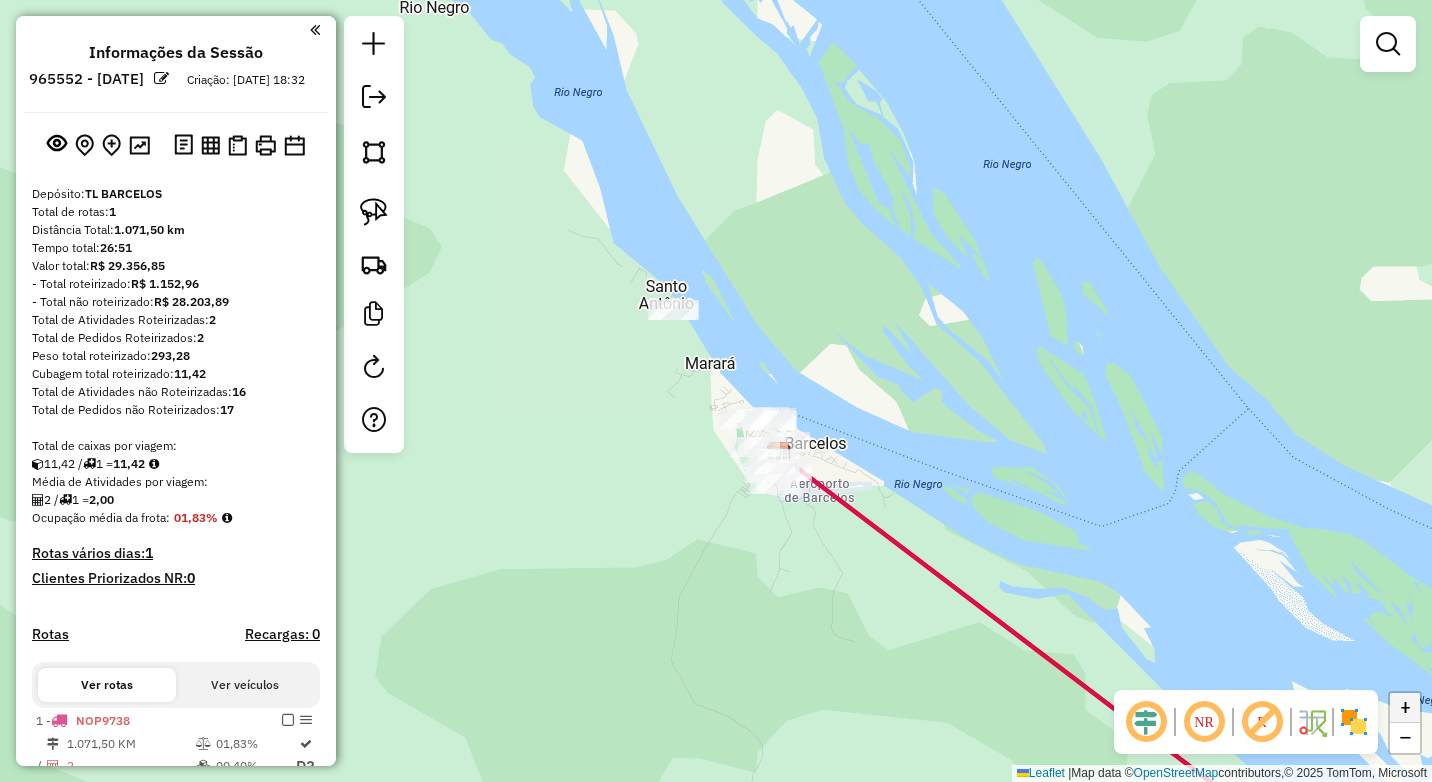 click on "+" 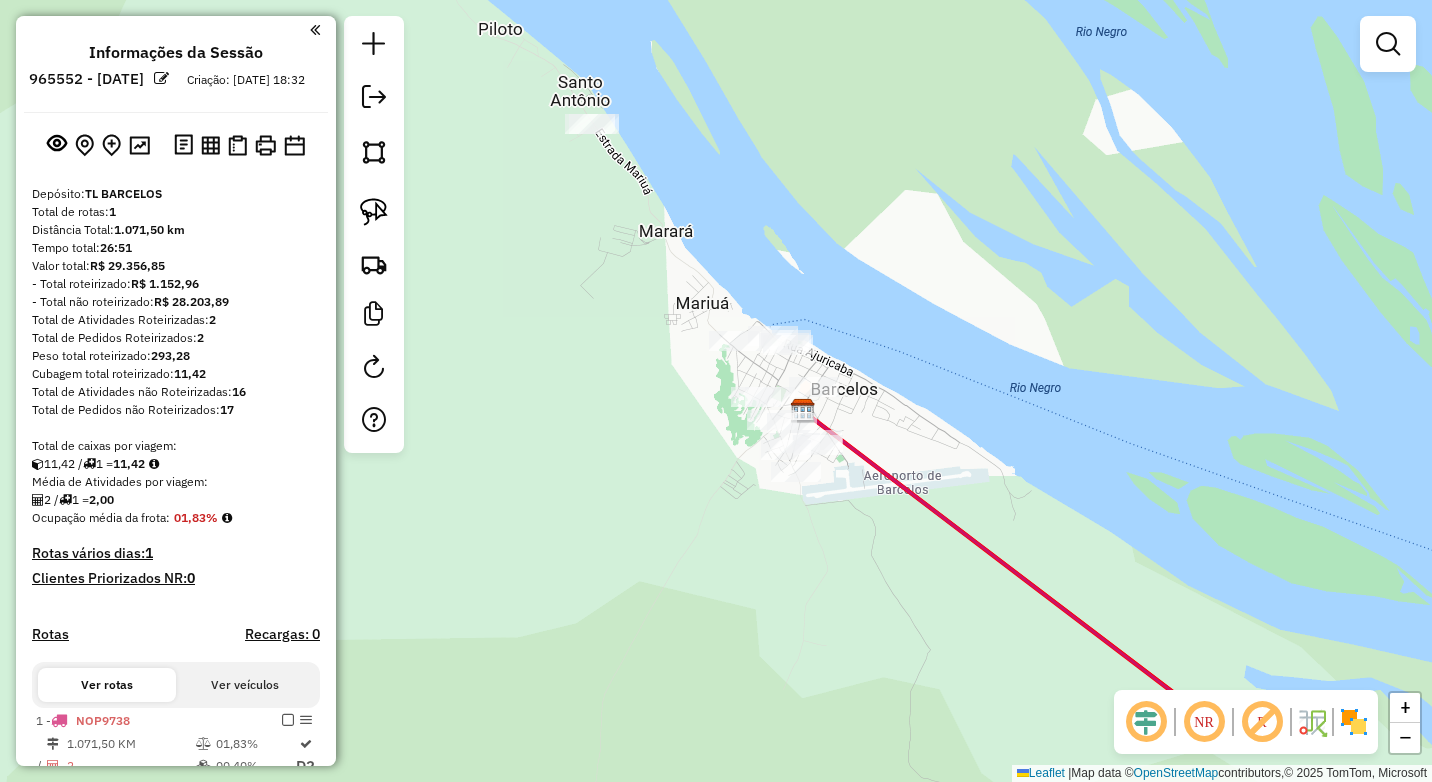 drag, startPoint x: 1070, startPoint y: 459, endPoint x: 1064, endPoint y: 446, distance: 14.3178215 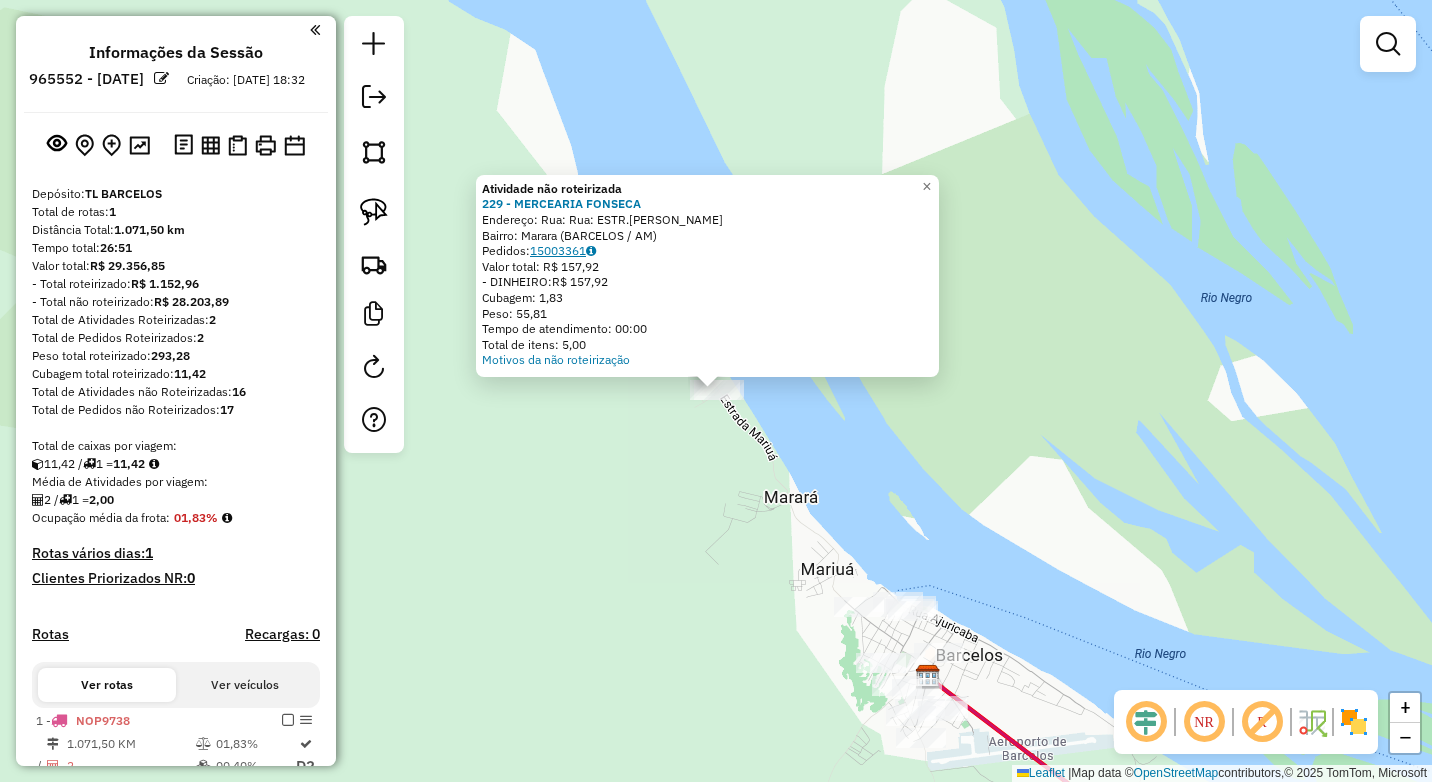click 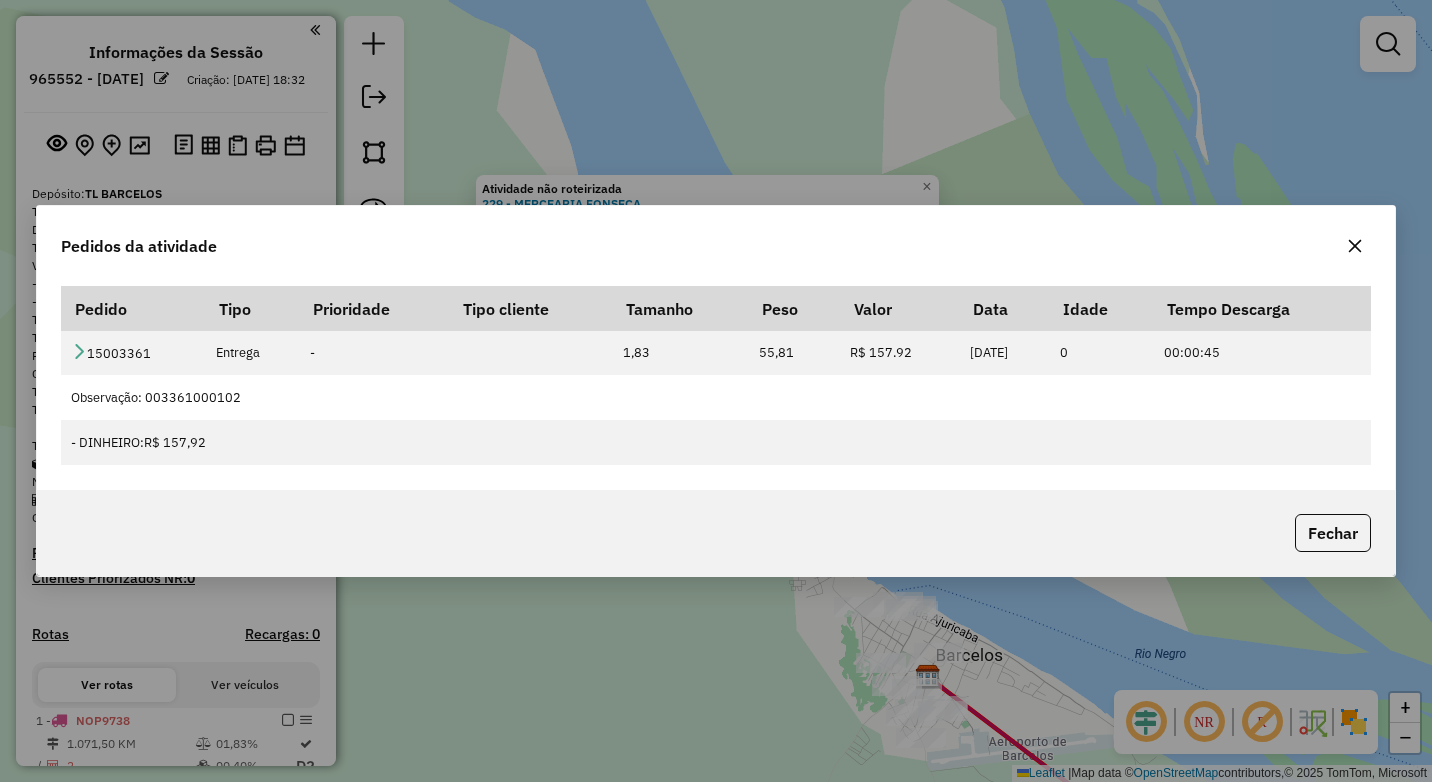 click on "Pedidos da atividade" 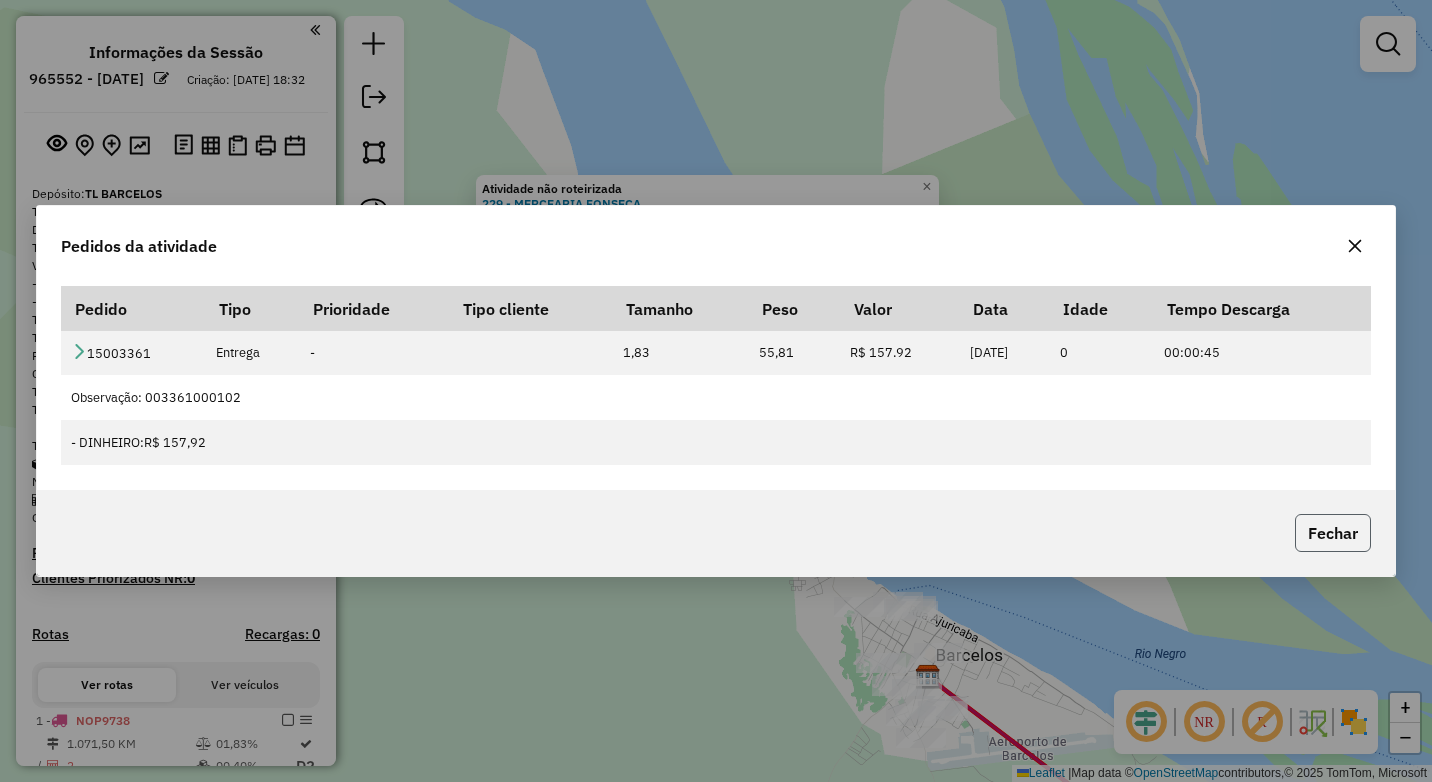 click on "Fechar" 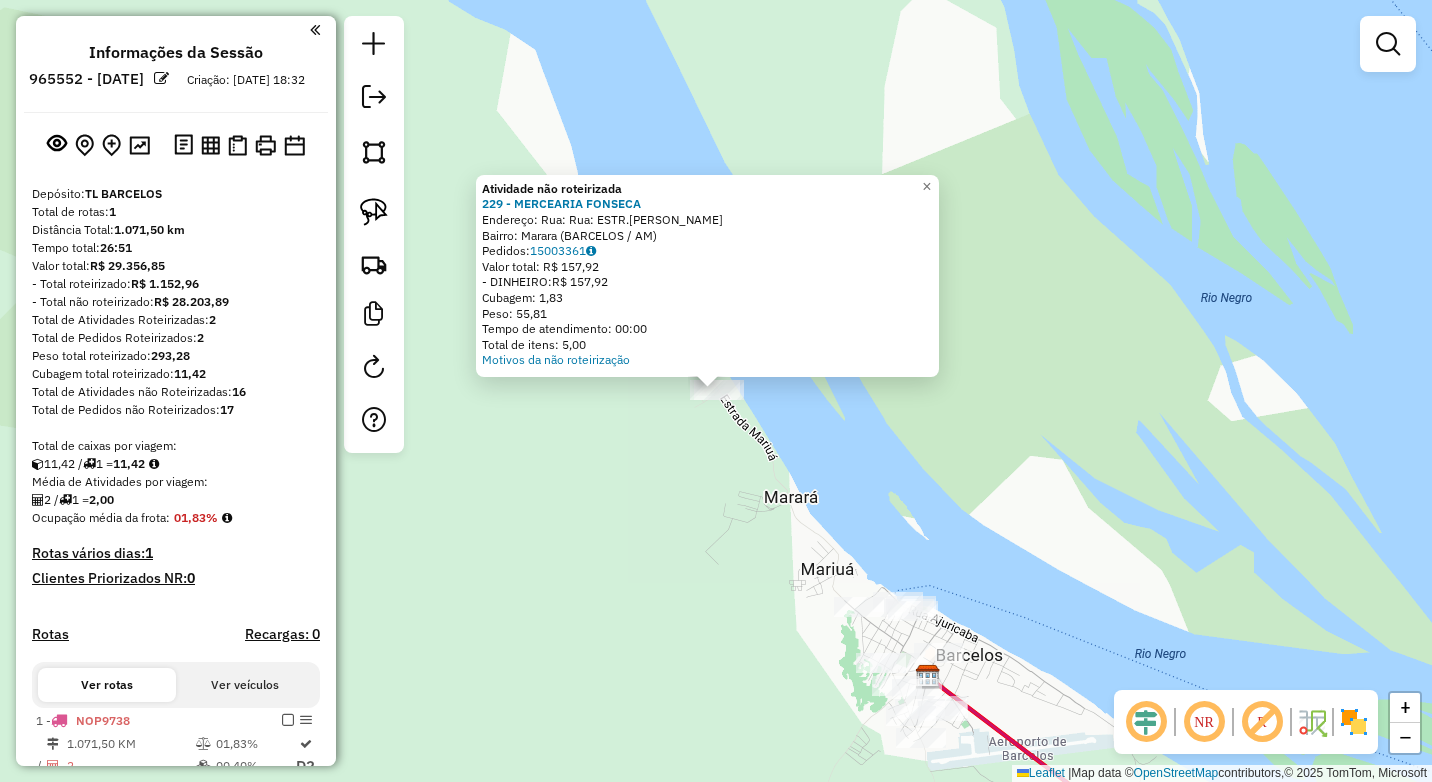 click on "Atividade não roteirizada 229 - [PERSON_NAME]: Rua: Rua: ESTR.[PERSON_NAME]: Marara (BARCELOS / AM)   Pedidos:  15003361   Valor total: R$ 157,92   - DINHEIRO:  R$ 157,92   Cubagem: 1,83   Peso: 55,81   Tempo de atendimento: 00:00   Total de itens: 5,00  Motivos da não roteirização × Janela de atendimento Grade de atendimento Capacidade Transportadoras Veículos Cliente Pedidos  Rotas Selecione os dias de semana para filtrar as janelas de atendimento  Seg   Ter   Qua   Qui   Sex   Sáb   Dom  Informe o período da janela de atendimento: De: Até:  Filtrar exatamente a janela do cliente  Considerar janela de atendimento padrão  Selecione os dias de semana para filtrar as grades de atendimento  Seg   Ter   Qua   Qui   Sex   Sáb   Dom   Considerar clientes sem dia de atendimento cadastrado  Clientes fora do dia de atendimento selecionado Filtrar as atividades entre os valores definidos abaixo:  Peso mínimo:   Peso máximo:   Cubagem mínima:   Cubagem máxima:   De:   Até:   De:" 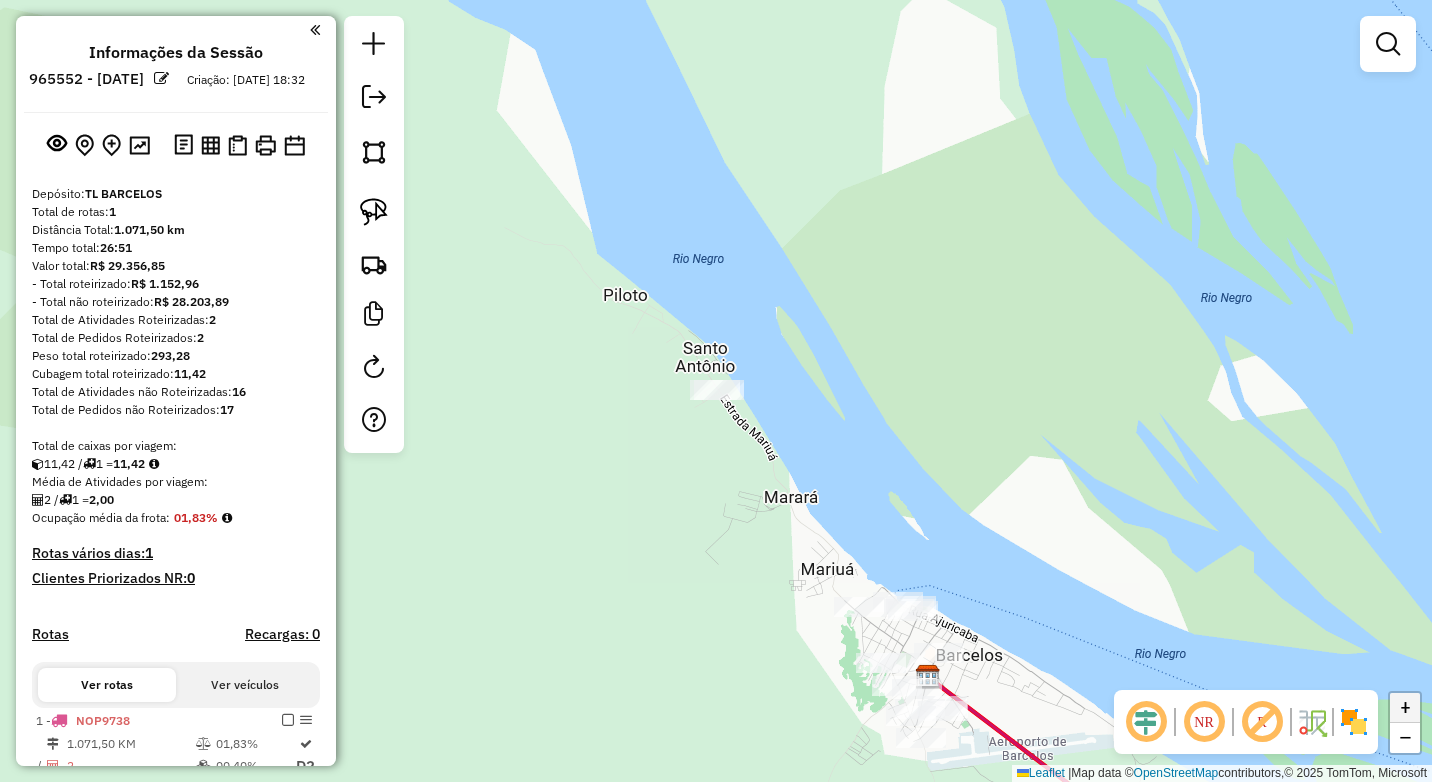 click on "+" 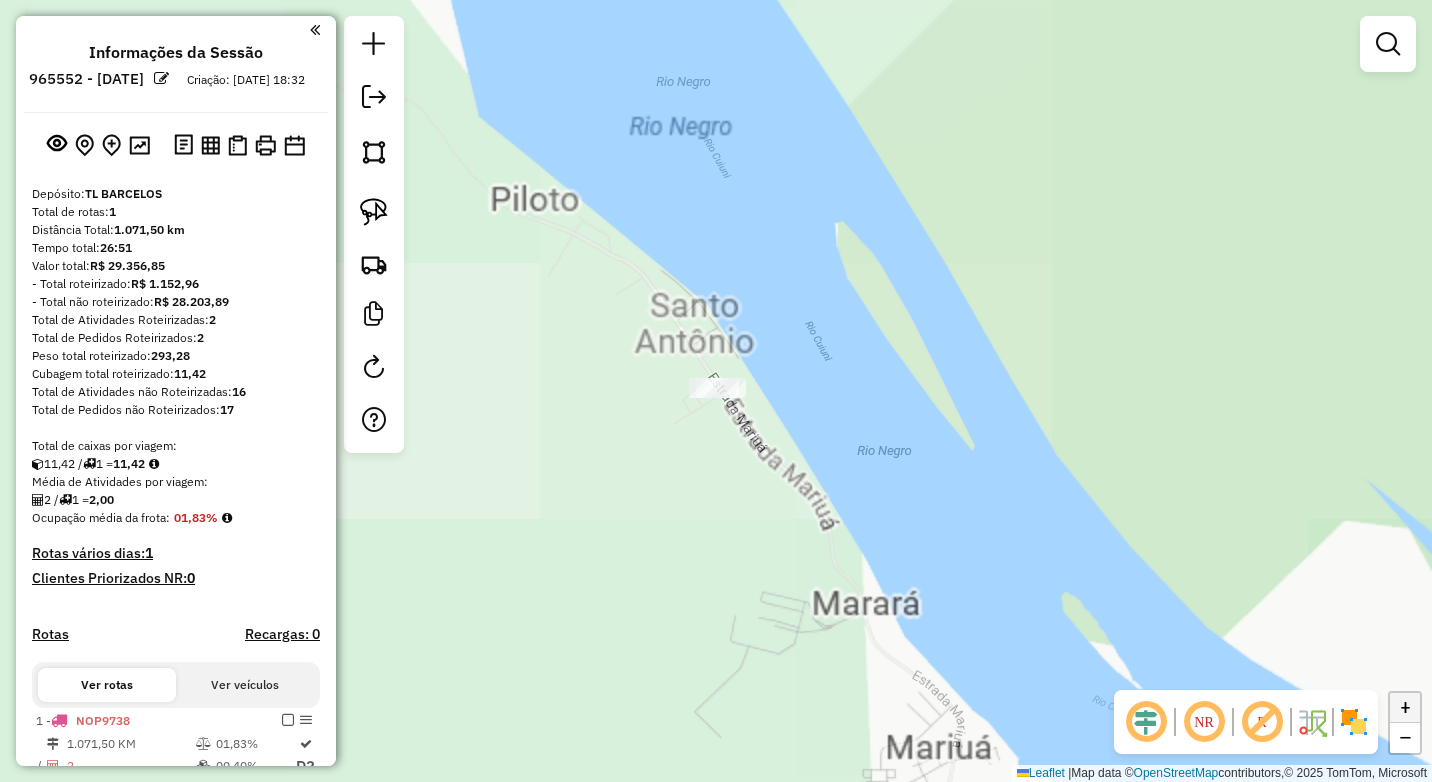 click on "+" 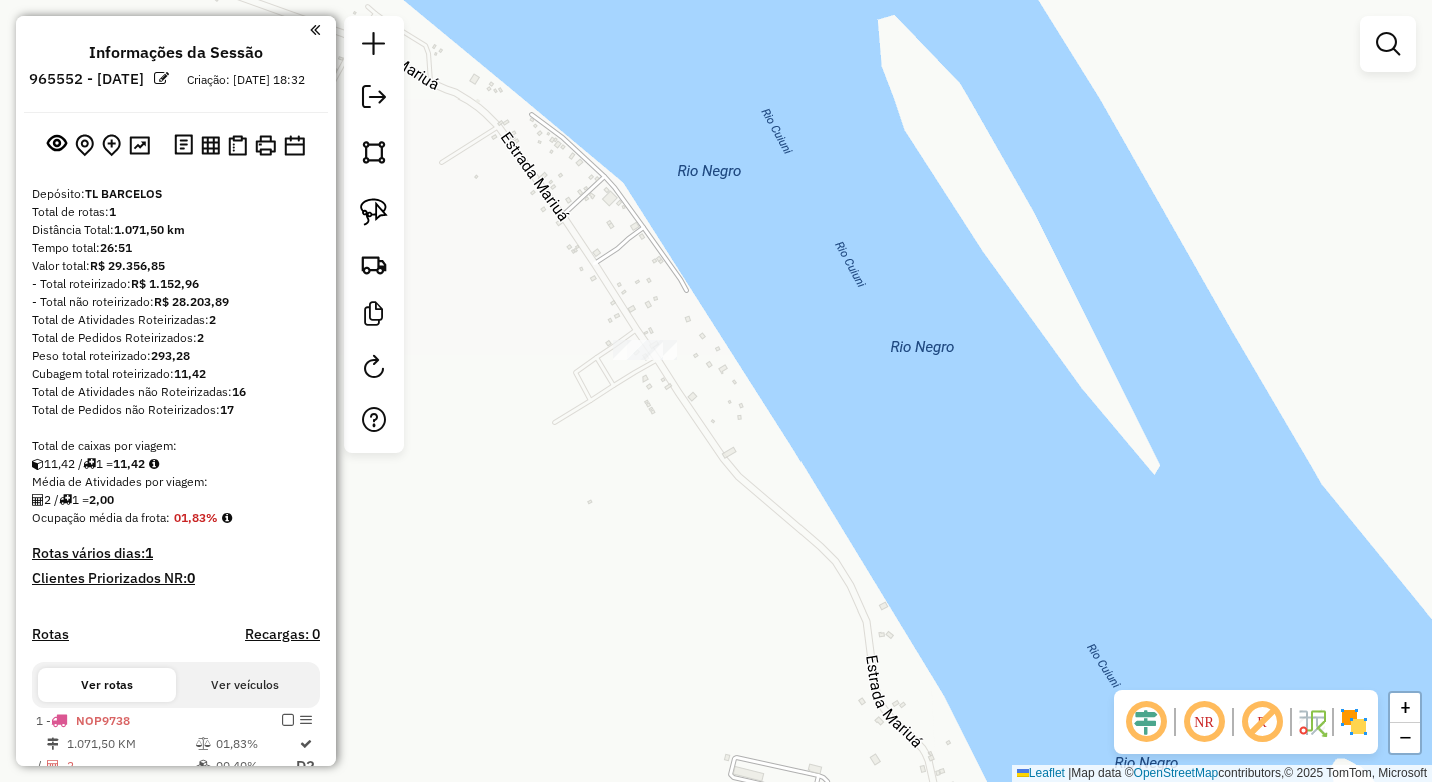 drag, startPoint x: 904, startPoint y: 492, endPoint x: 829, endPoint y: 456, distance: 83.19255 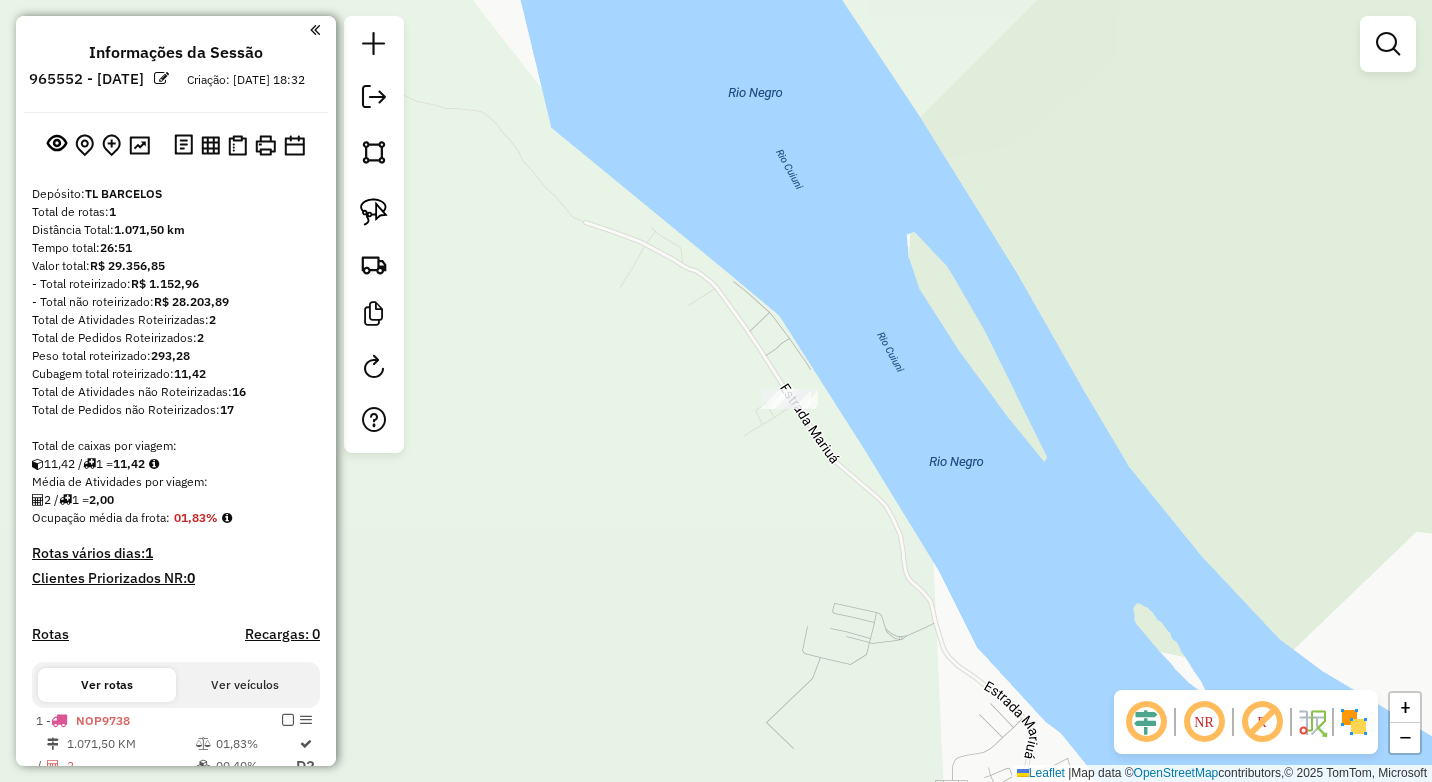 drag, startPoint x: 1031, startPoint y: 566, endPoint x: 838, endPoint y: 177, distance: 434.24646 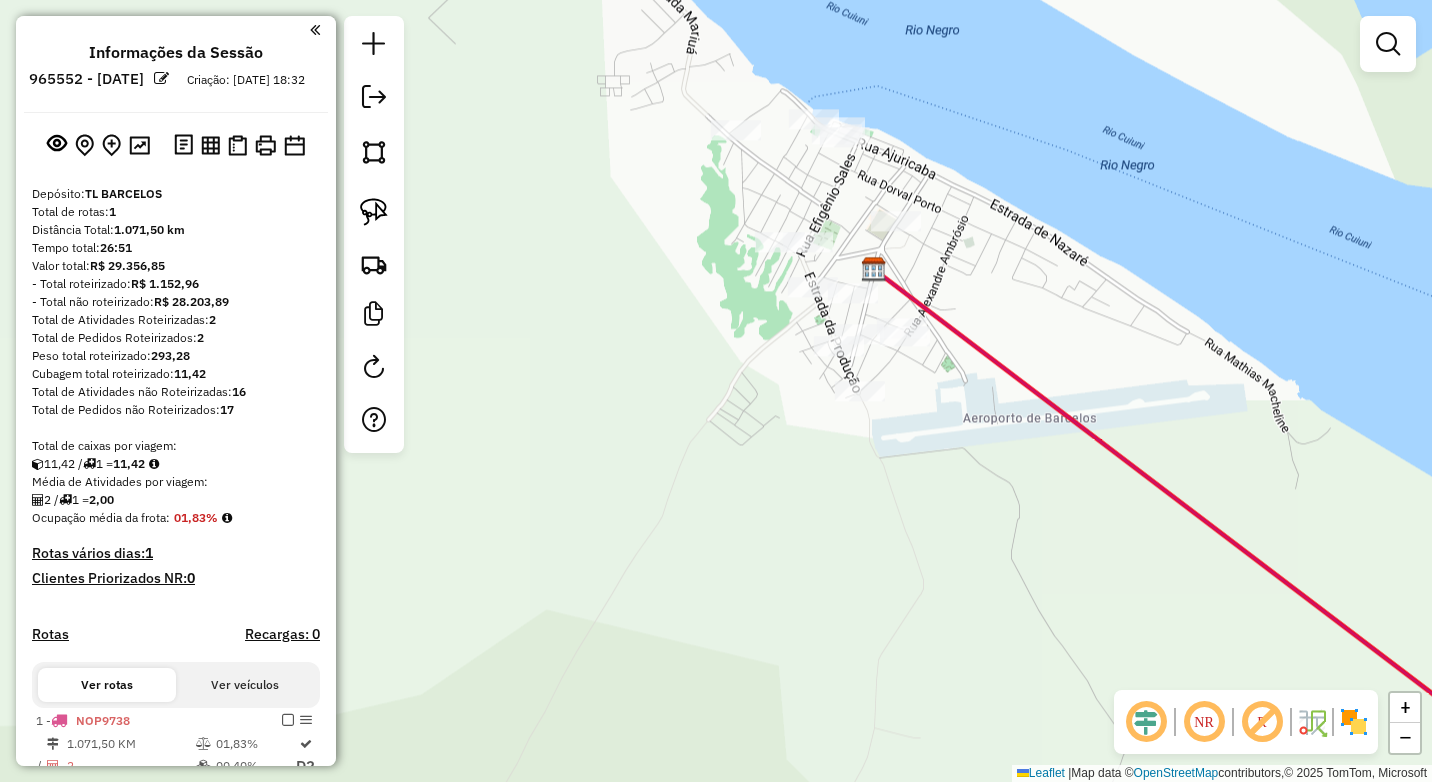 drag, startPoint x: 963, startPoint y: 325, endPoint x: 974, endPoint y: 364, distance: 40.5216 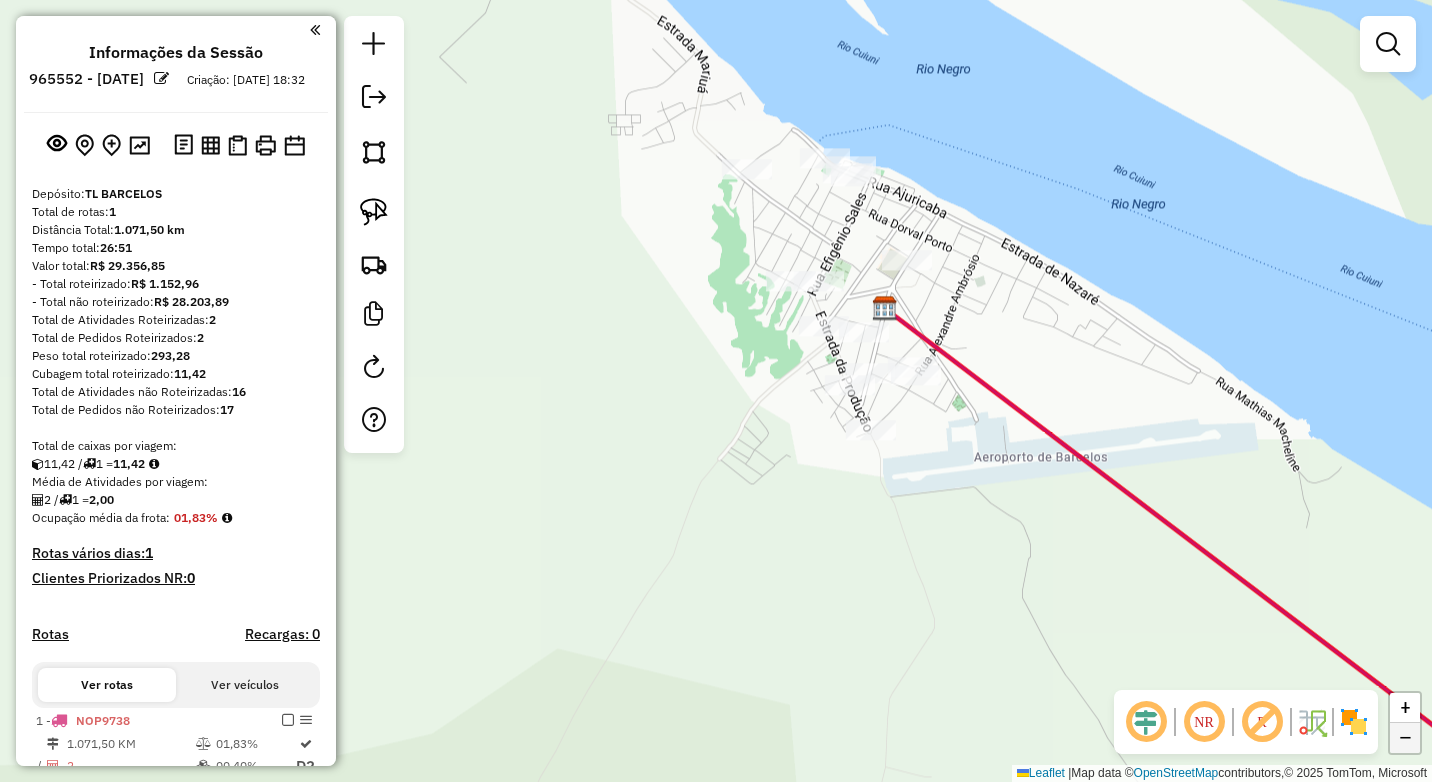 click on "−" 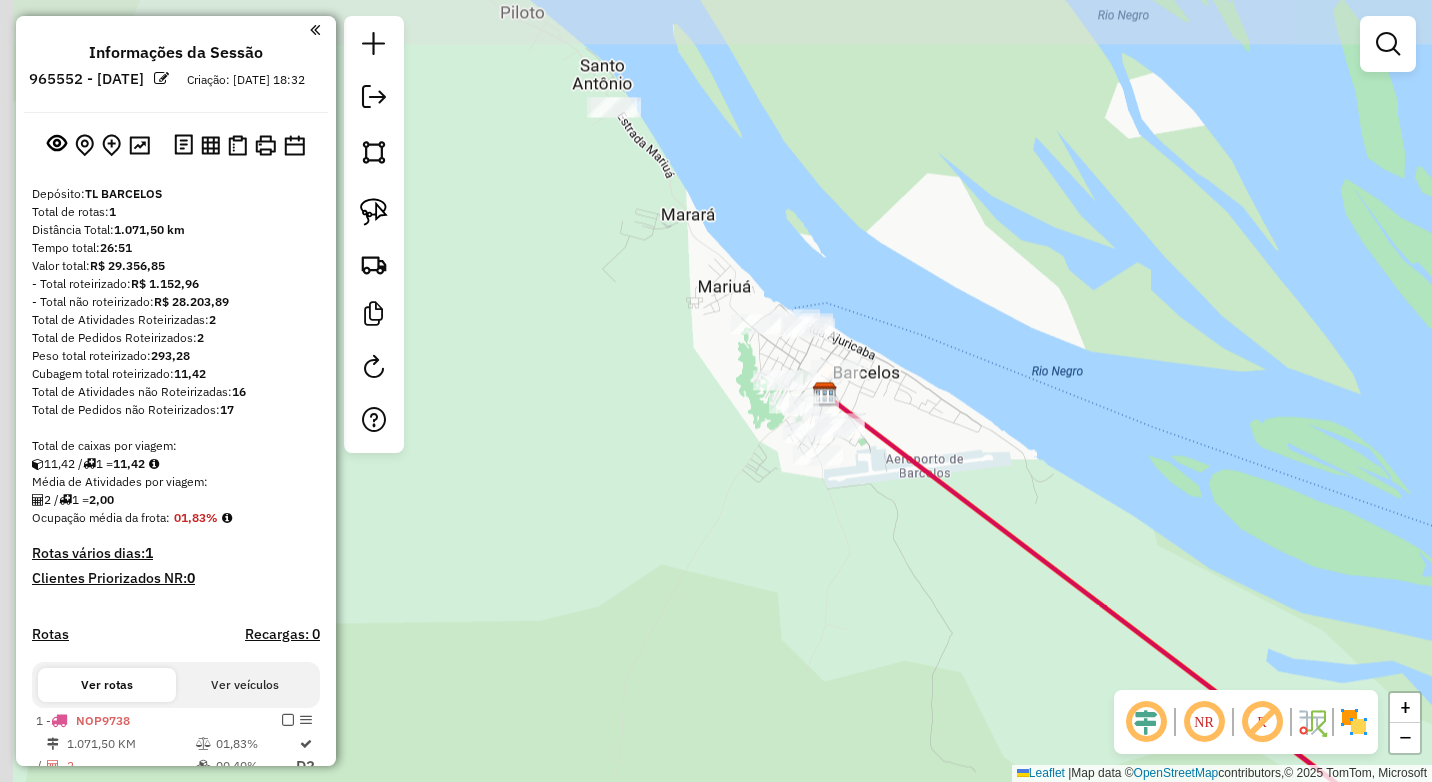 drag, startPoint x: 763, startPoint y: 509, endPoint x: 787, endPoint y: 554, distance: 51 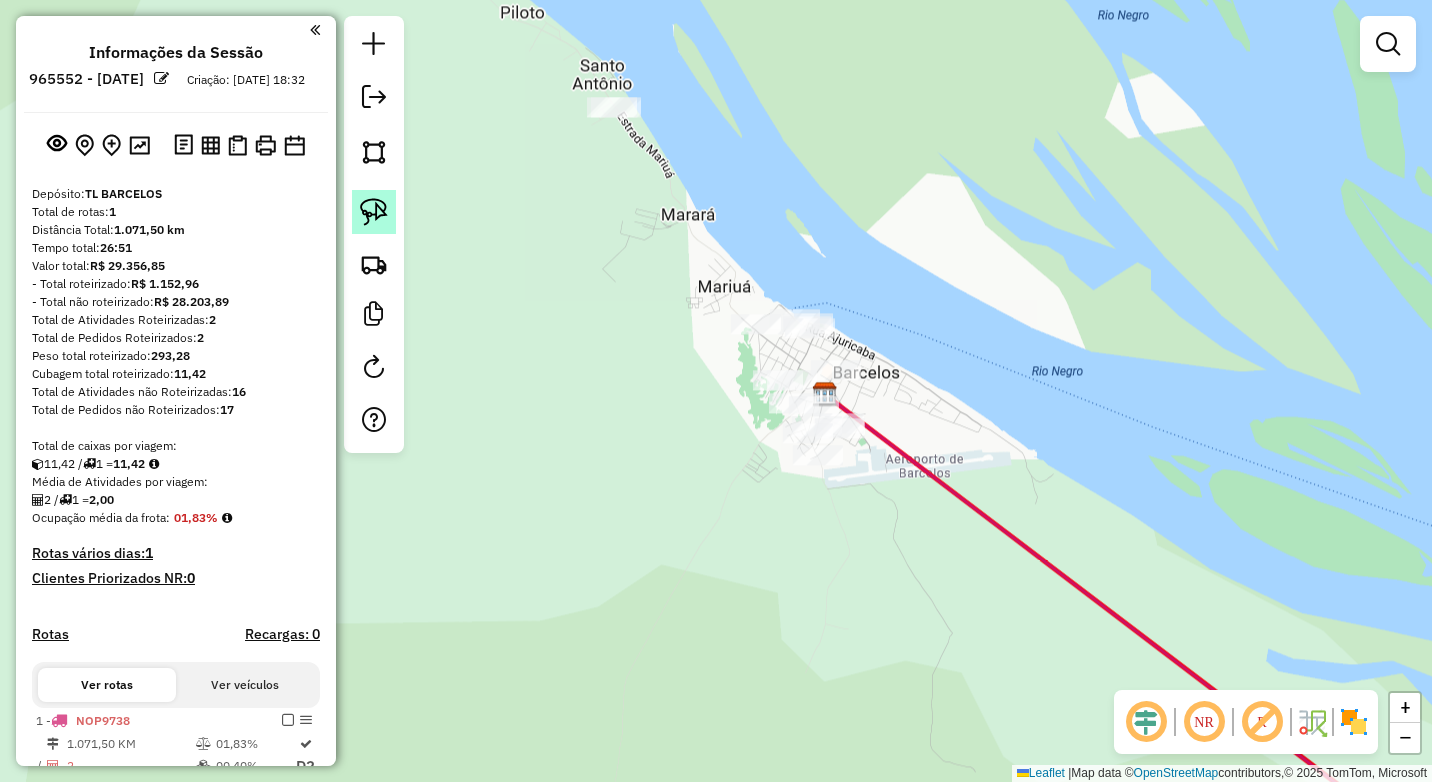 click 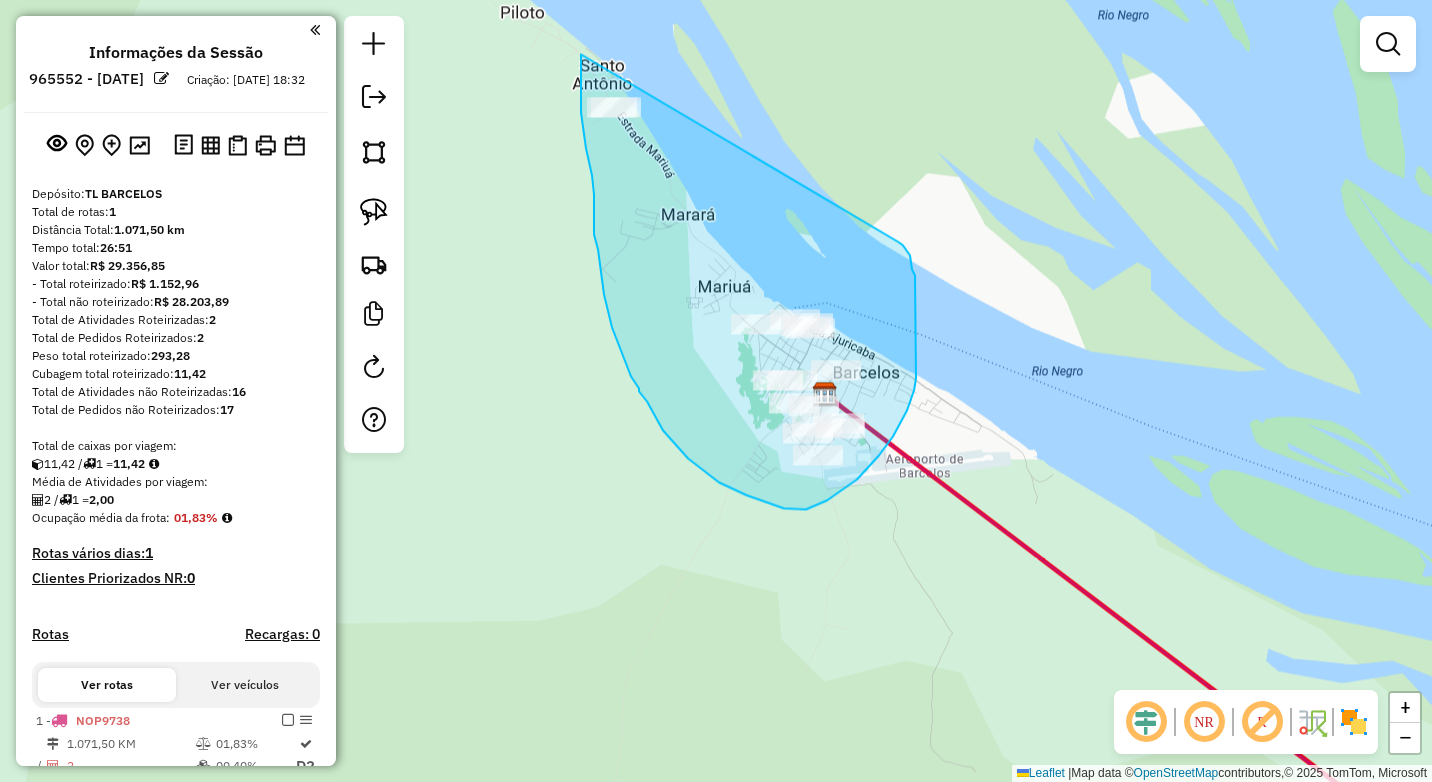 drag, startPoint x: 581, startPoint y: 54, endPoint x: 899, endPoint y: 242, distance: 369.41574 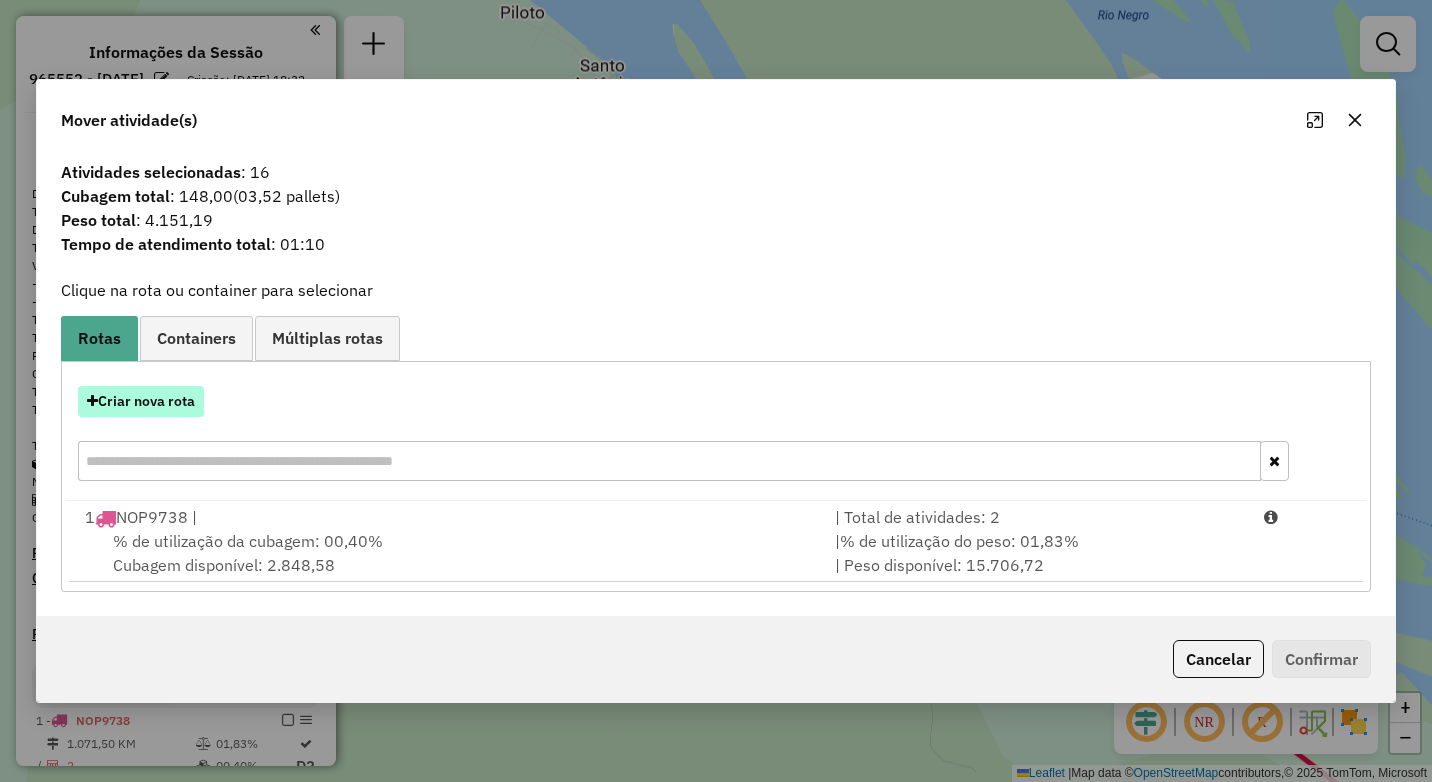 click on "Criar nova rota" at bounding box center [141, 401] 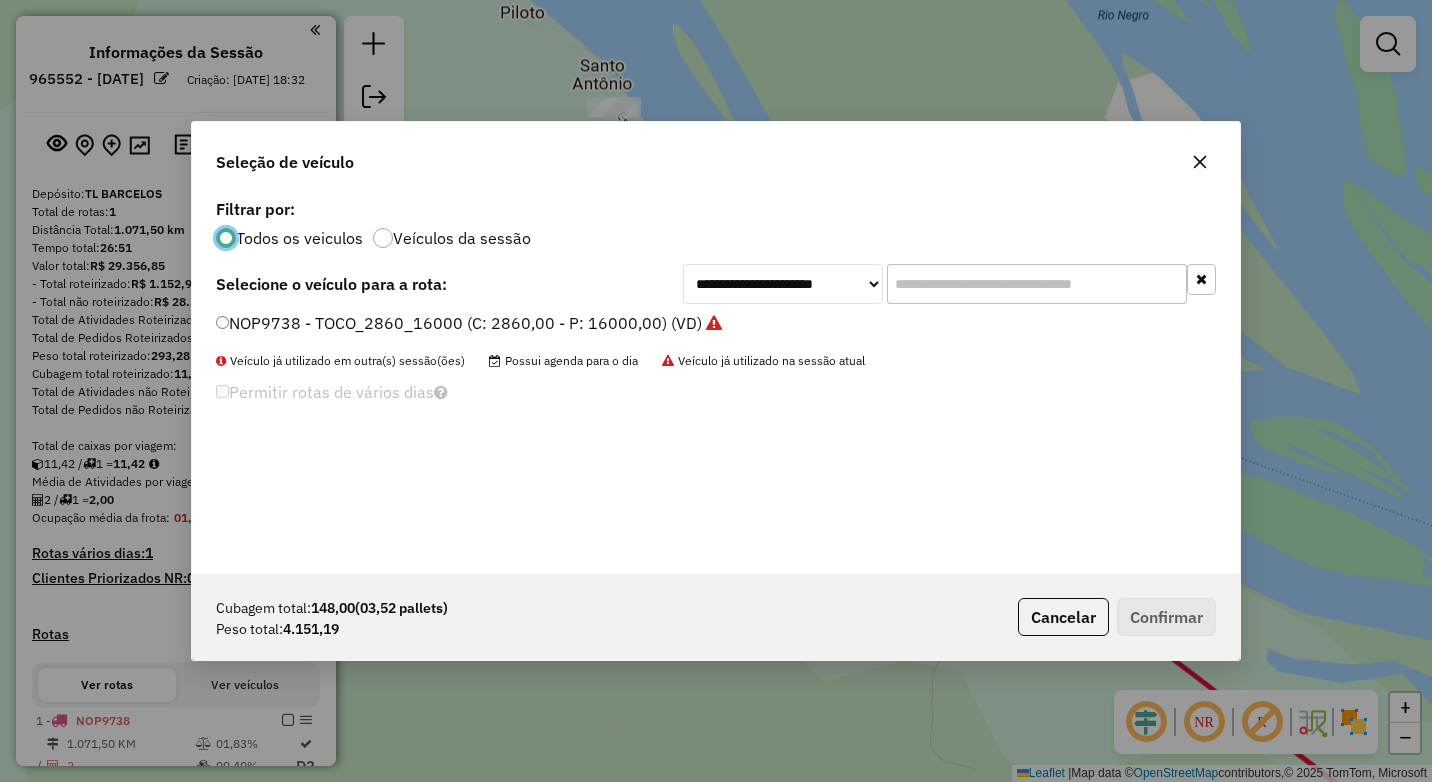 scroll, scrollTop: 11, scrollLeft: 6, axis: both 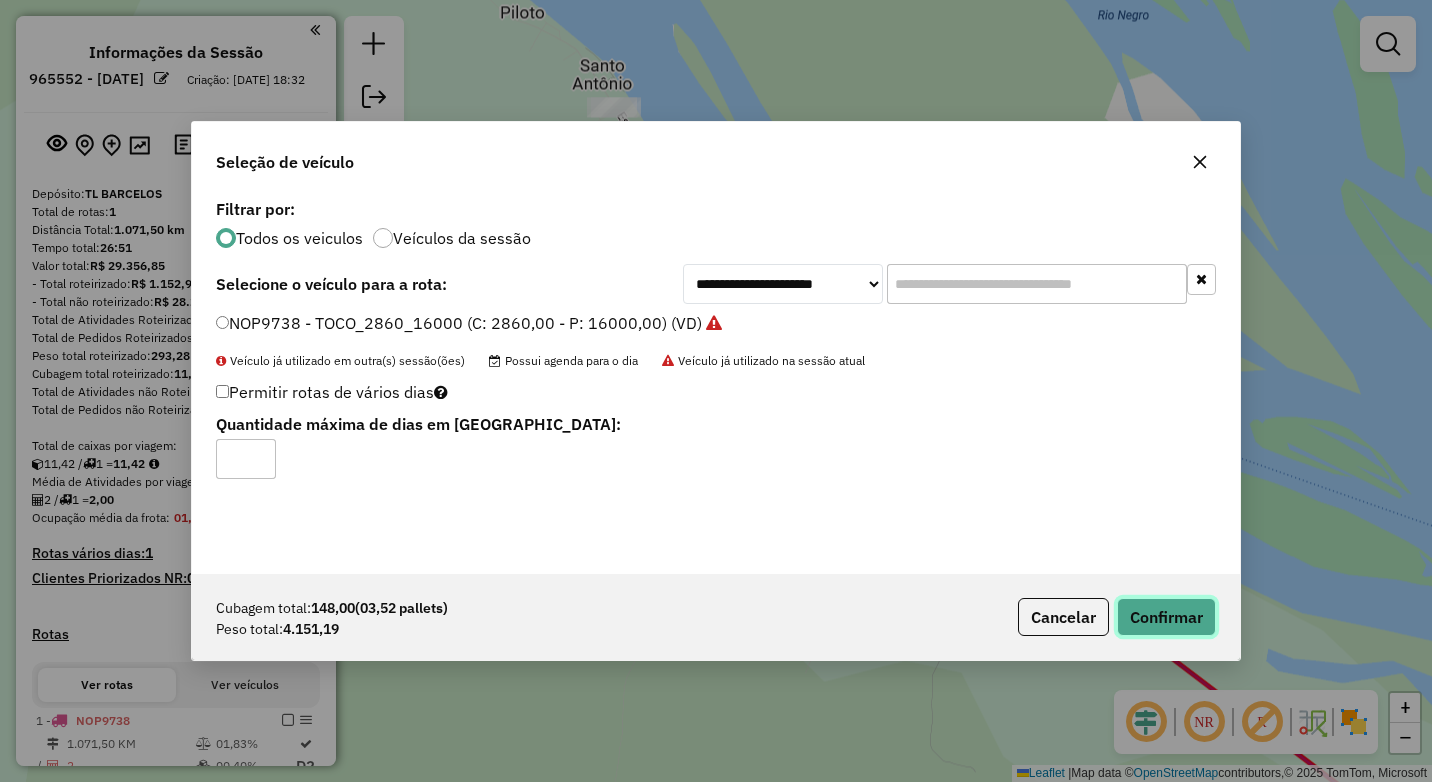 click on "Confirmar" 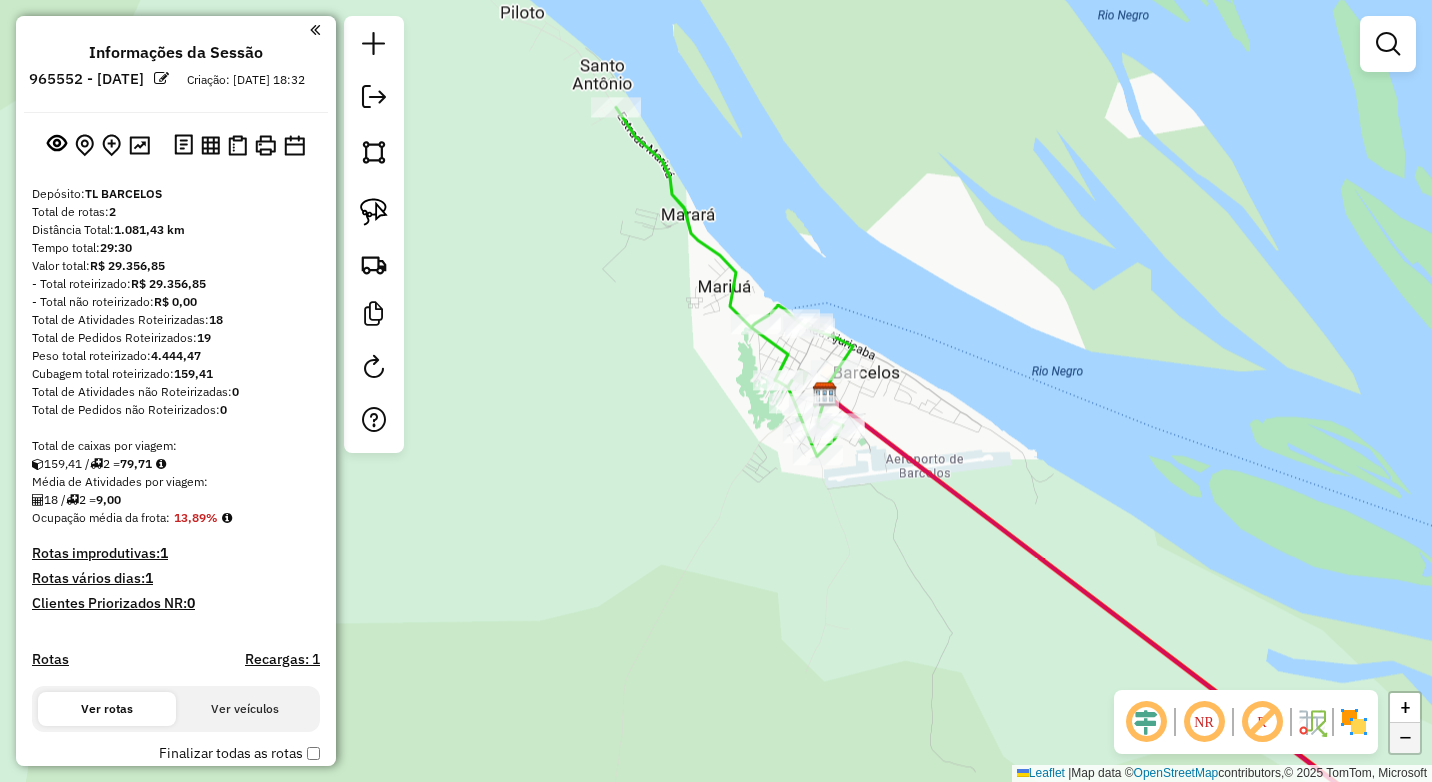 click on "−" 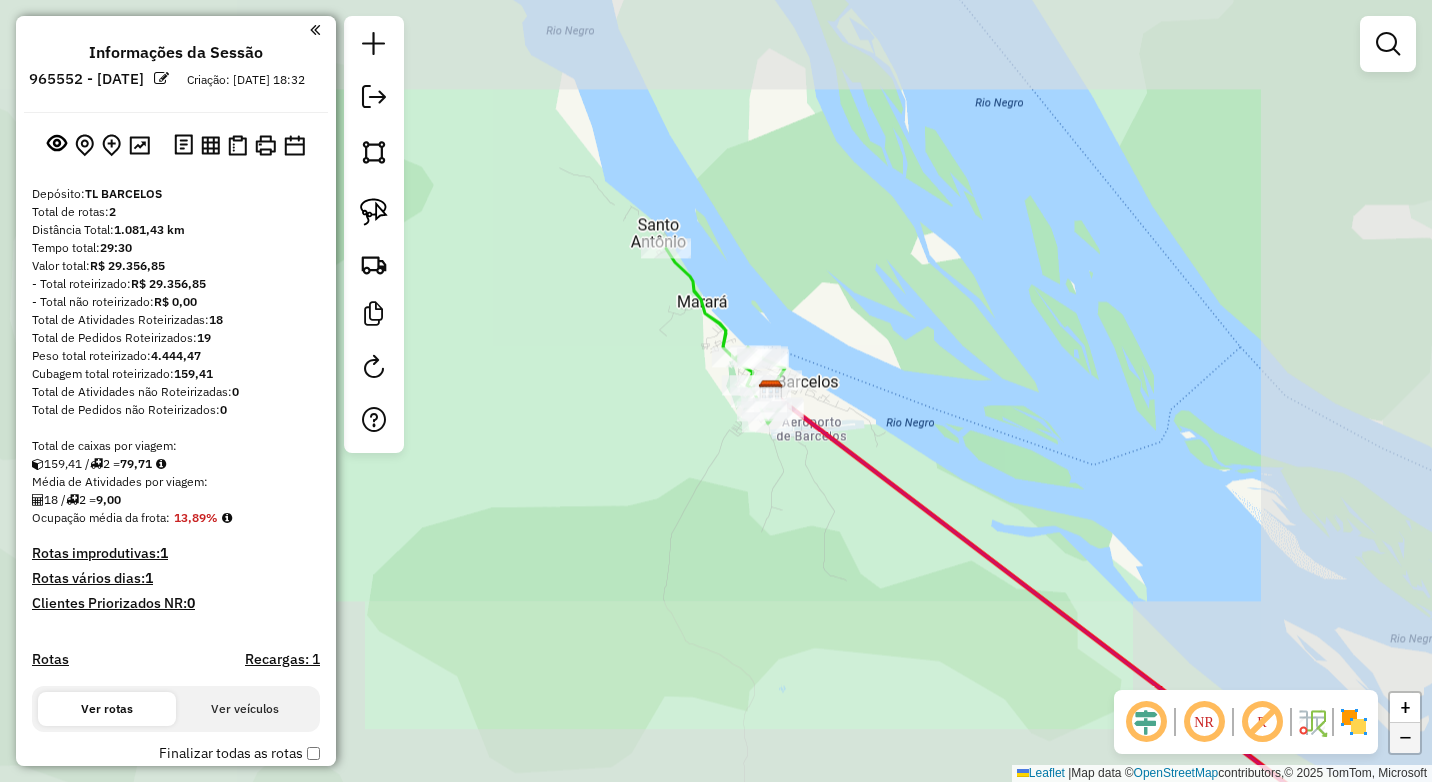 click on "−" 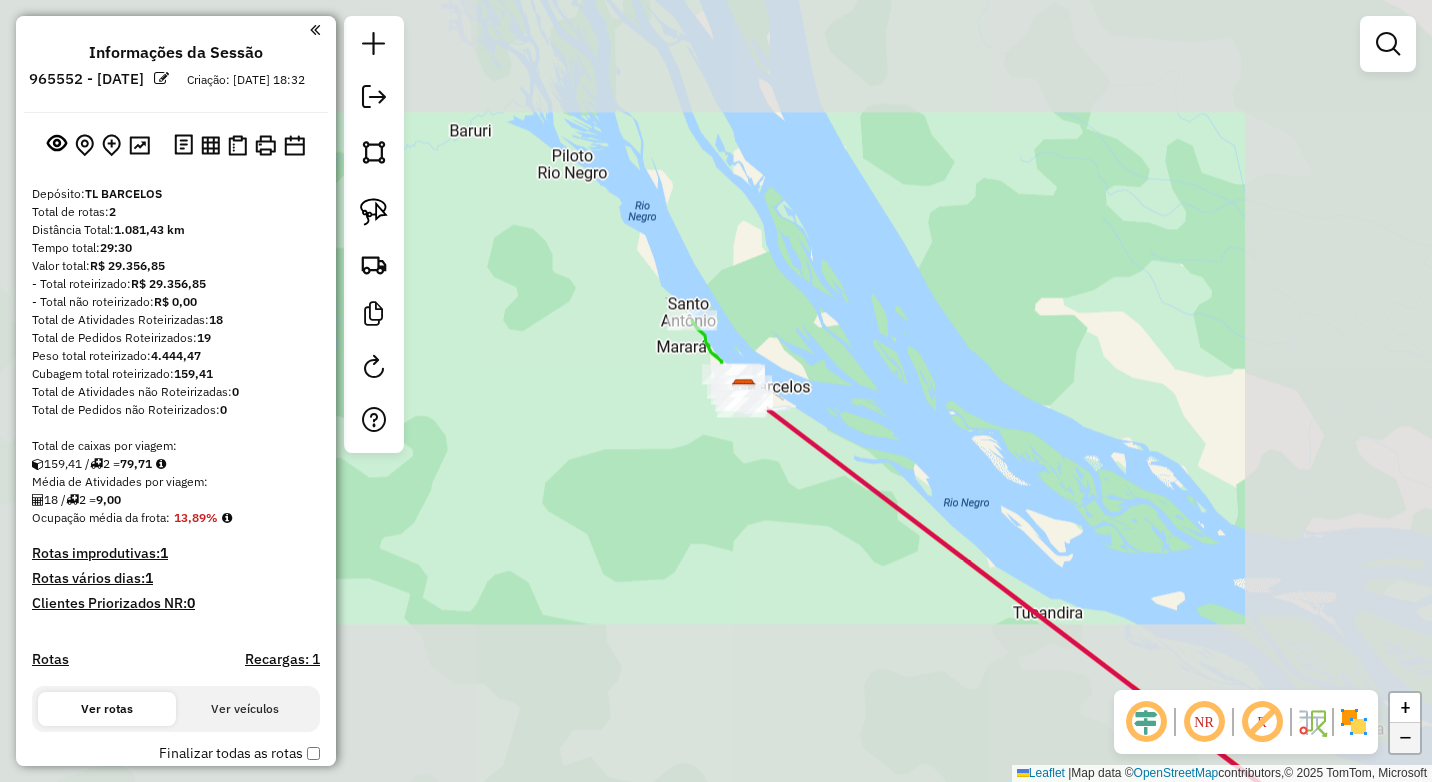 click on "−" 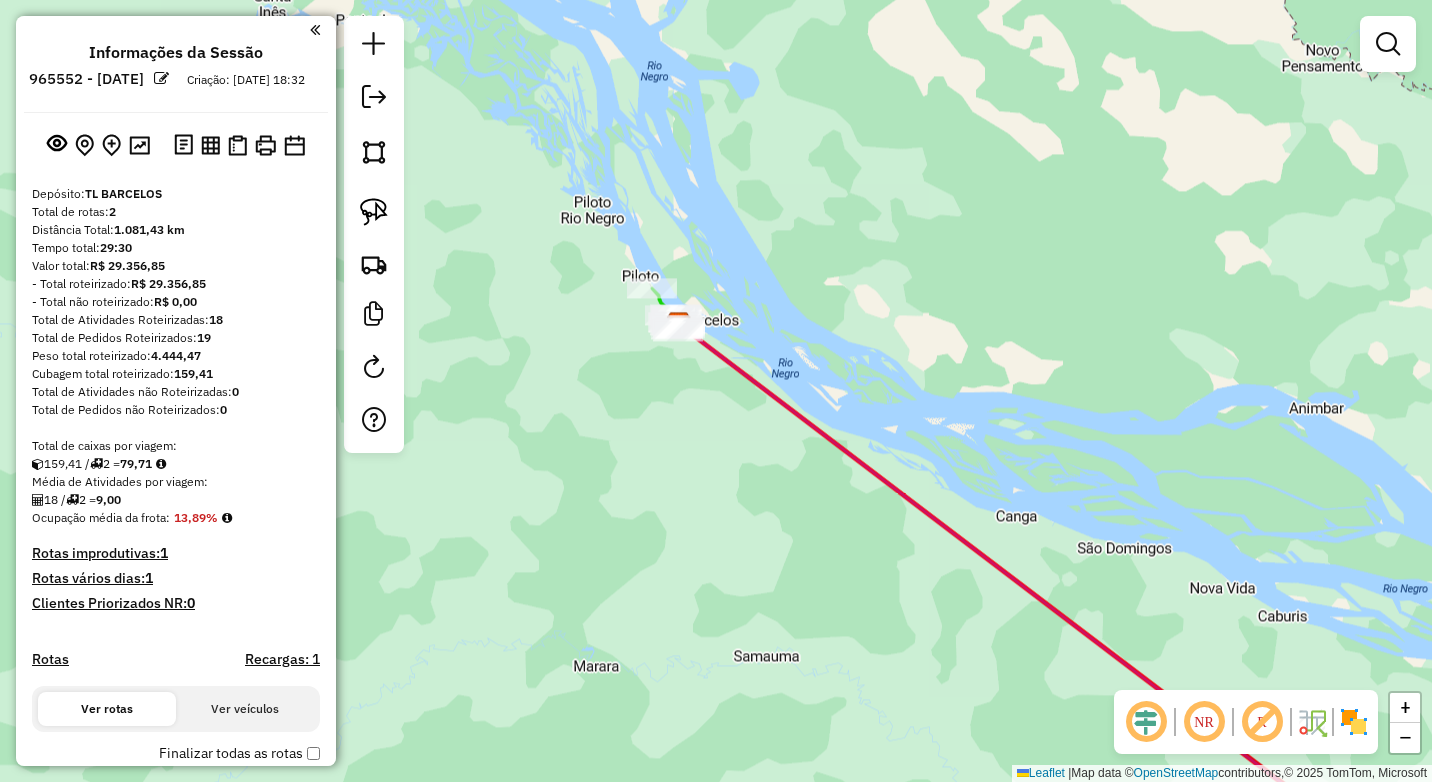 drag, startPoint x: 1210, startPoint y: 571, endPoint x: 1015, endPoint y: 361, distance: 286.5746 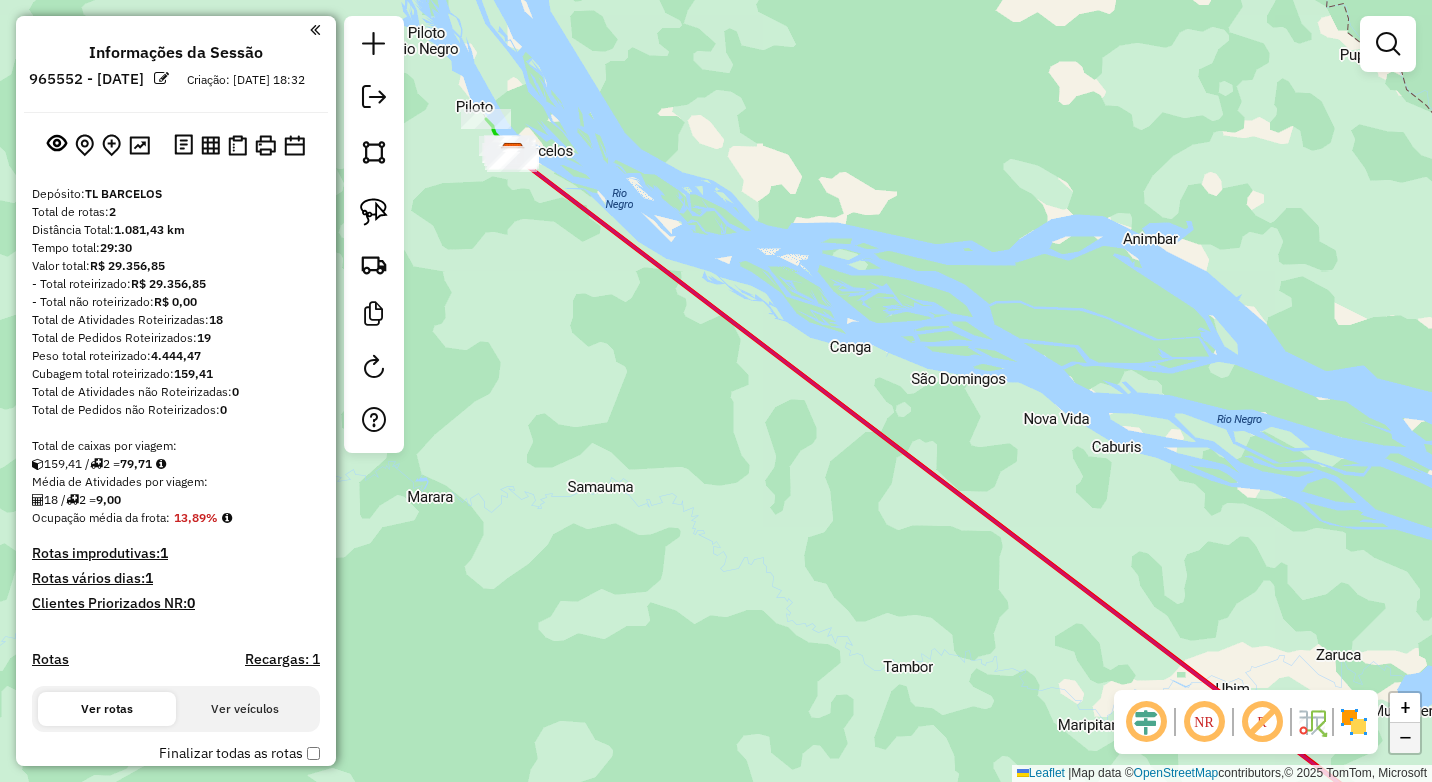 click on "−" 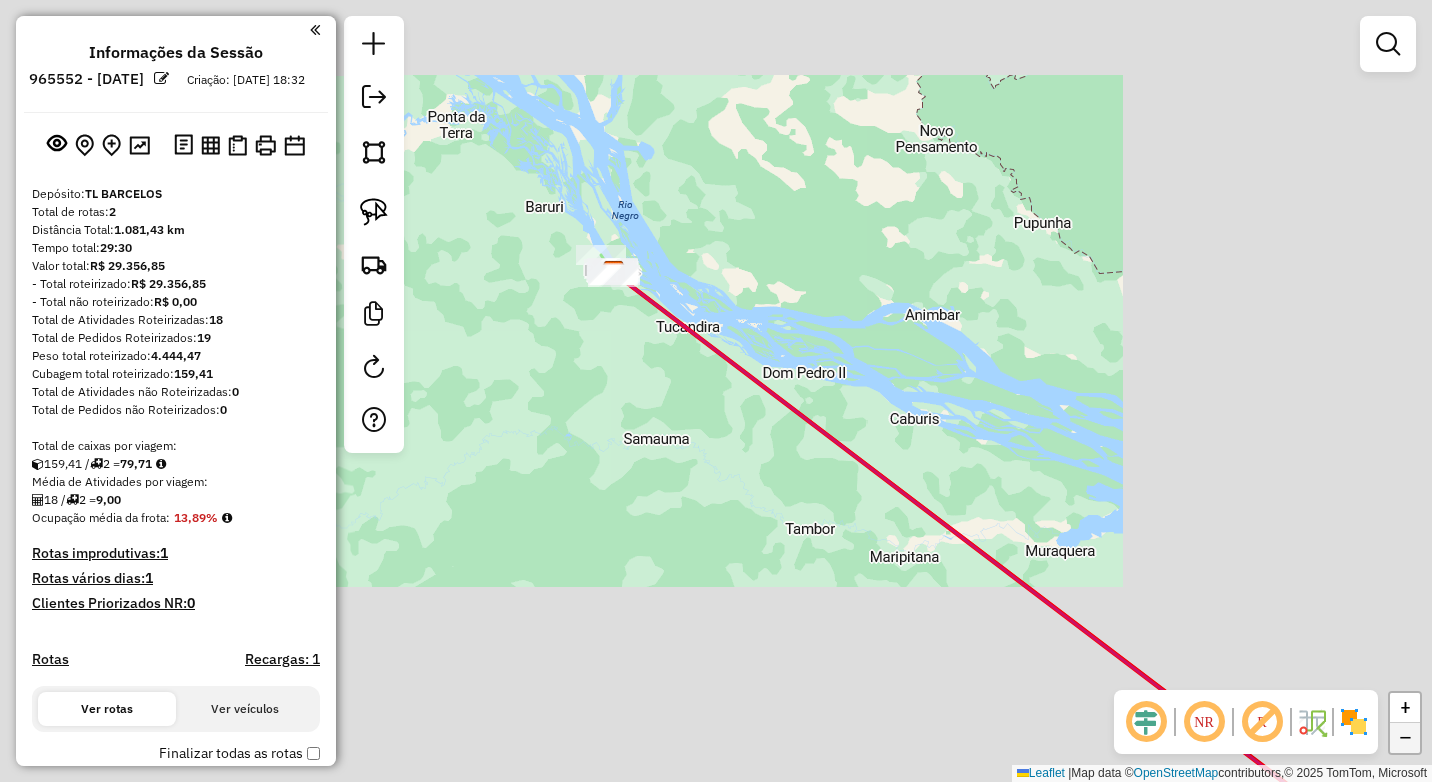 click on "−" 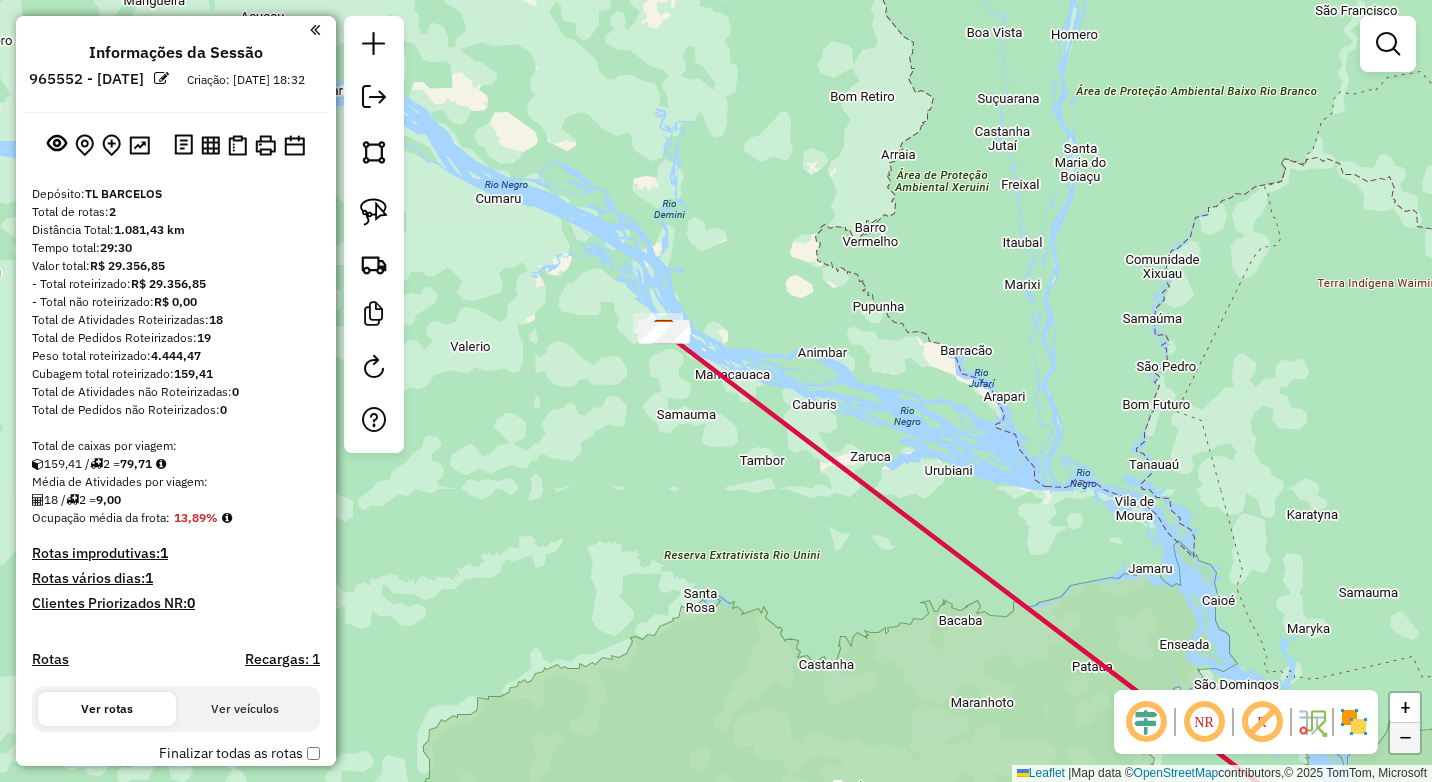 click on "−" 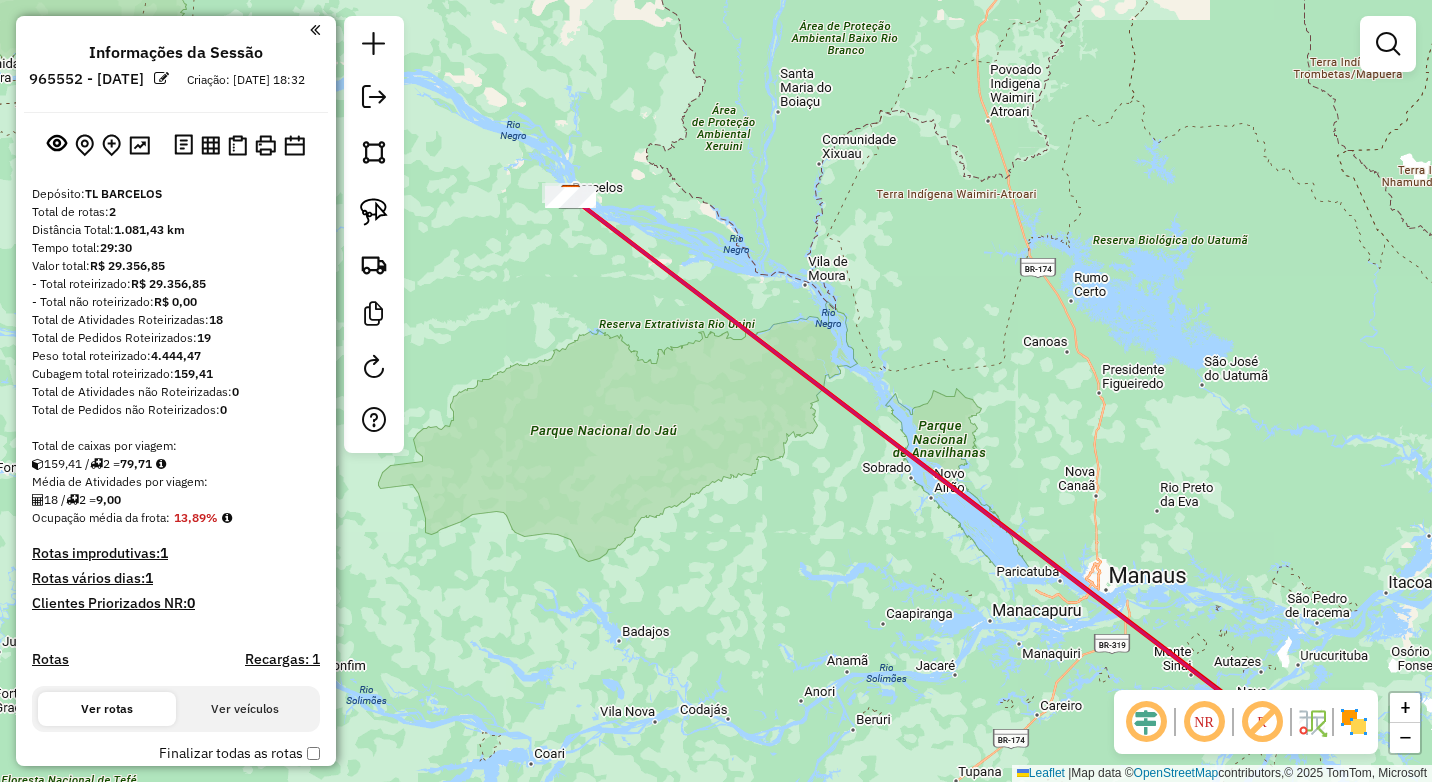 drag, startPoint x: 1132, startPoint y: 529, endPoint x: 1045, endPoint y: 396, distance: 158.92766 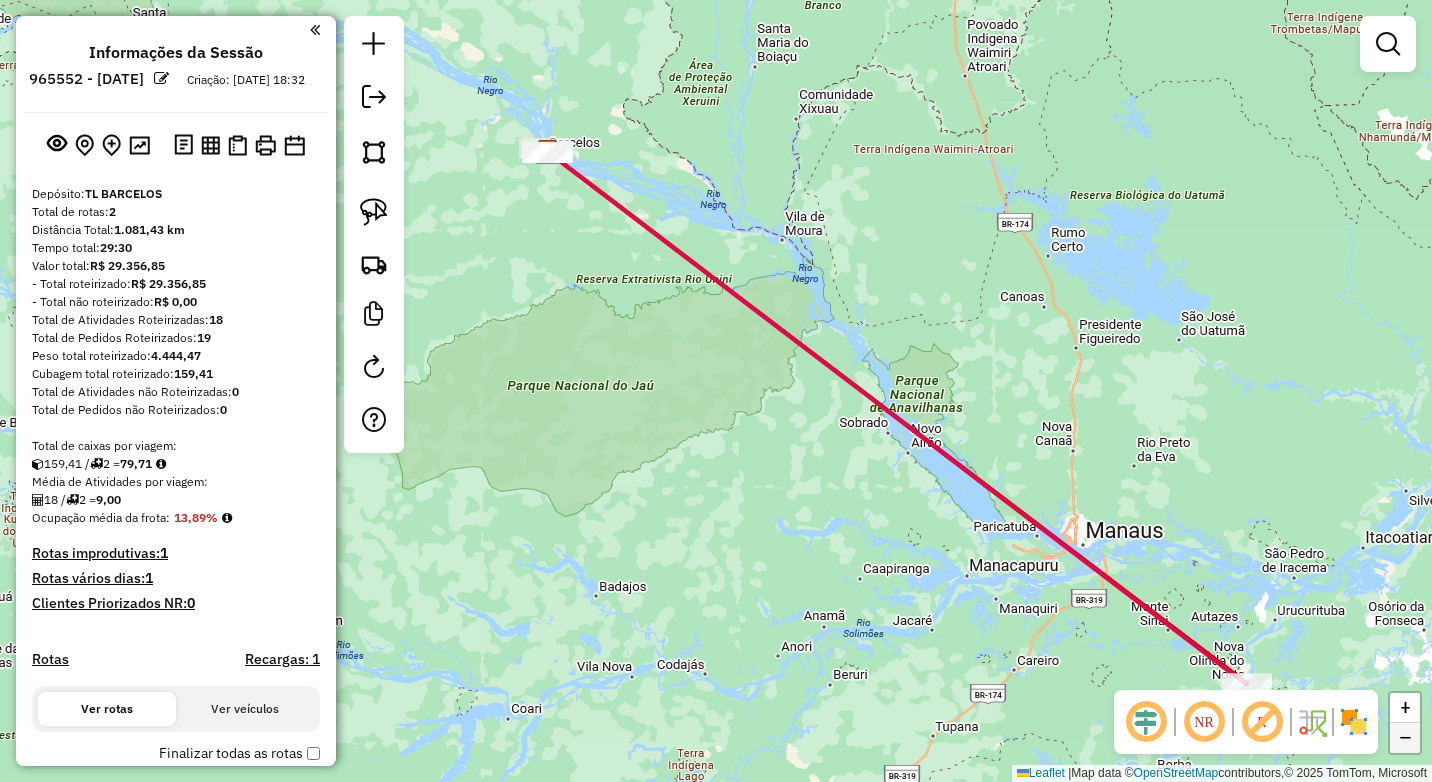 click on "−" 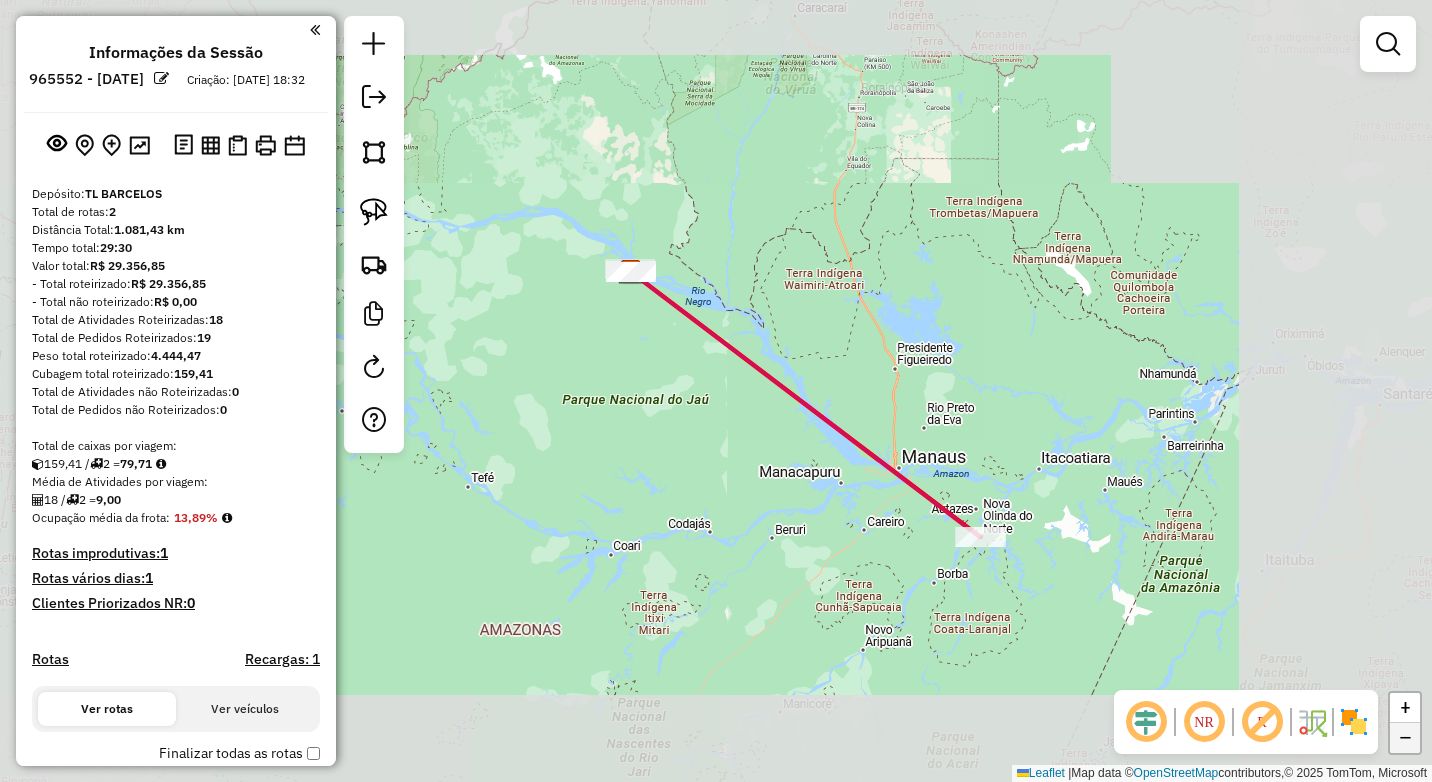 click on "−" 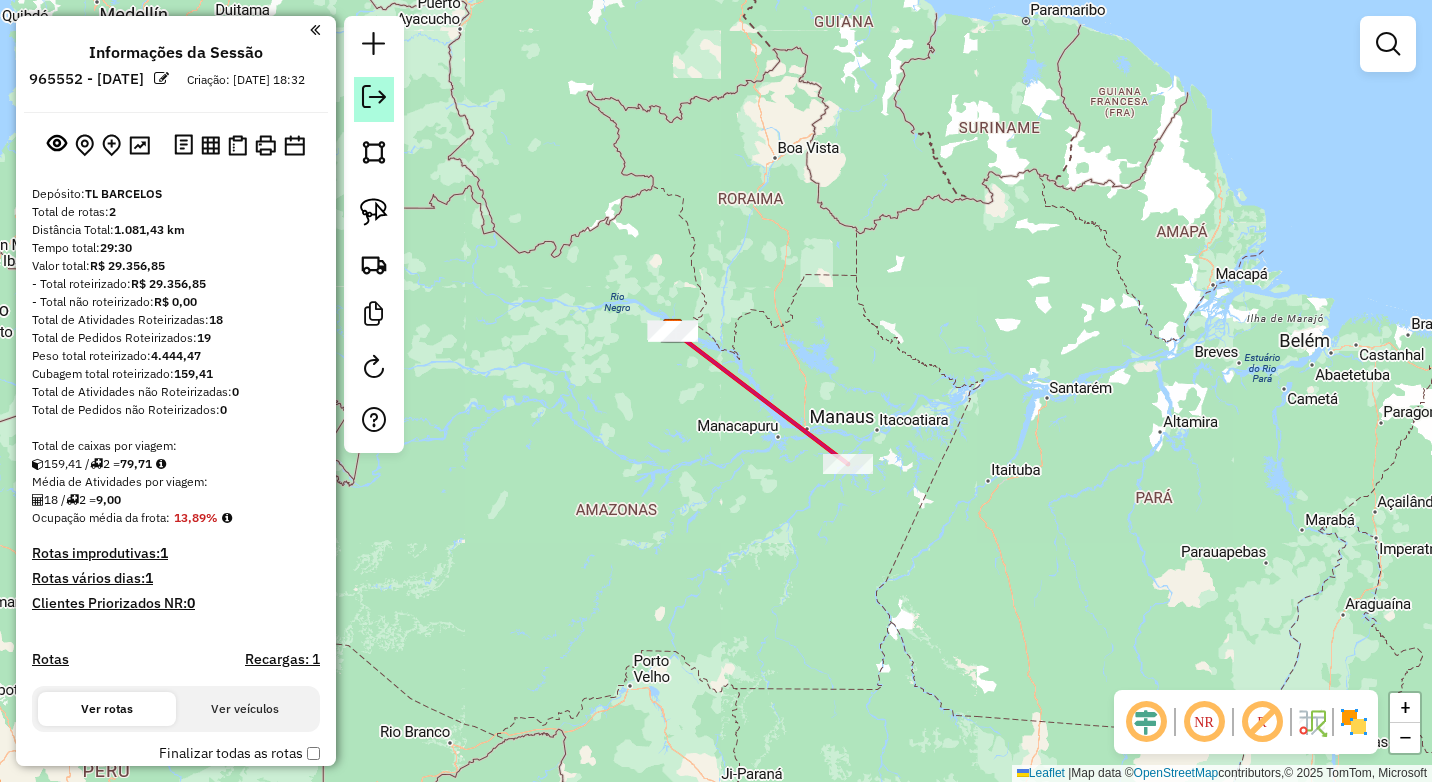 click 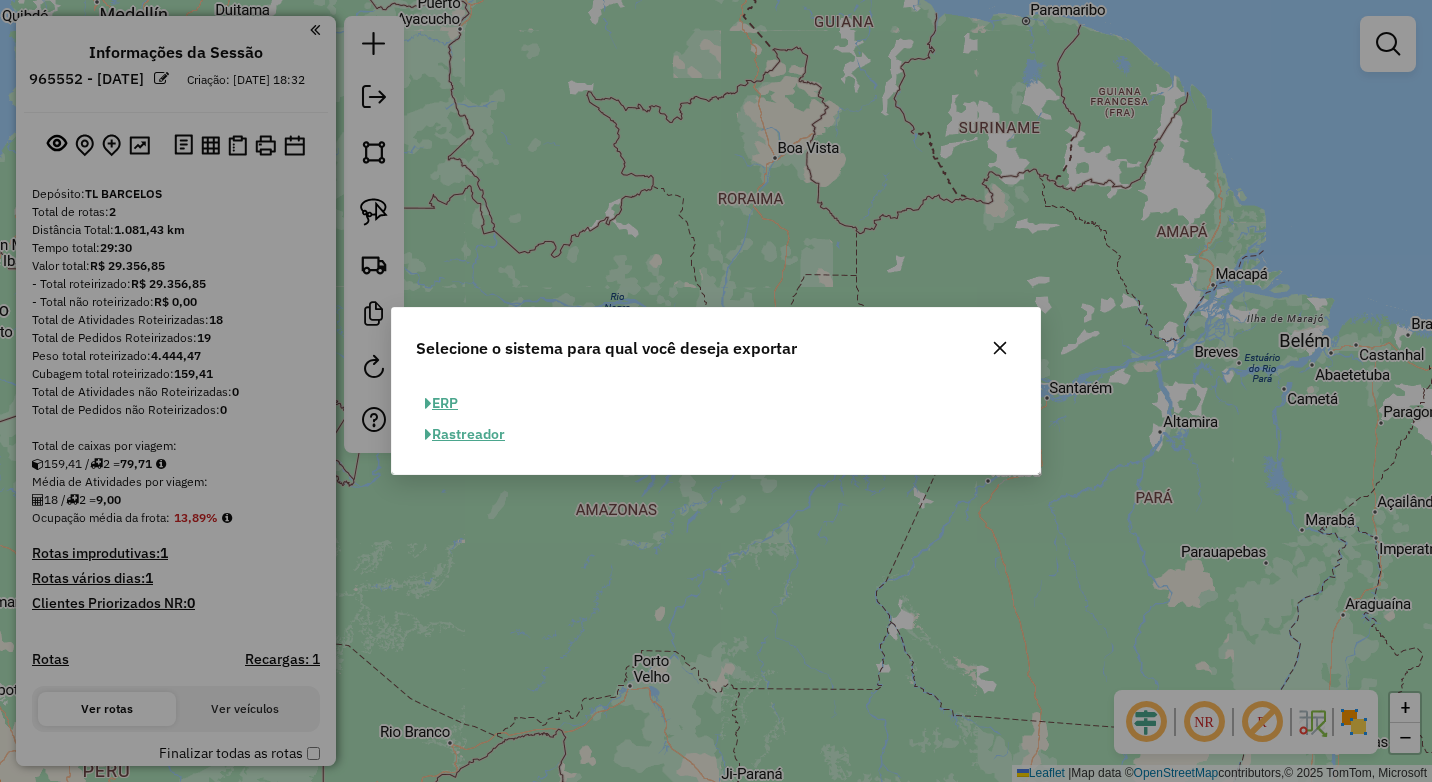 click on "ERP" 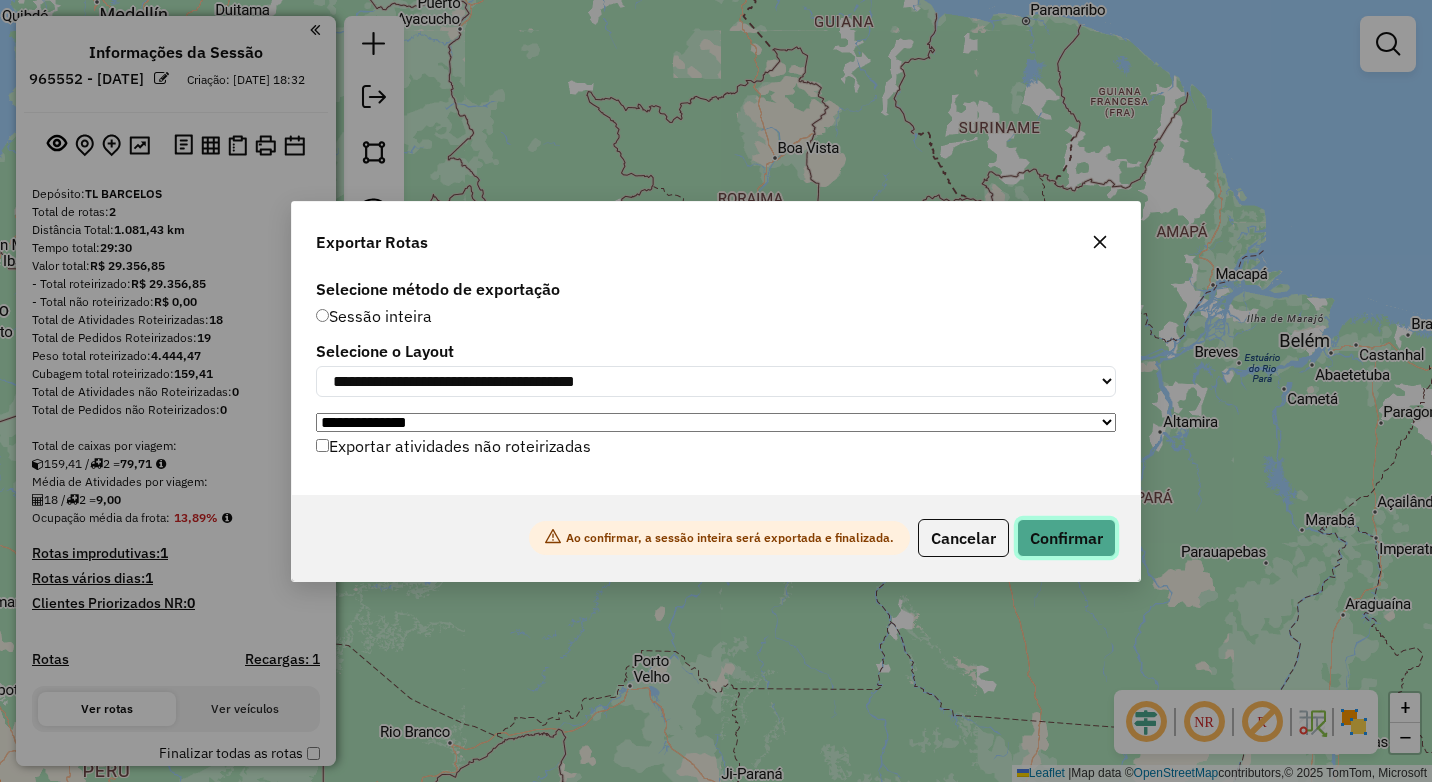 click on "Confirmar" 